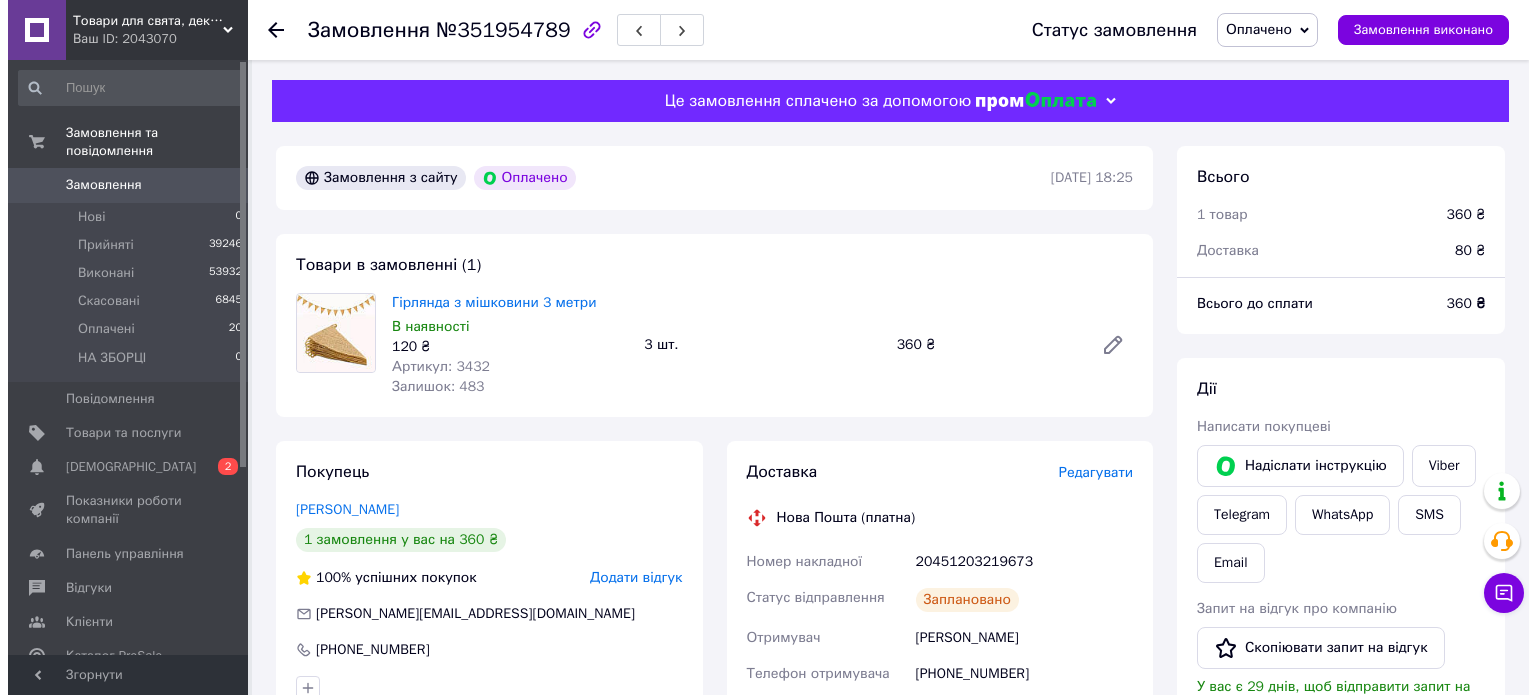 scroll, scrollTop: 0, scrollLeft: 0, axis: both 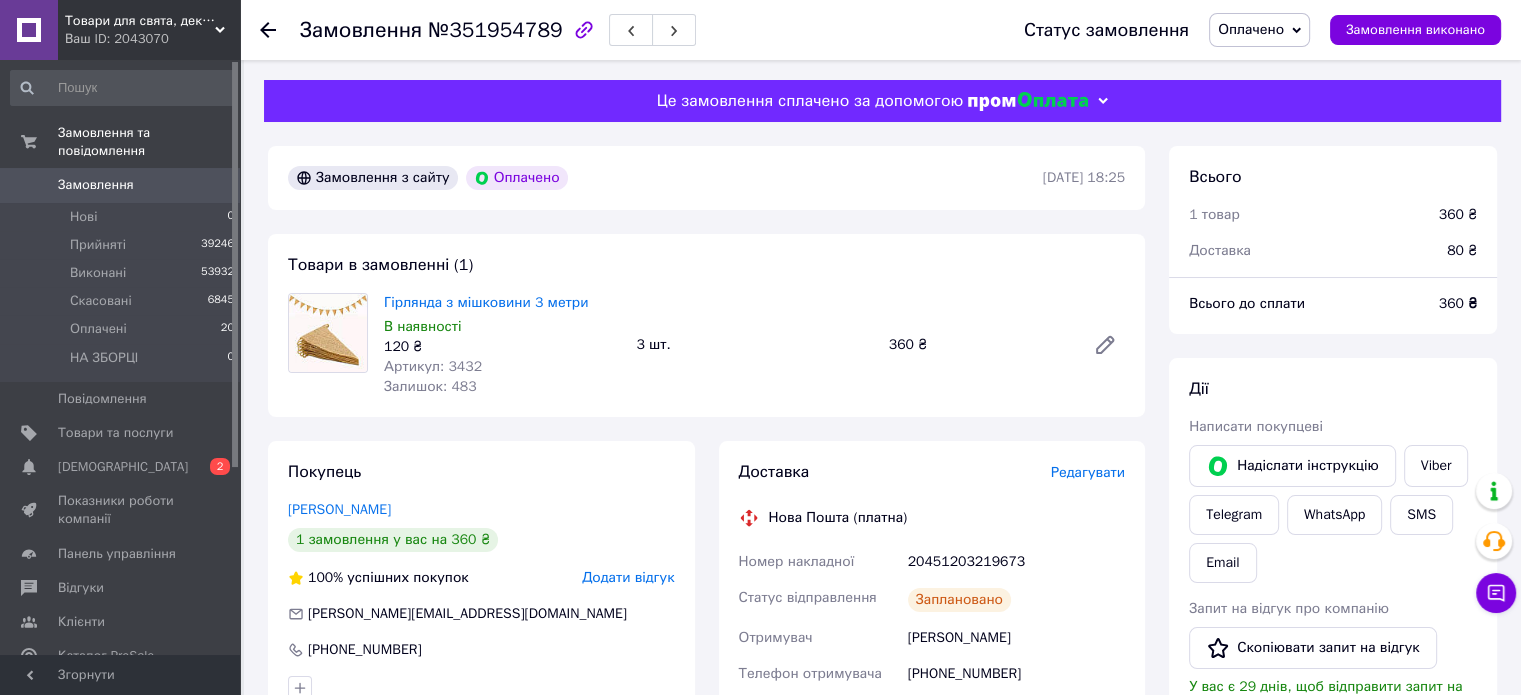 click on "Замовлення 0" at bounding box center (123, 185) 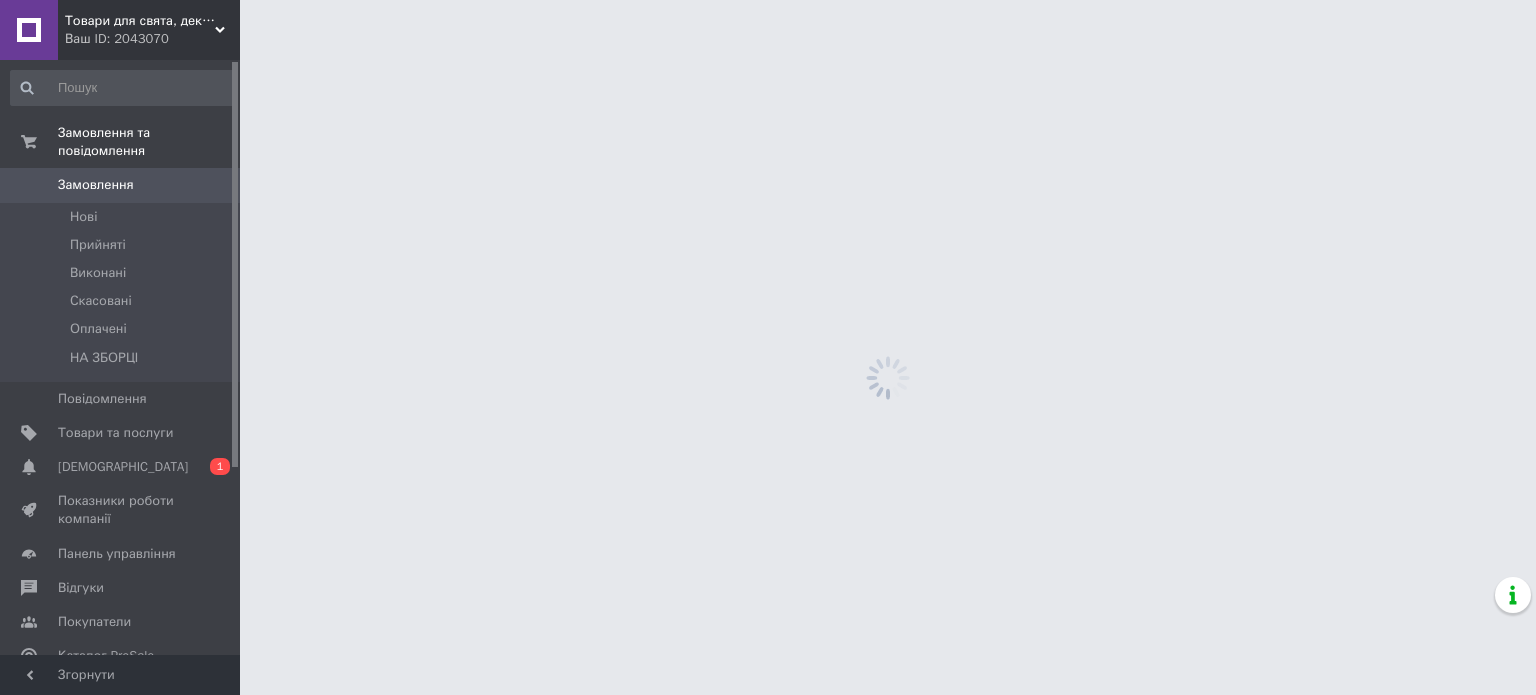 scroll, scrollTop: 0, scrollLeft: 0, axis: both 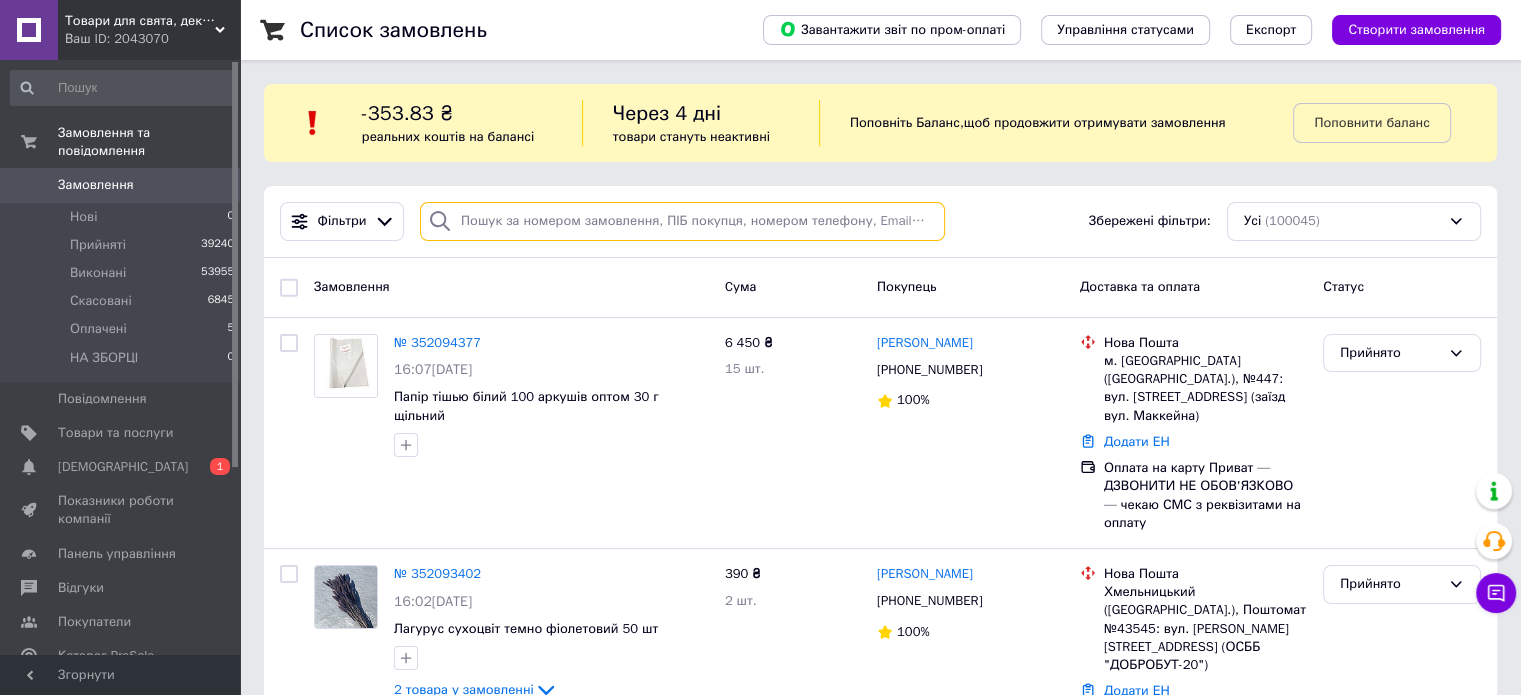 click at bounding box center (682, 221) 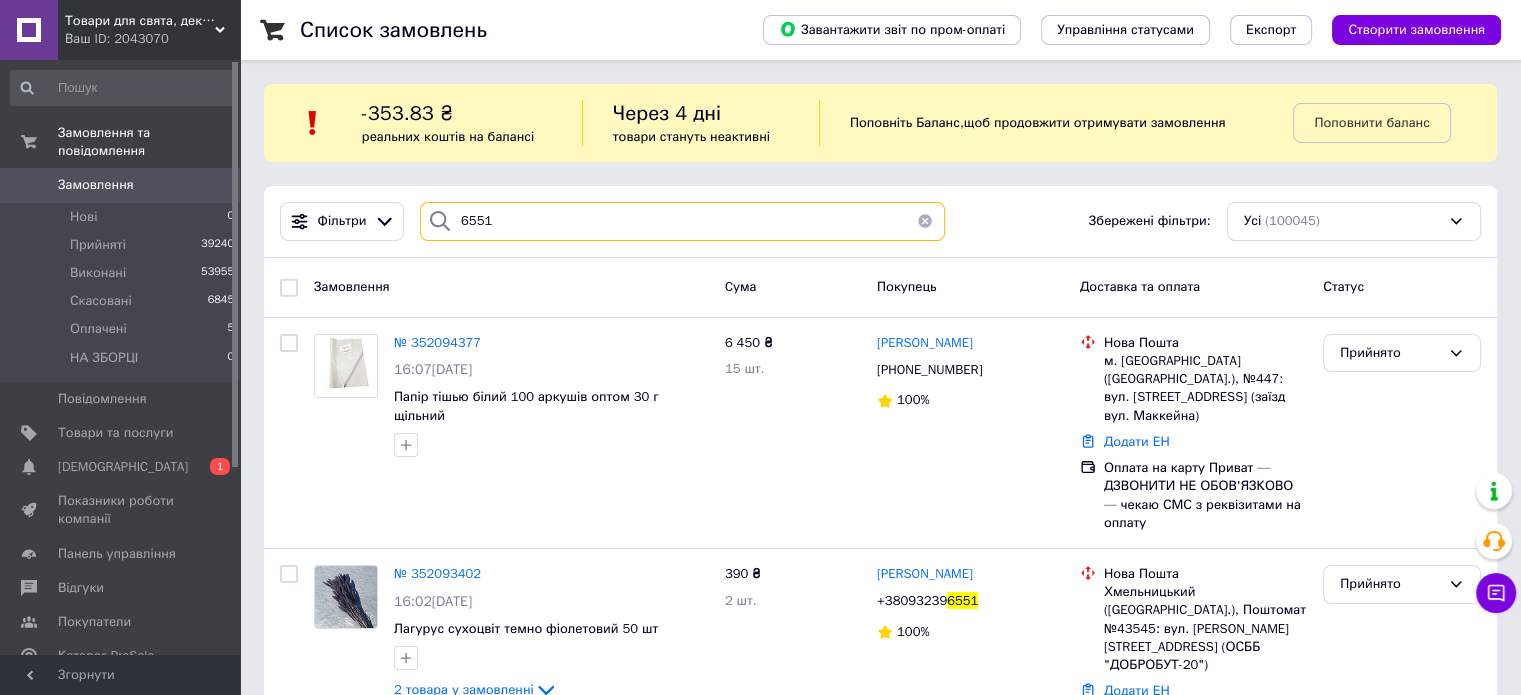 type on "6551" 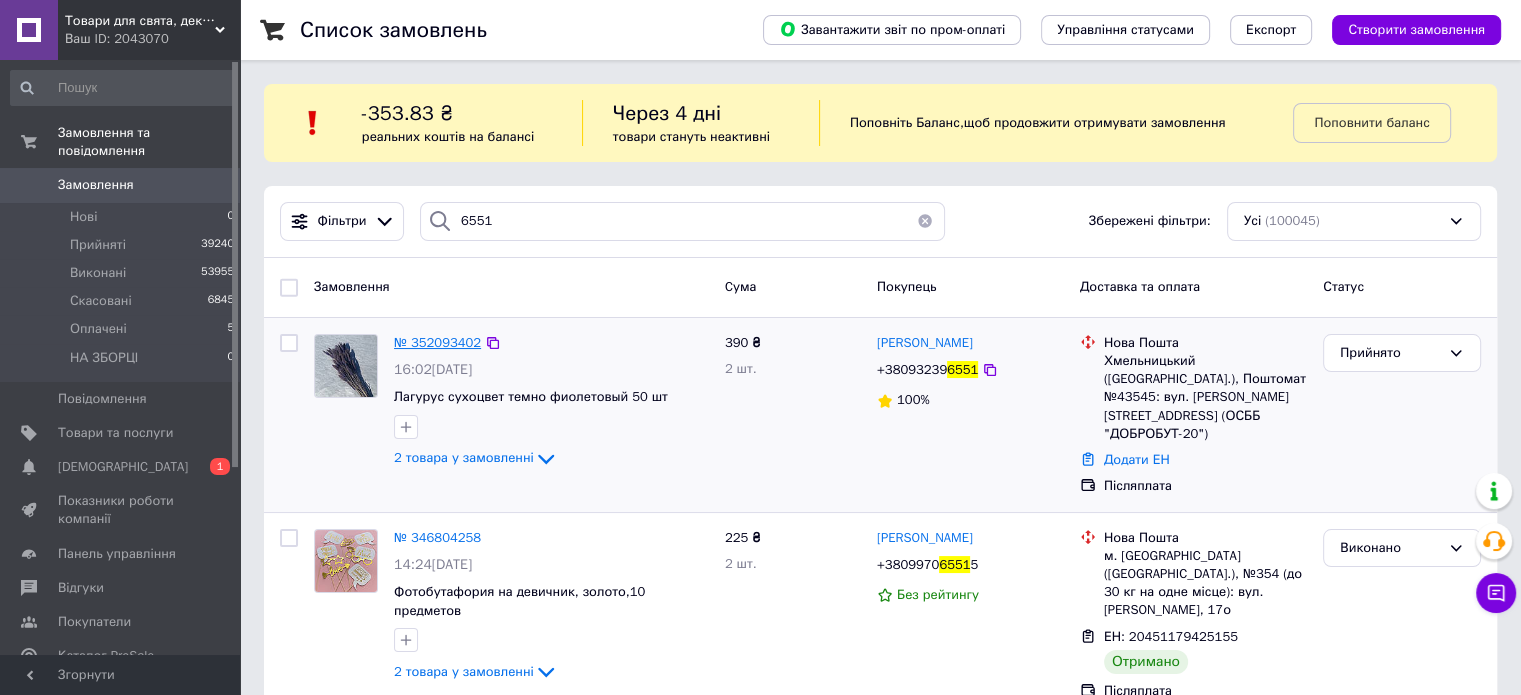 click on "№ 352093402" at bounding box center [437, 342] 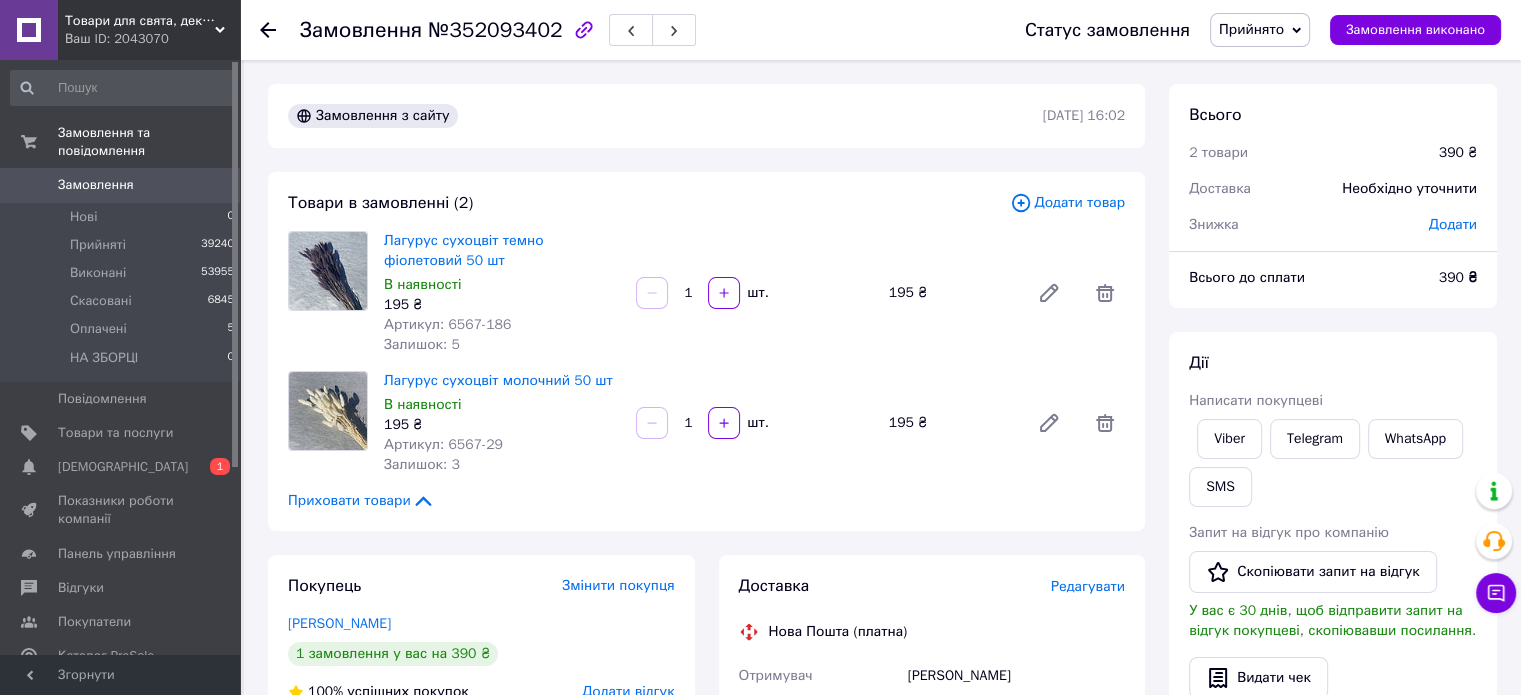 click on "Редагувати" at bounding box center (1088, 586) 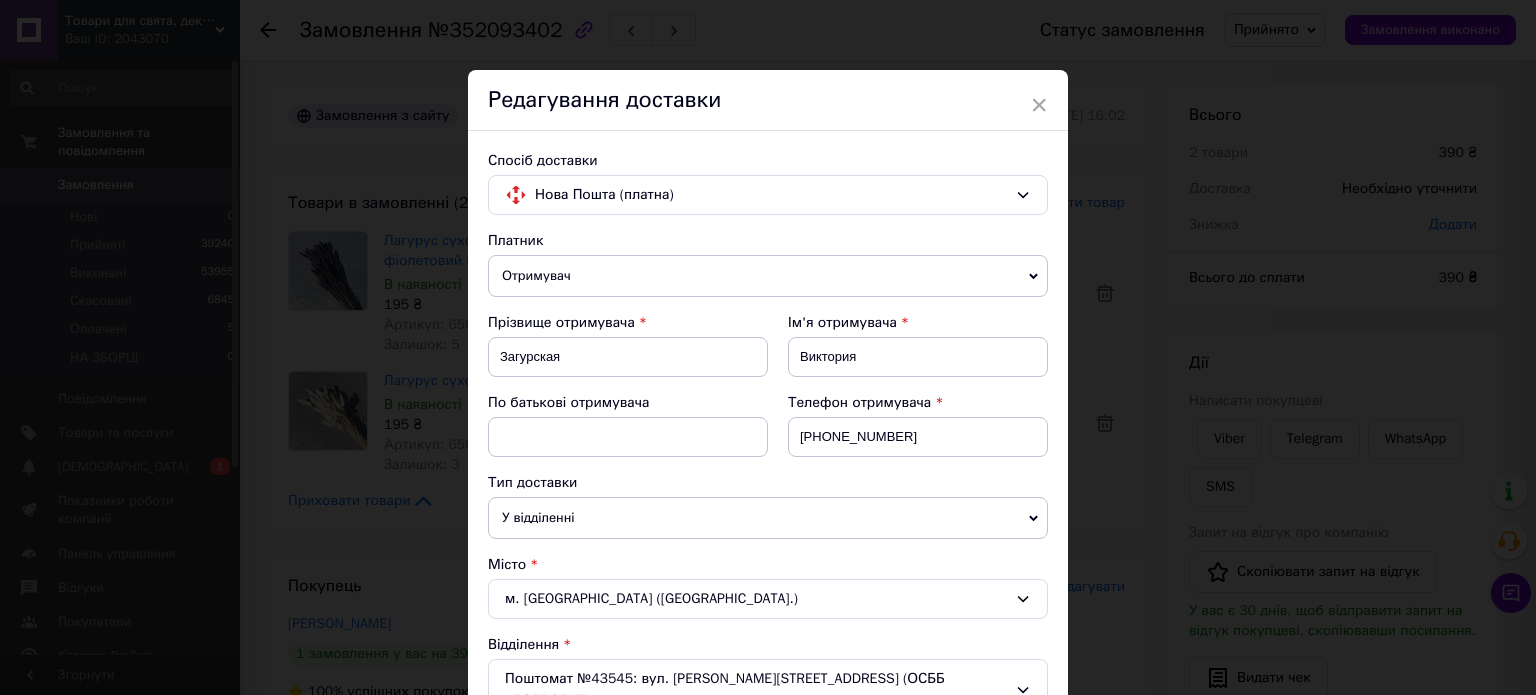 click on "× Редагування доставки Спосіб доставки Нова Пошта (платна) Платник Отримувач Відправник Прізвище отримувача [PERSON_NAME] Ім'я отримувача [PERSON_NAME] батькові отримувача Телефон отримувача [PHONE_NUMBER] Тип доставки У відділенні Кур'єром В поштоматі Місто м. [GEOGRAPHIC_DATA] ([GEOGRAPHIC_DATA].) Відділення Поштомат №43545: вул. [PERSON_NAME][STREET_ADDRESS] (ОСББ "ДОБРОБУТ-20") Місце відправки с. [PERSON_NAME]: №1: шосе Тиврівське, 1Б Немає збігів. Спробуйте змінити умови пошуку Додати ще місце відправки Тип посилки Вантаж Документи Номер упаковки (не обов'язково) 390 [DATE] < 2025 > < >" at bounding box center [768, 347] 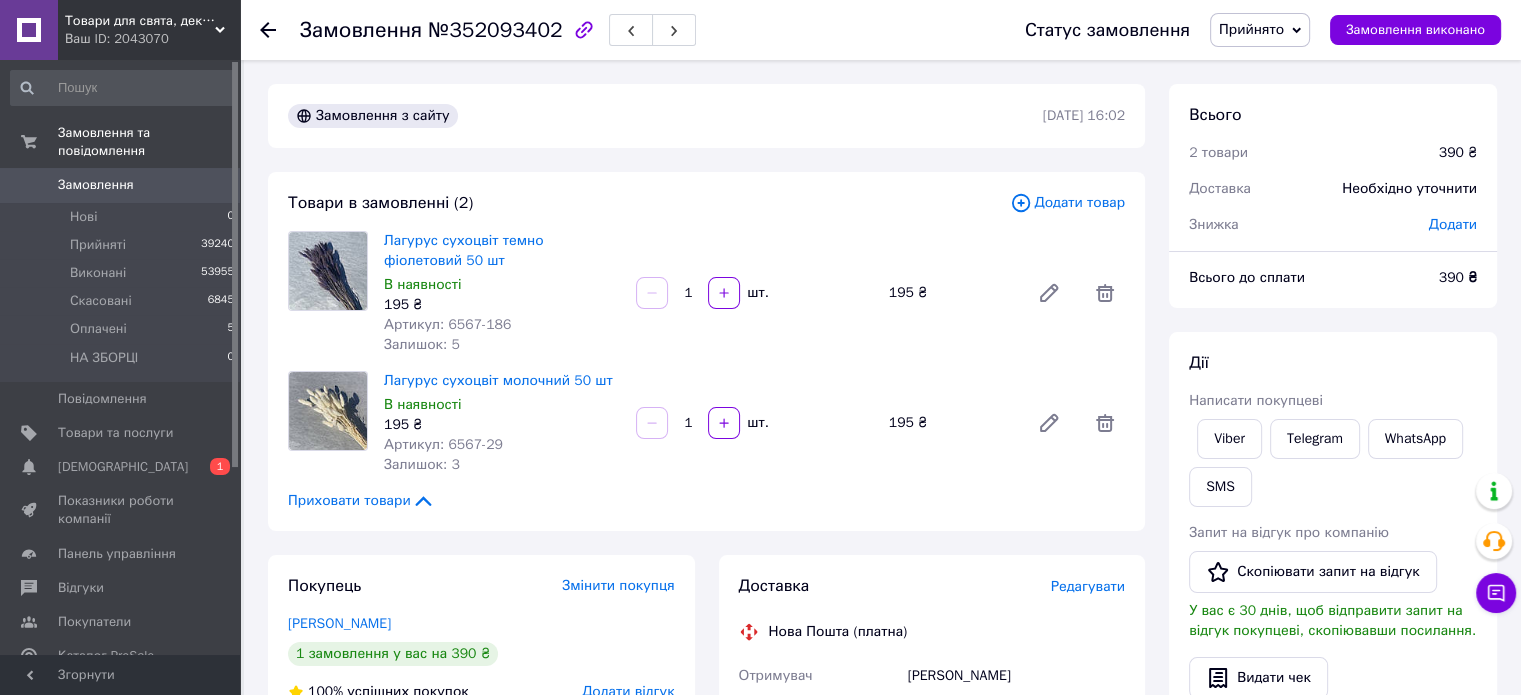 click on "Редагувати" at bounding box center (1088, 586) 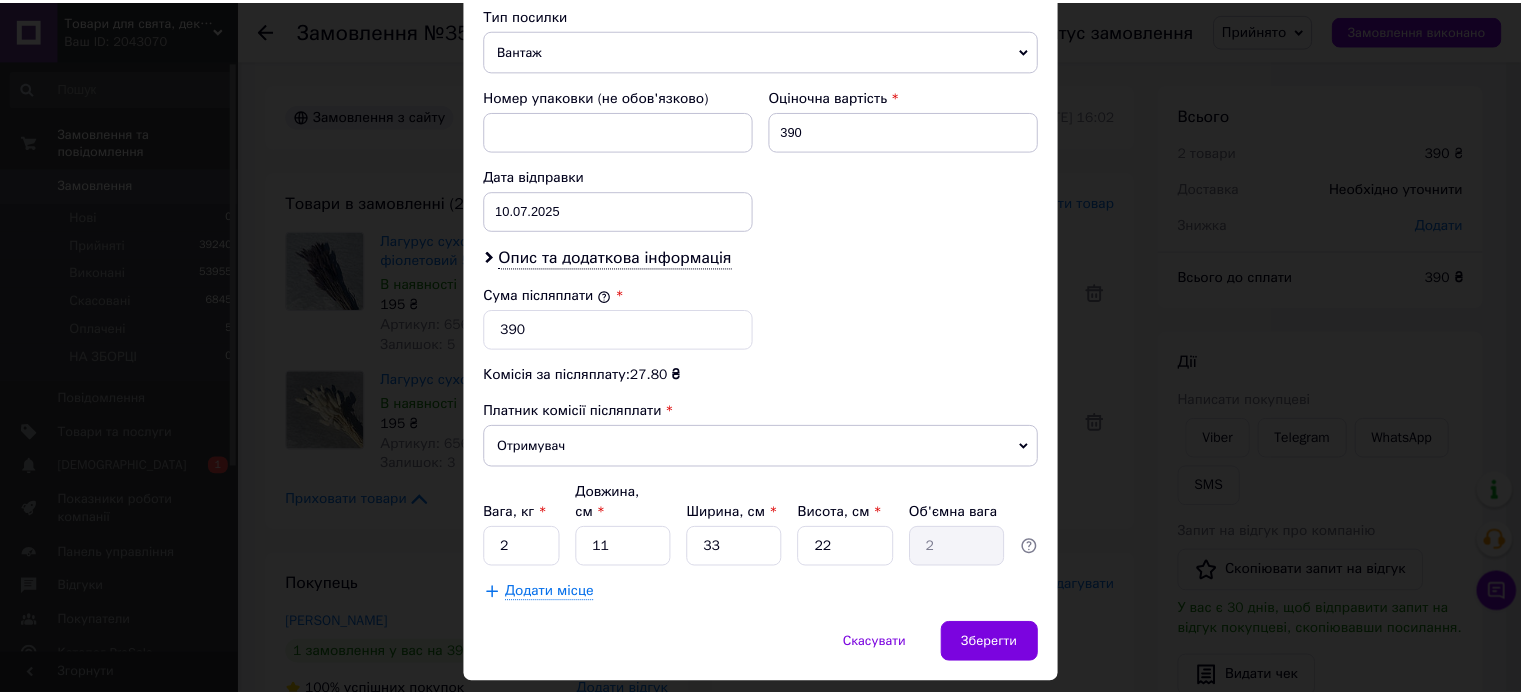 scroll, scrollTop: 824, scrollLeft: 0, axis: vertical 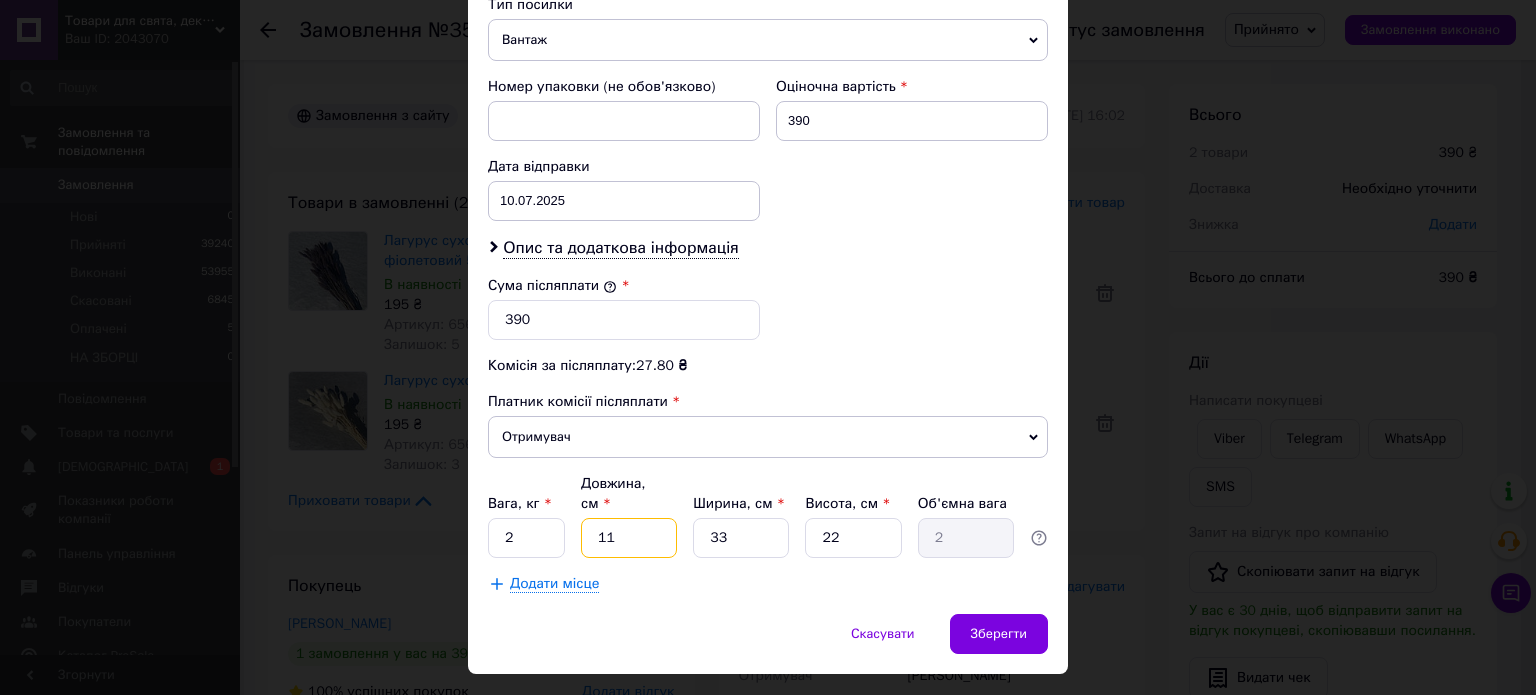 drag, startPoint x: 650, startPoint y: 495, endPoint x: 588, endPoint y: 502, distance: 62.39391 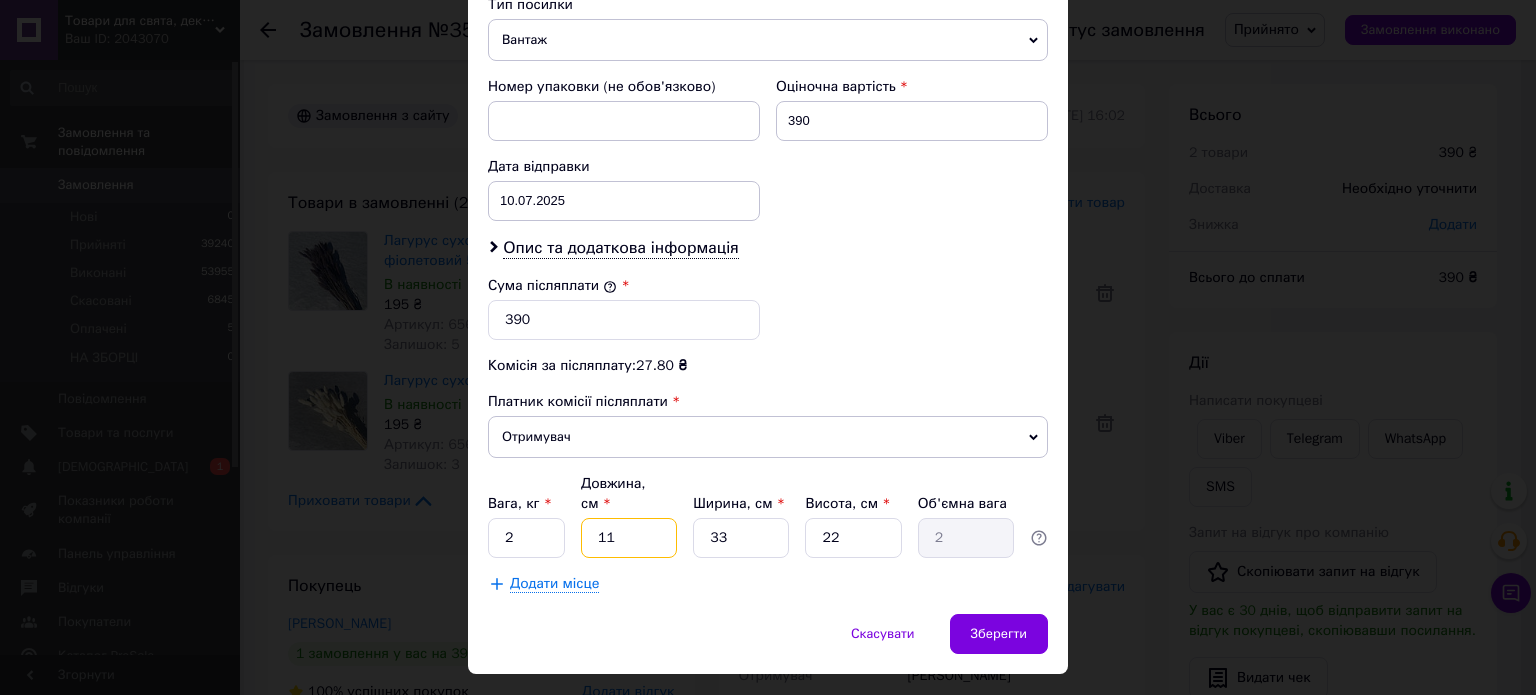 type on "6" 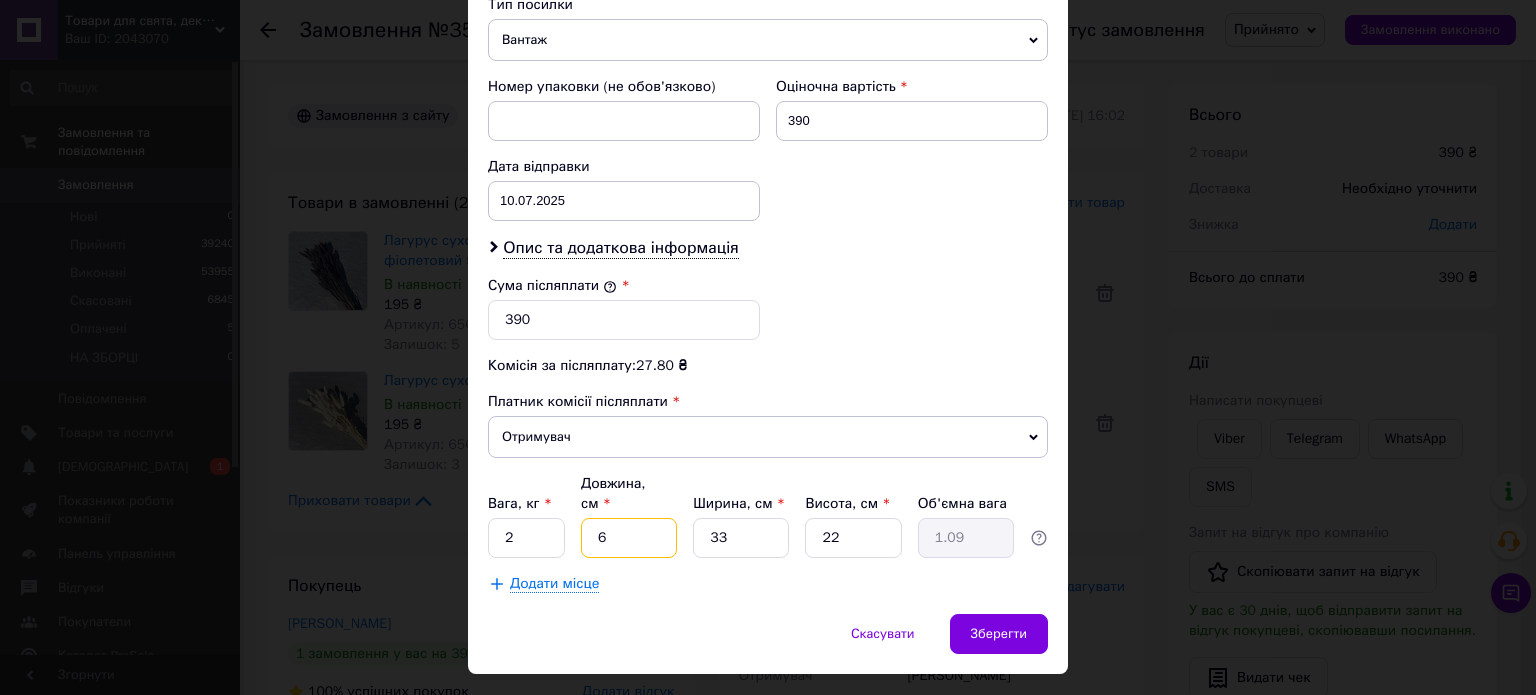 type on "60" 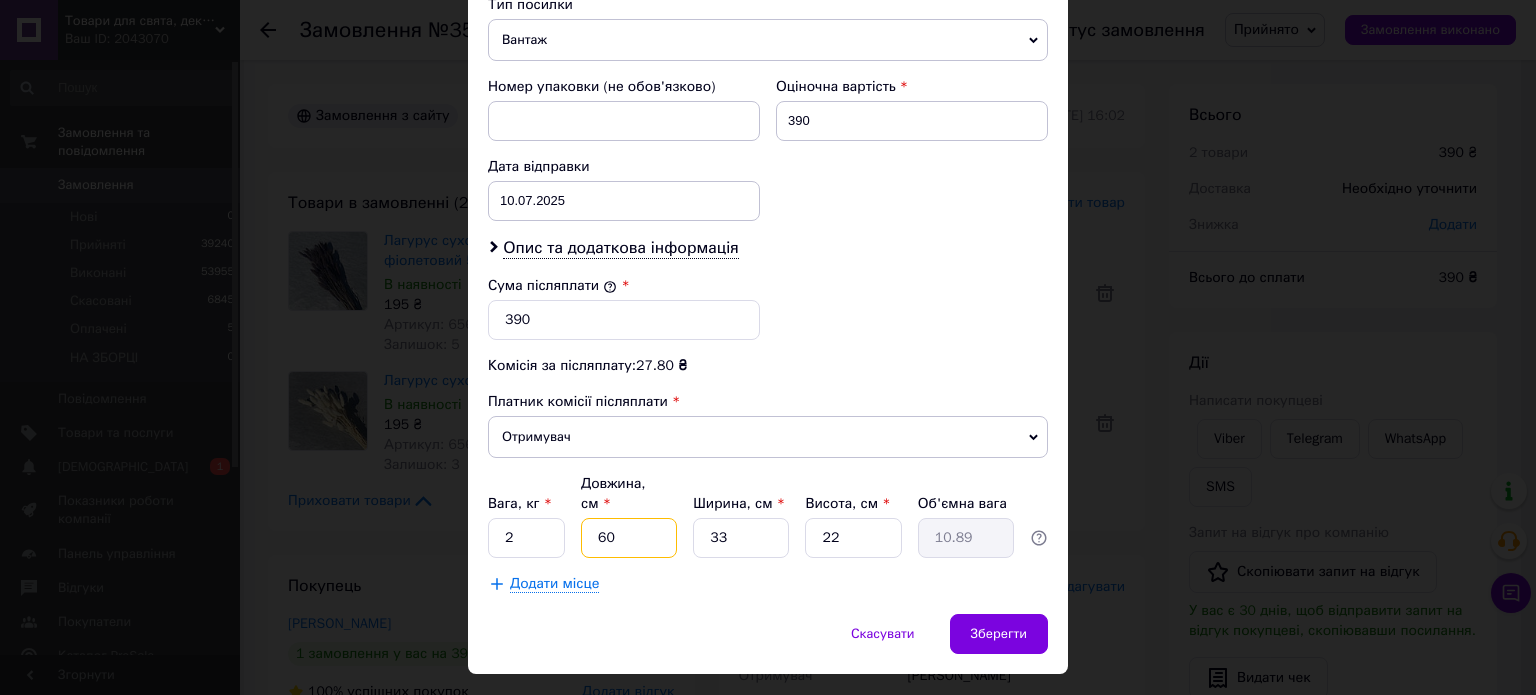 type on "60" 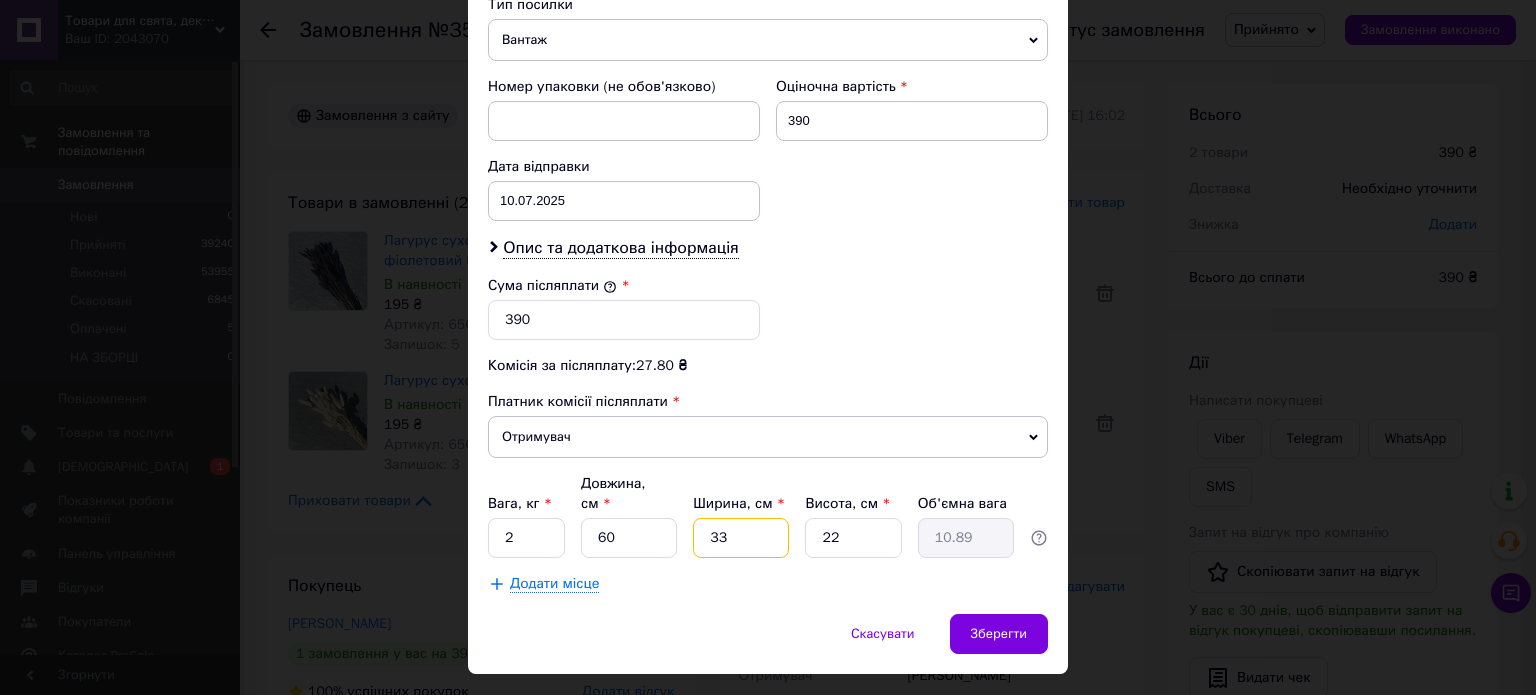 drag, startPoint x: 728, startPoint y: 509, endPoint x: 698, endPoint y: 519, distance: 31.622776 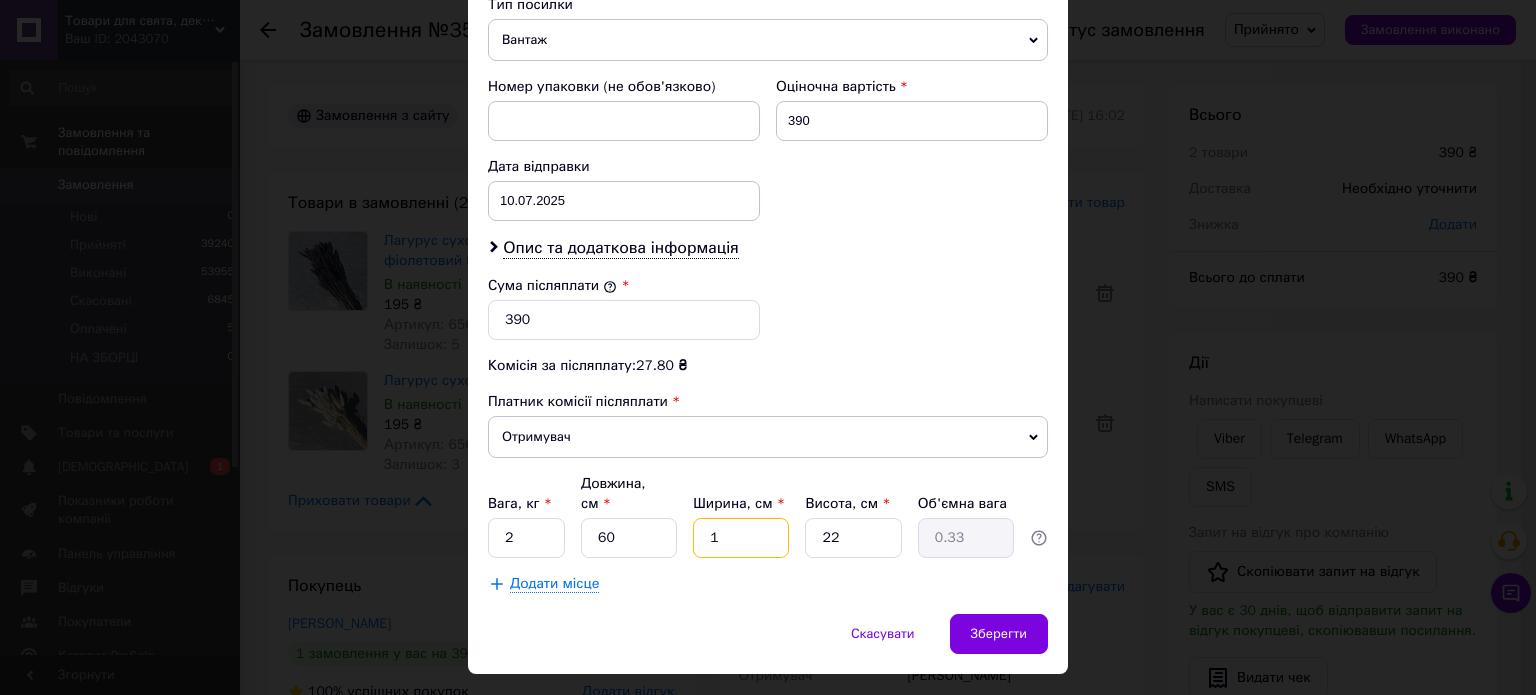 type on "15" 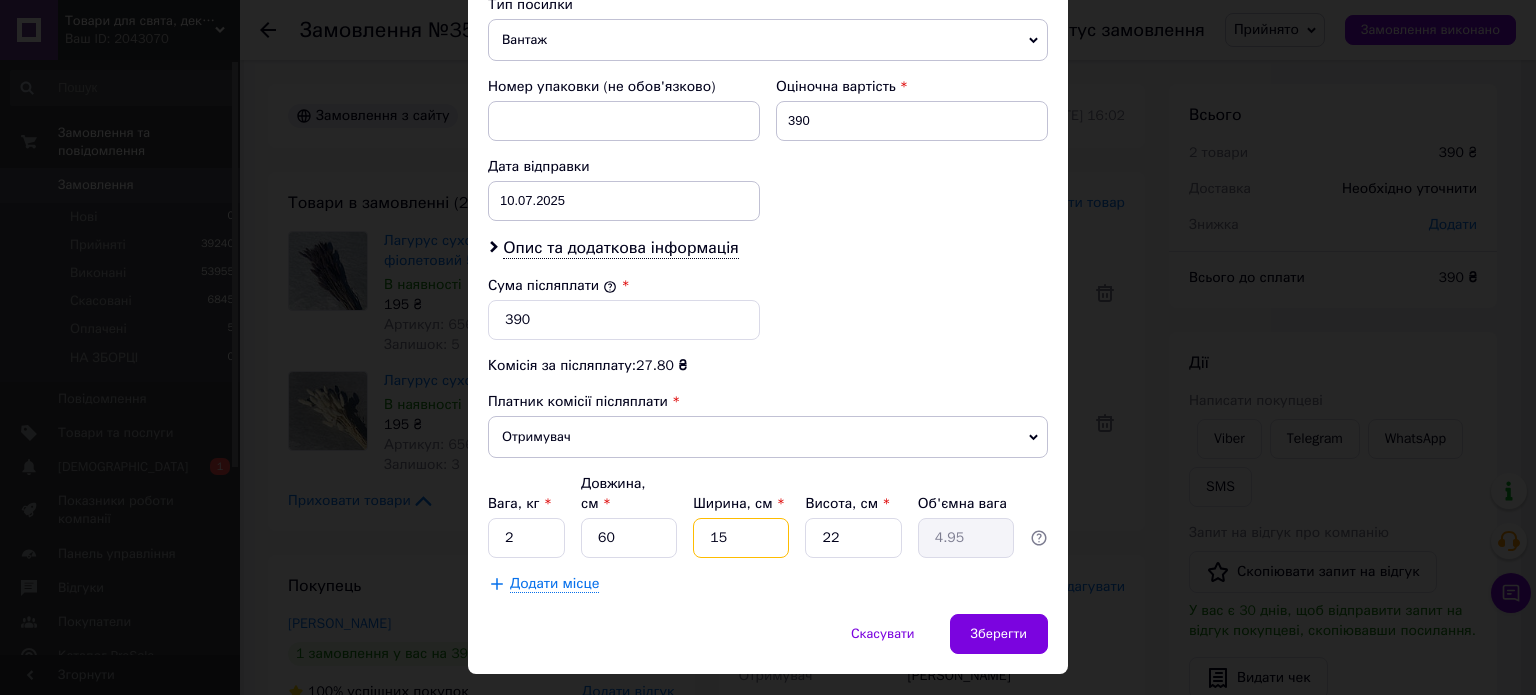 type on "15" 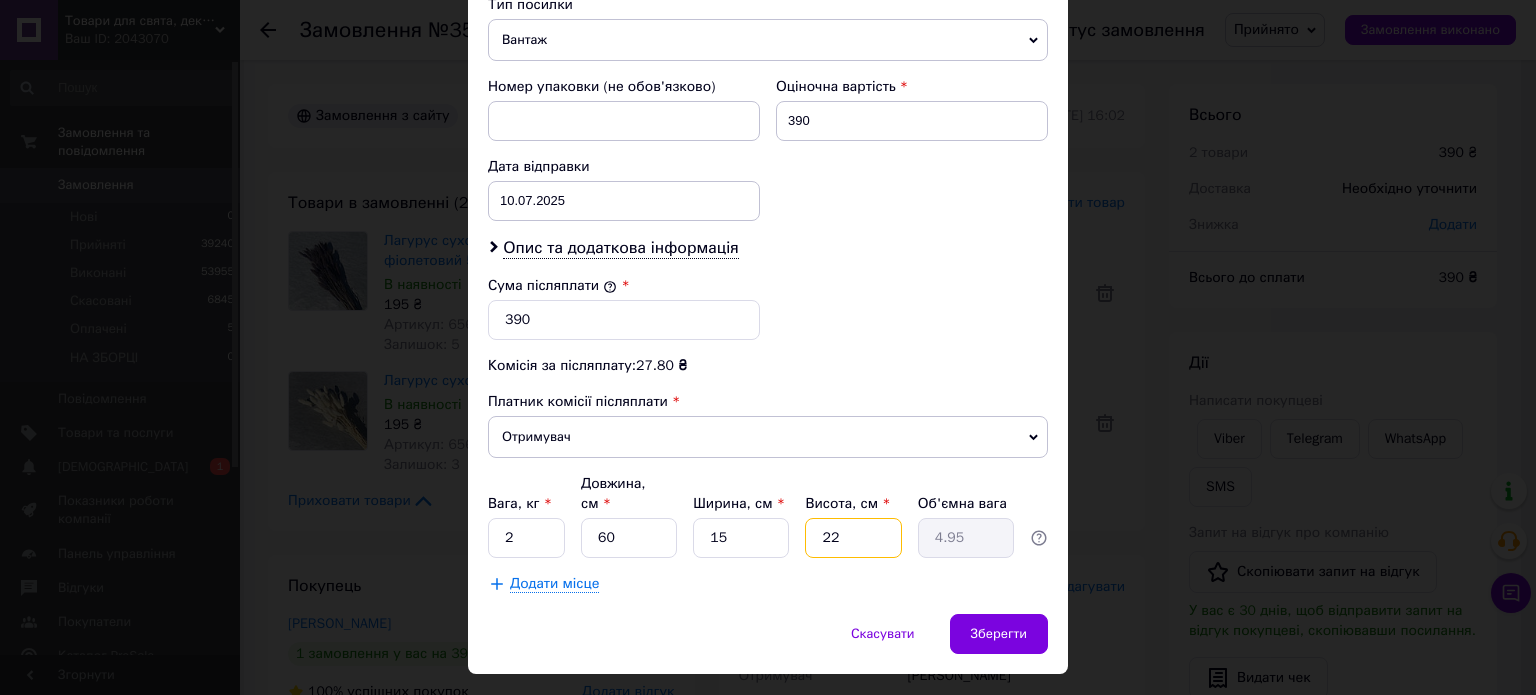 drag, startPoint x: 865, startPoint y: 485, endPoint x: 798, endPoint y: 515, distance: 73.409805 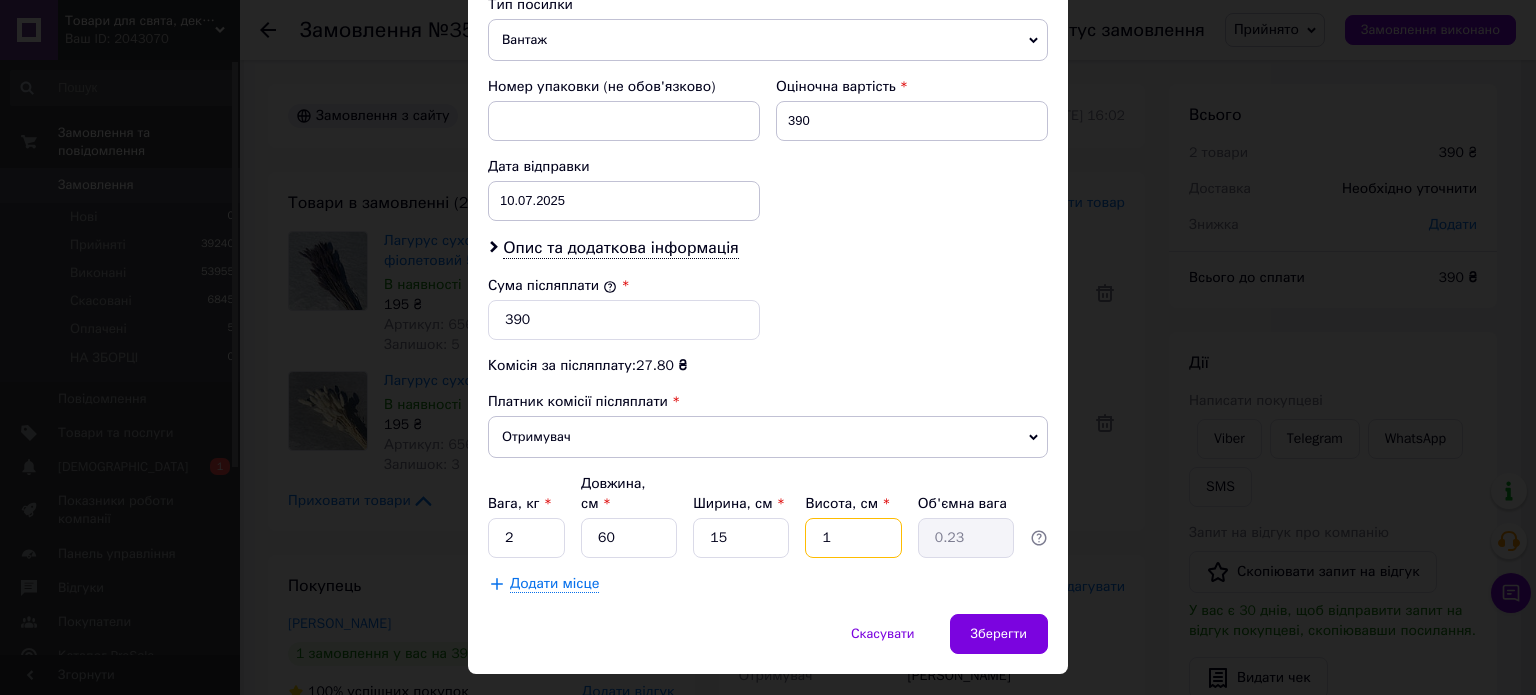 type on "10" 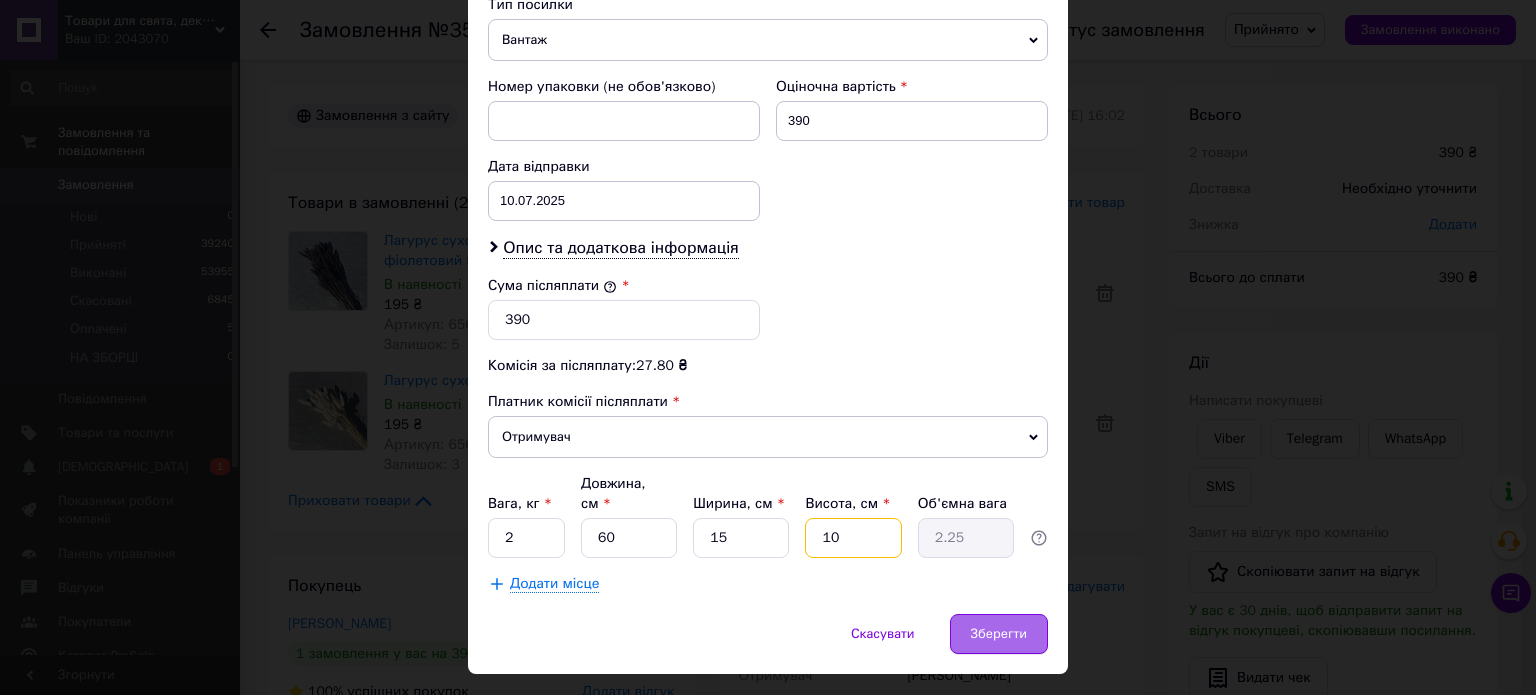 type on "10" 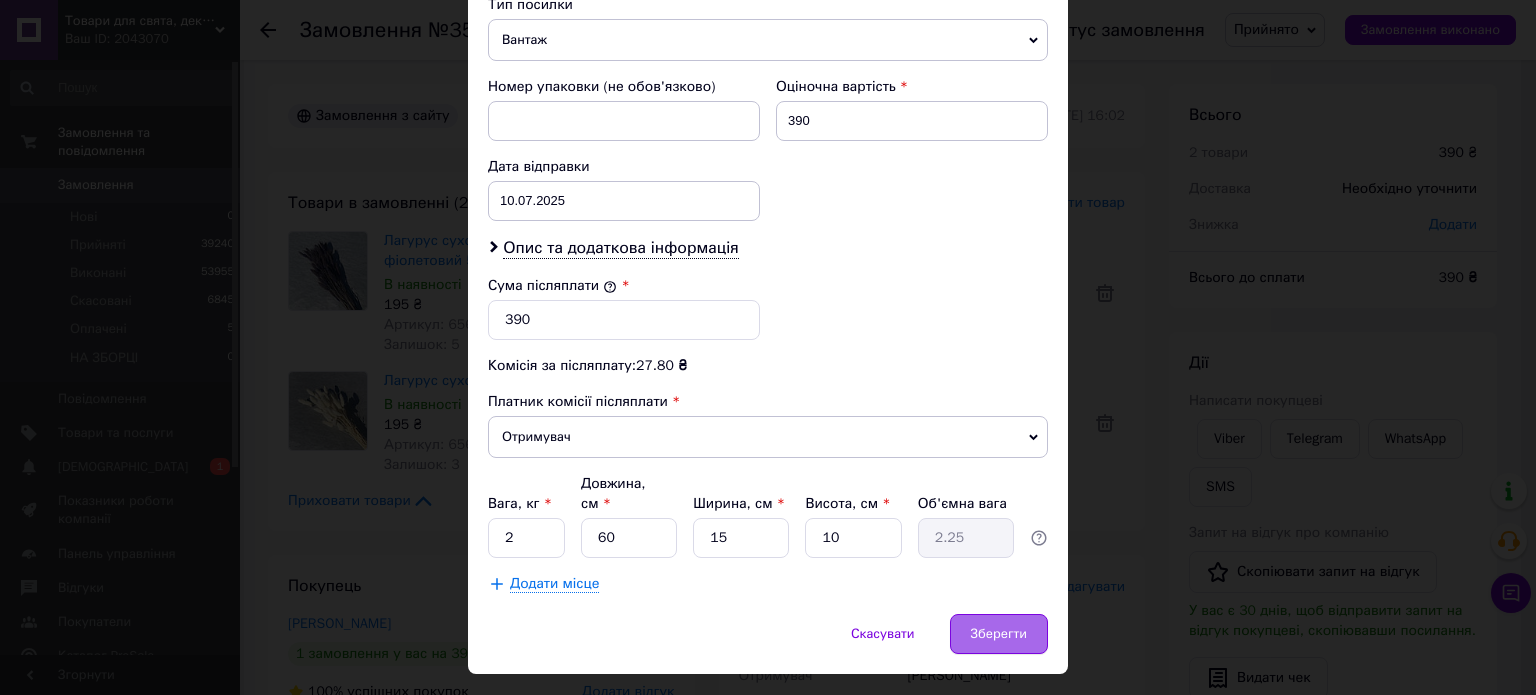 click on "Зберегти" at bounding box center (999, 634) 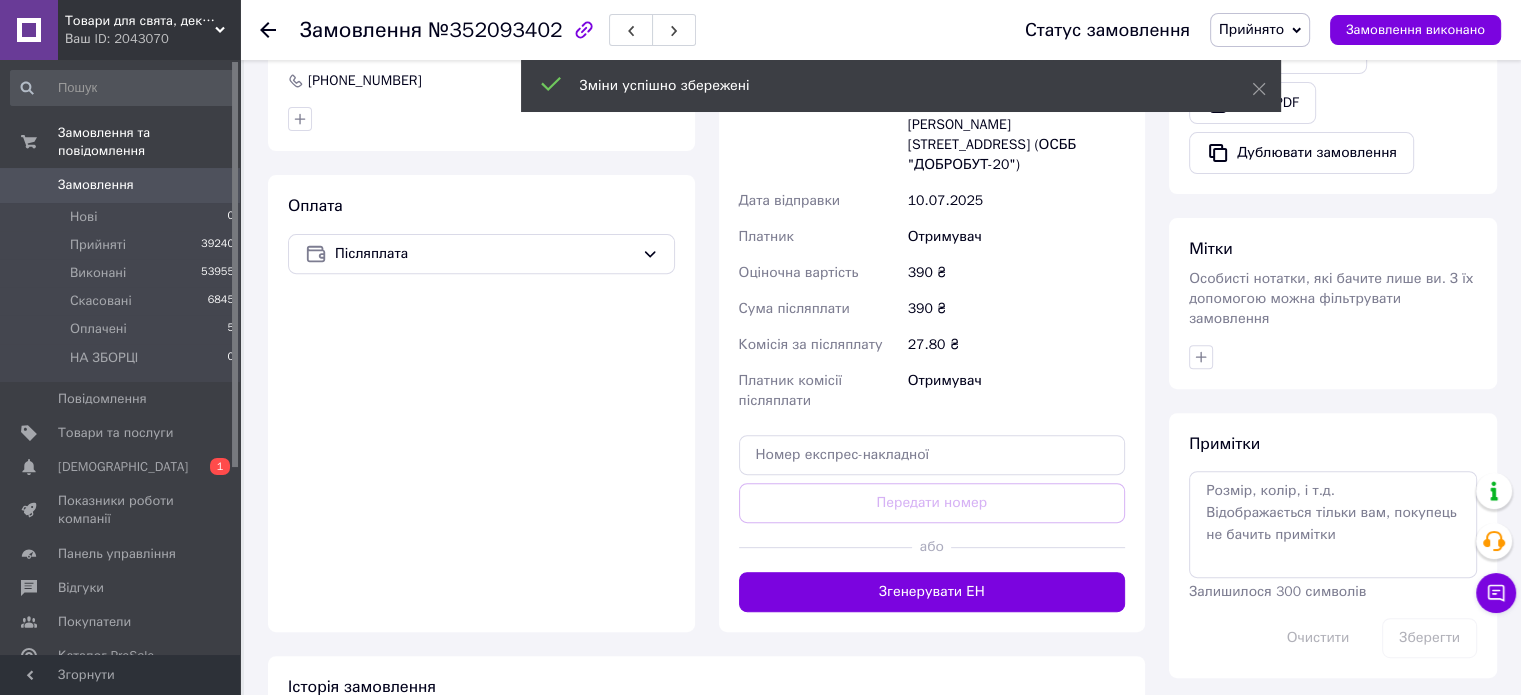 scroll, scrollTop: 700, scrollLeft: 0, axis: vertical 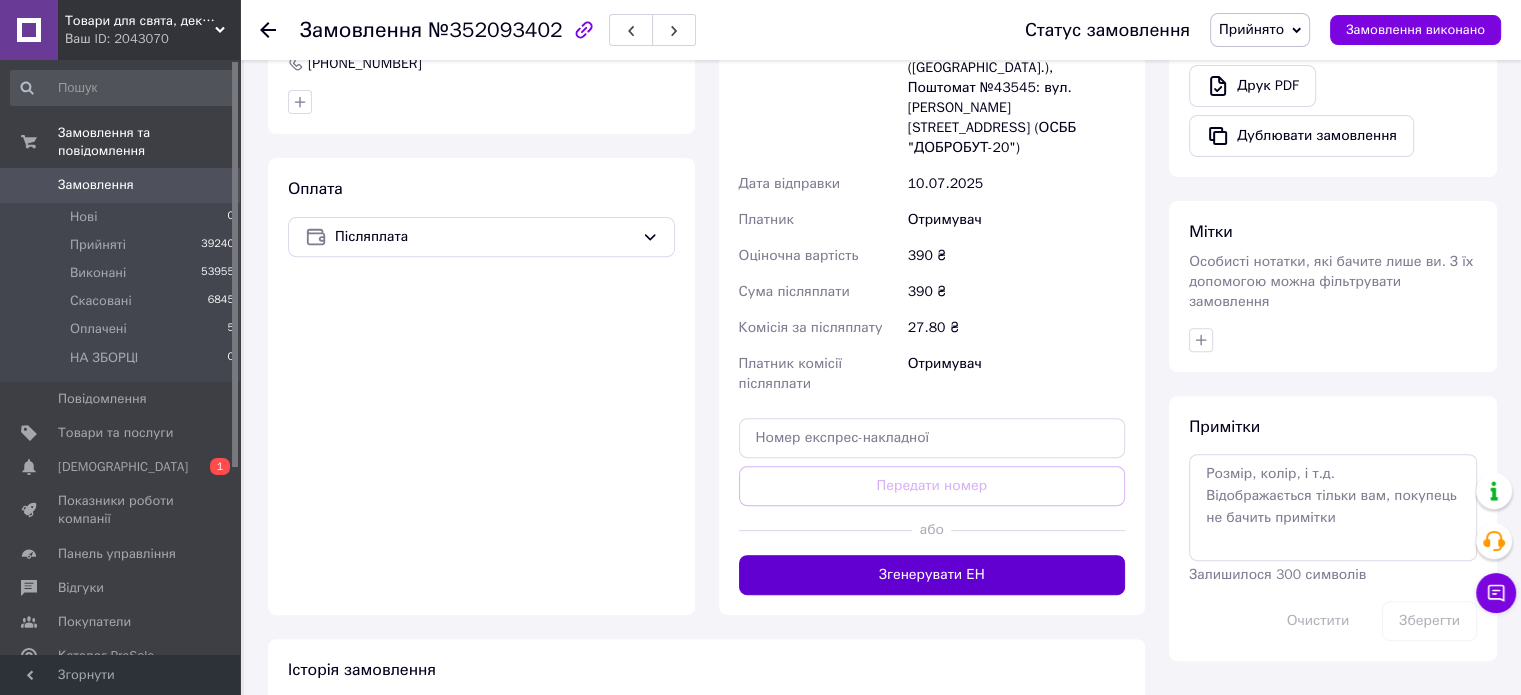 click on "Згенерувати ЕН" at bounding box center [932, 575] 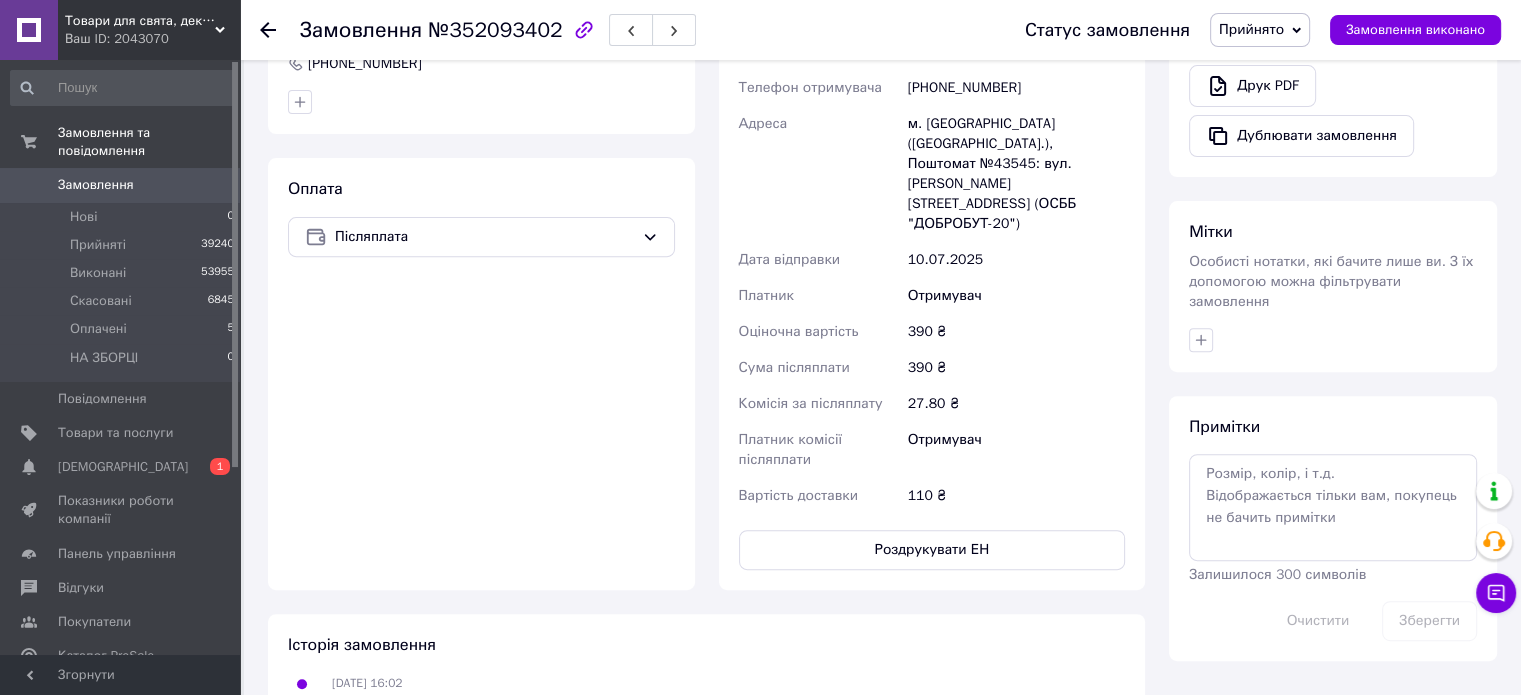 click on "Замовлення" at bounding box center [96, 185] 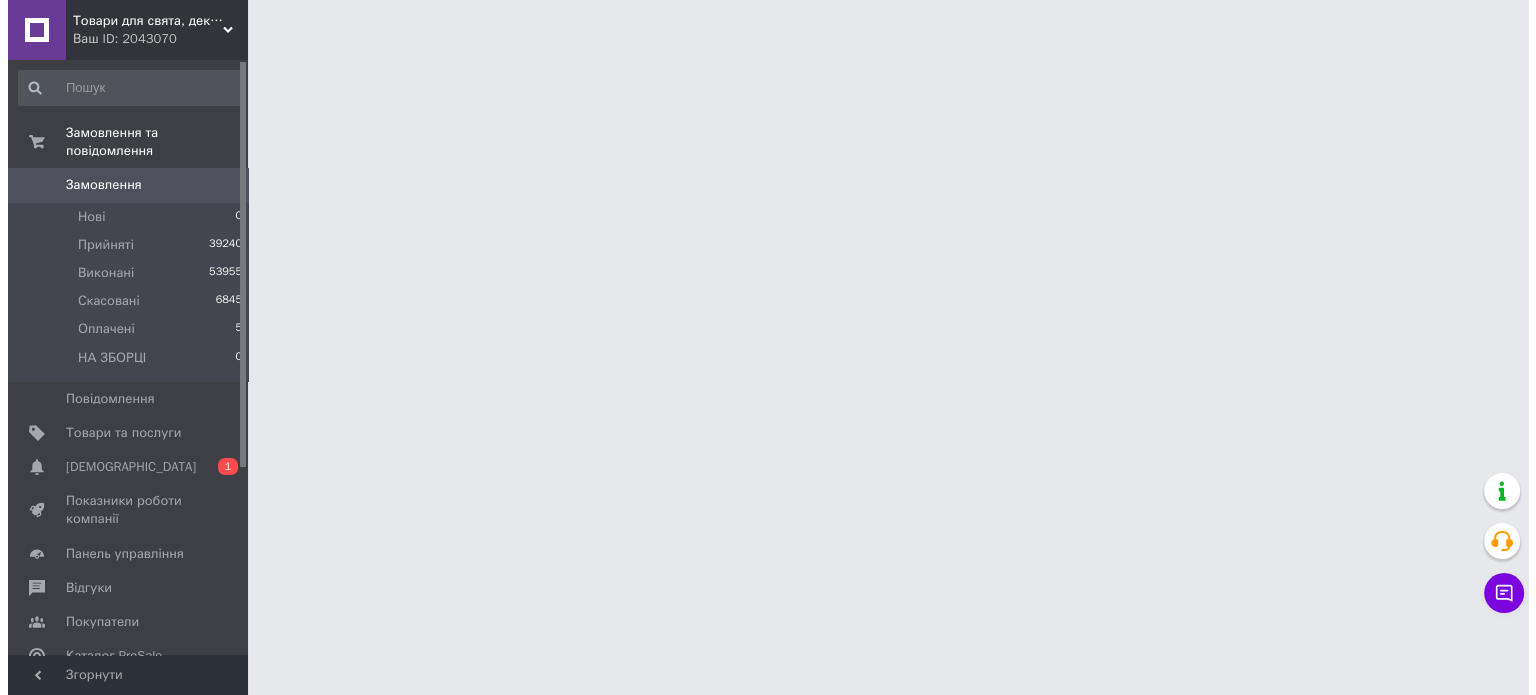 scroll, scrollTop: 0, scrollLeft: 0, axis: both 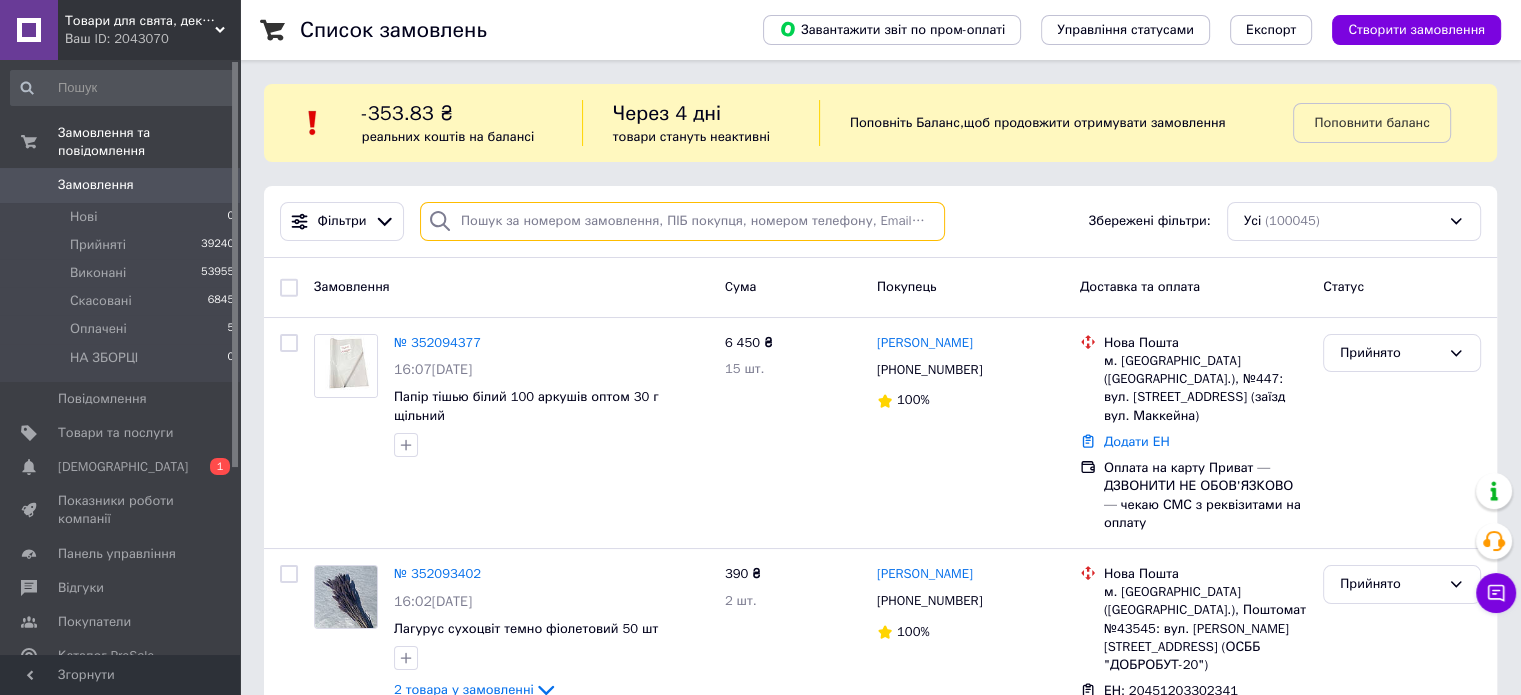 click at bounding box center (682, 221) 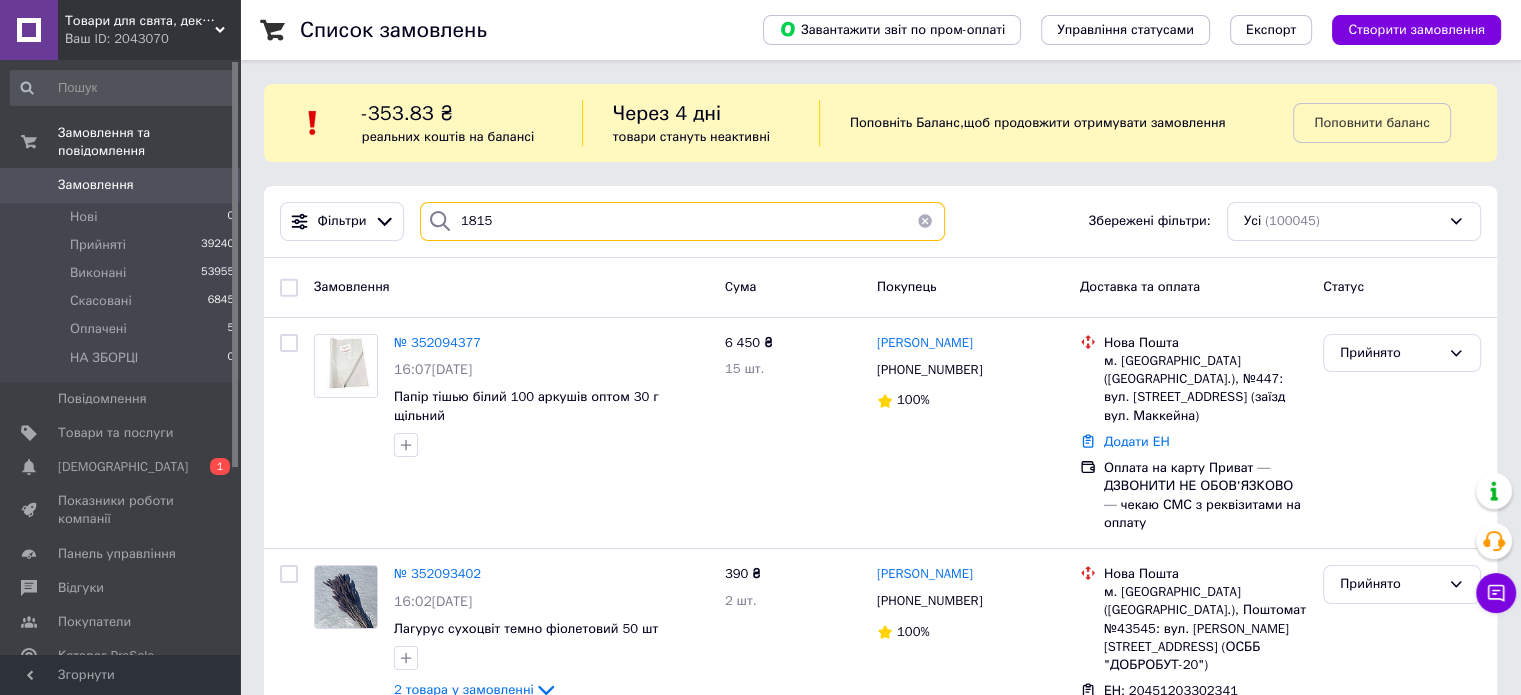type on "1815" 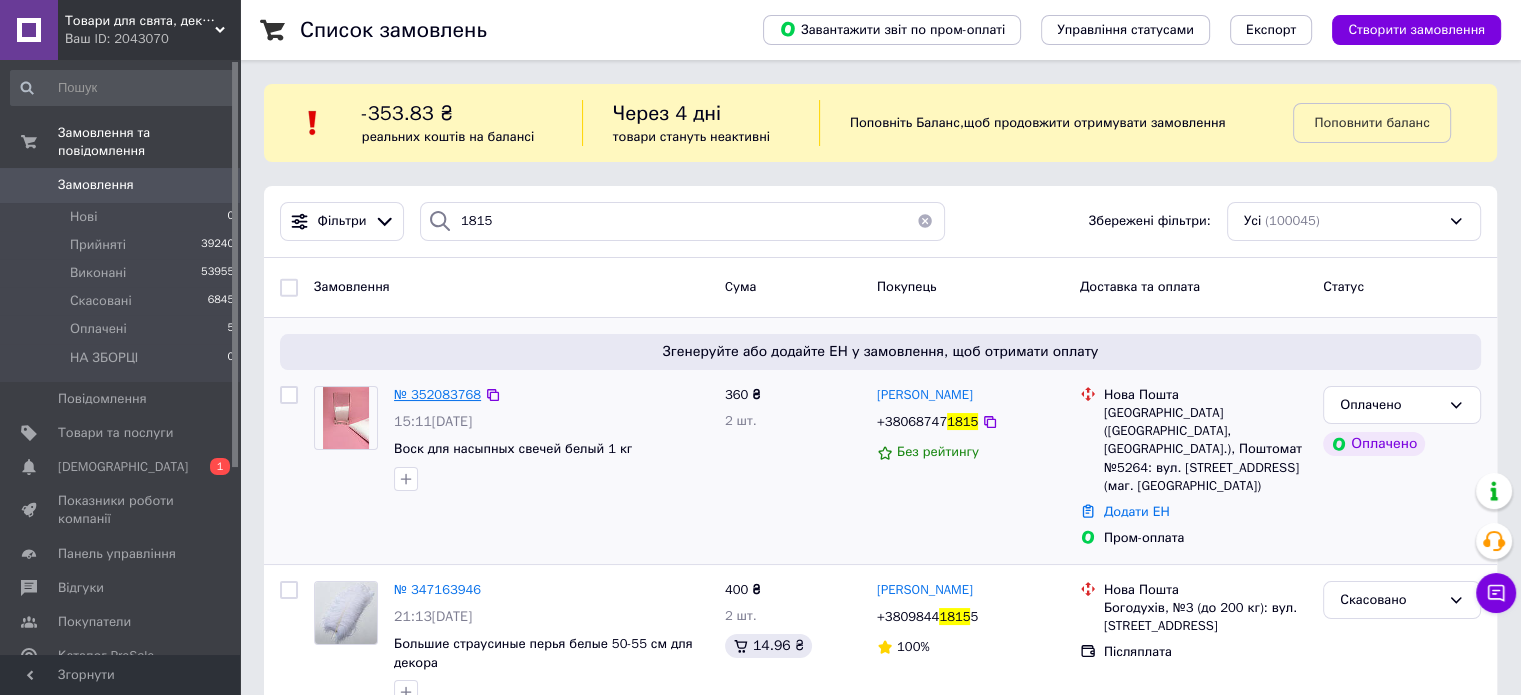 click on "№ 352083768" at bounding box center (437, 394) 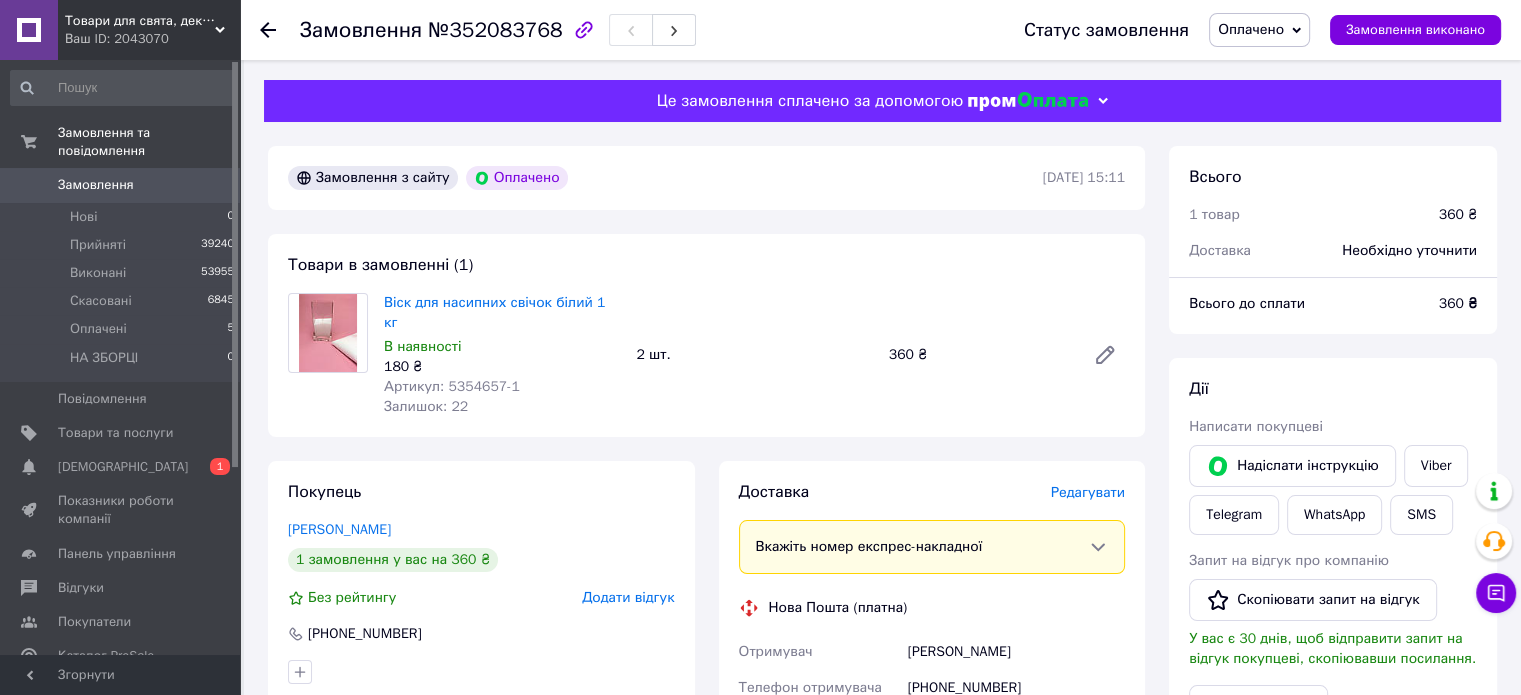 click on "Редагувати" at bounding box center (1088, 492) 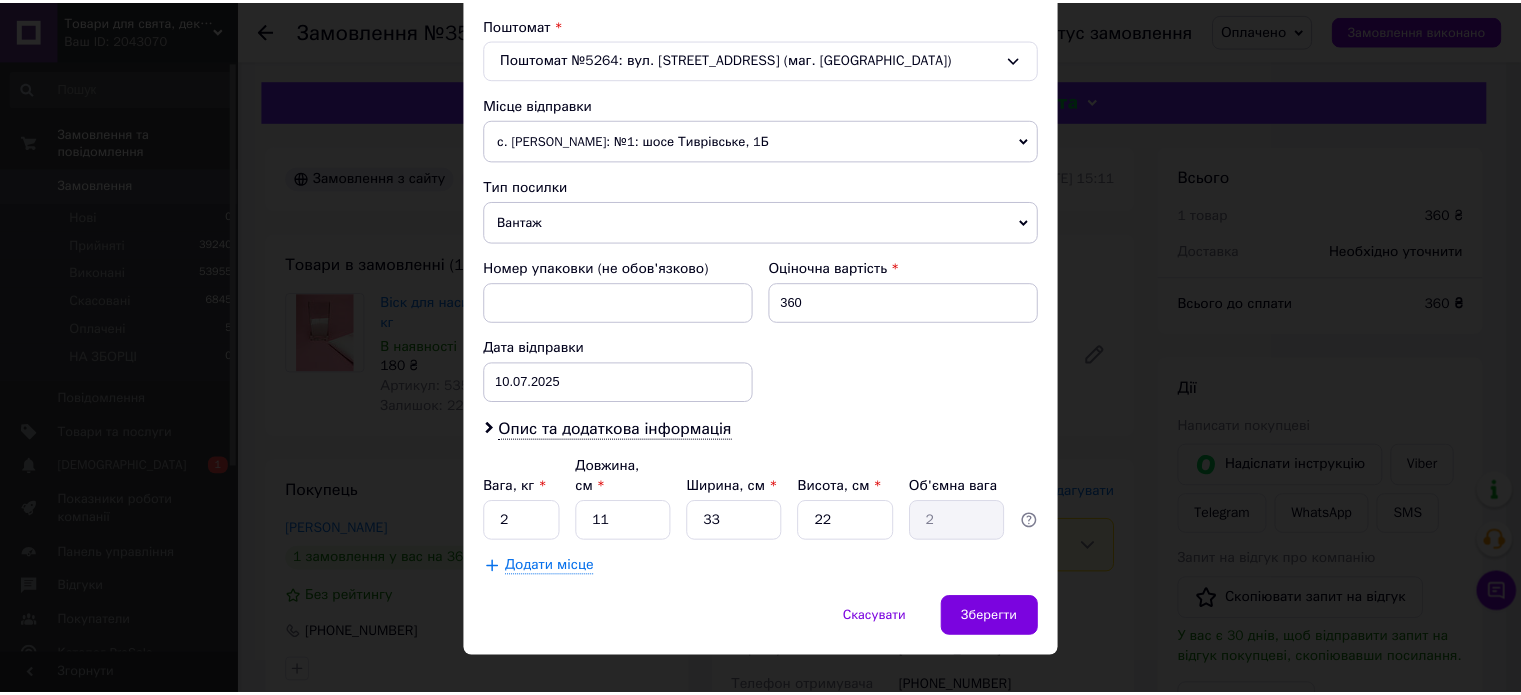 scroll, scrollTop: 627, scrollLeft: 0, axis: vertical 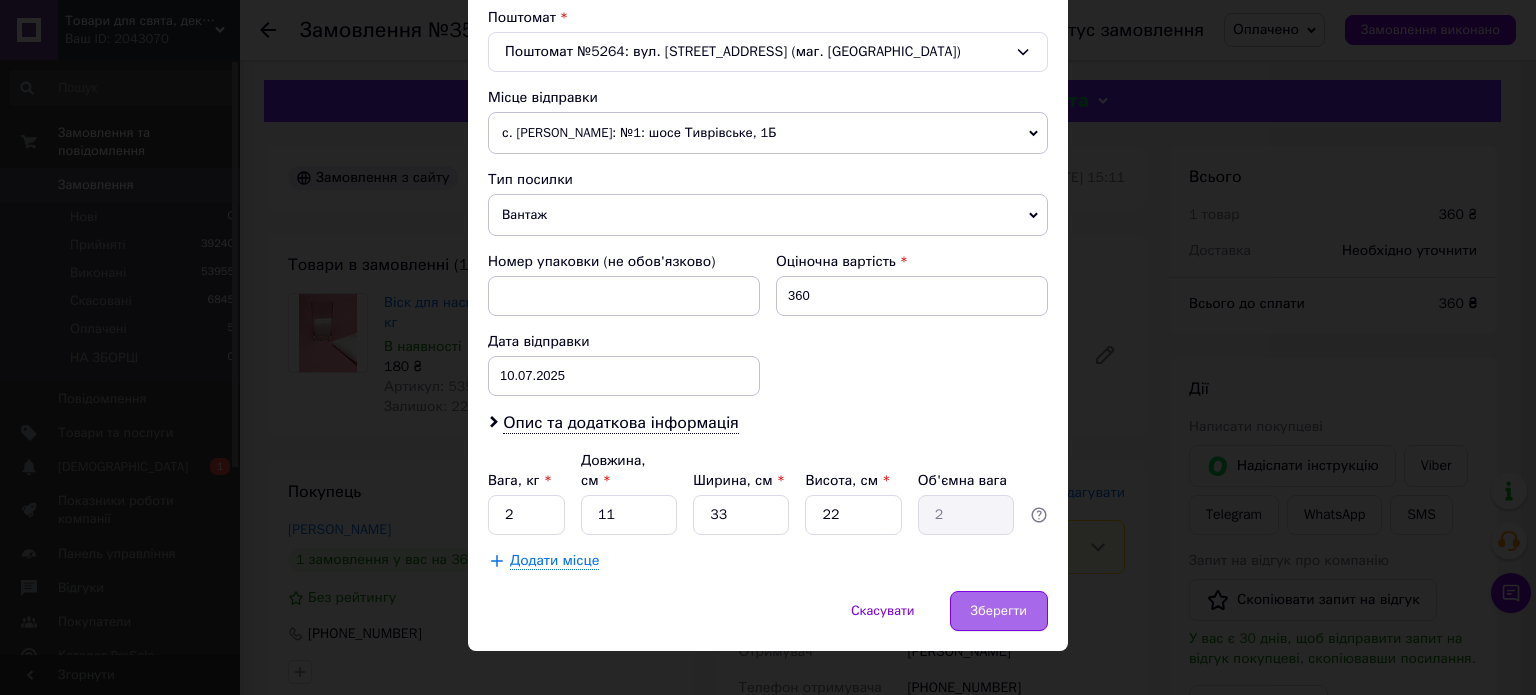 click on "Зберегти" at bounding box center [999, 611] 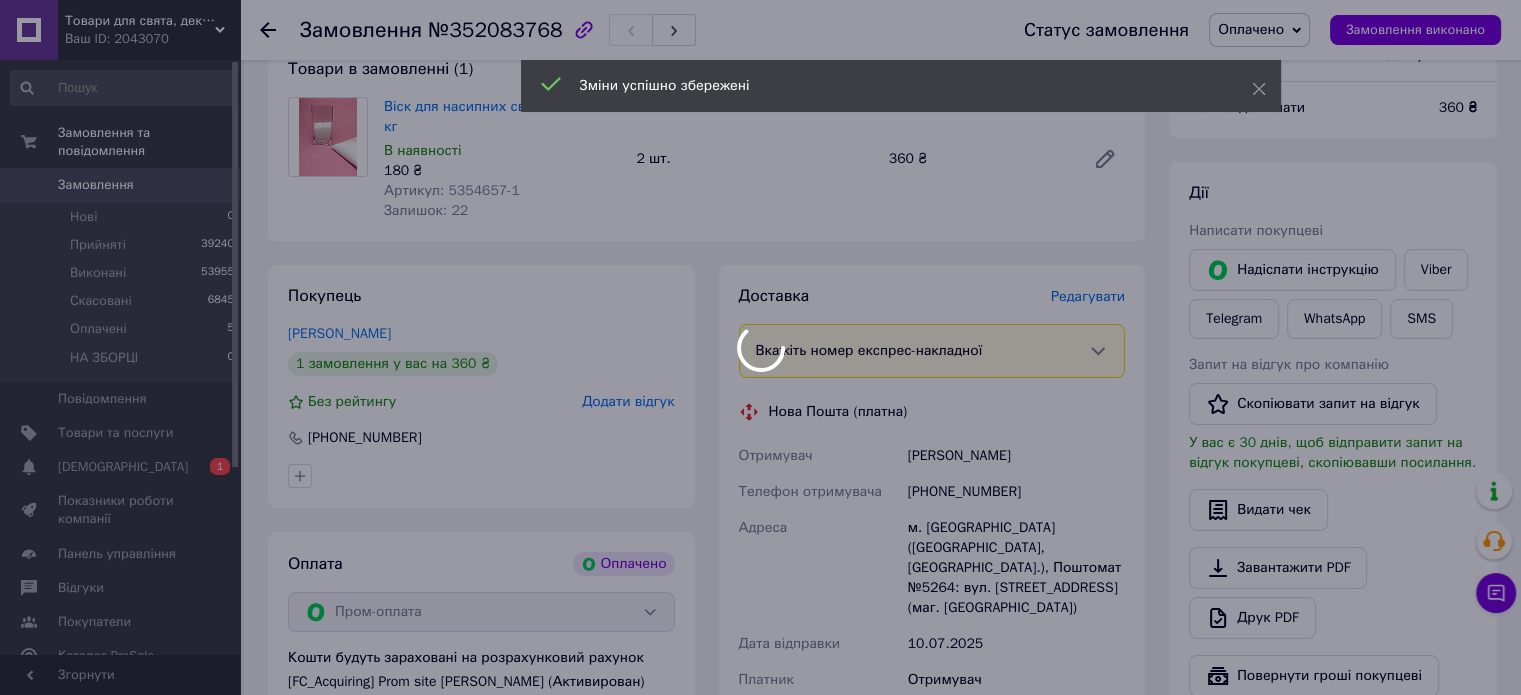 scroll, scrollTop: 500, scrollLeft: 0, axis: vertical 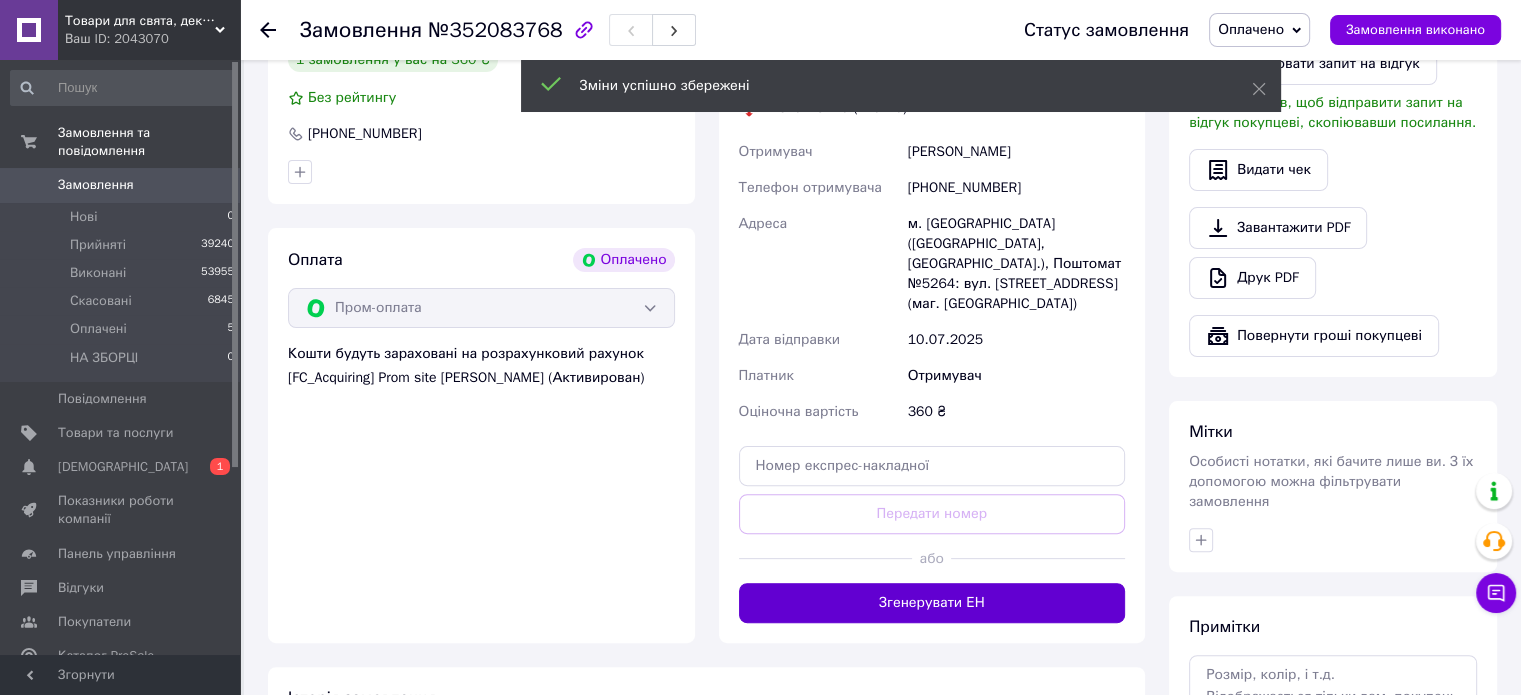 click on "Згенерувати ЕН" at bounding box center (932, 603) 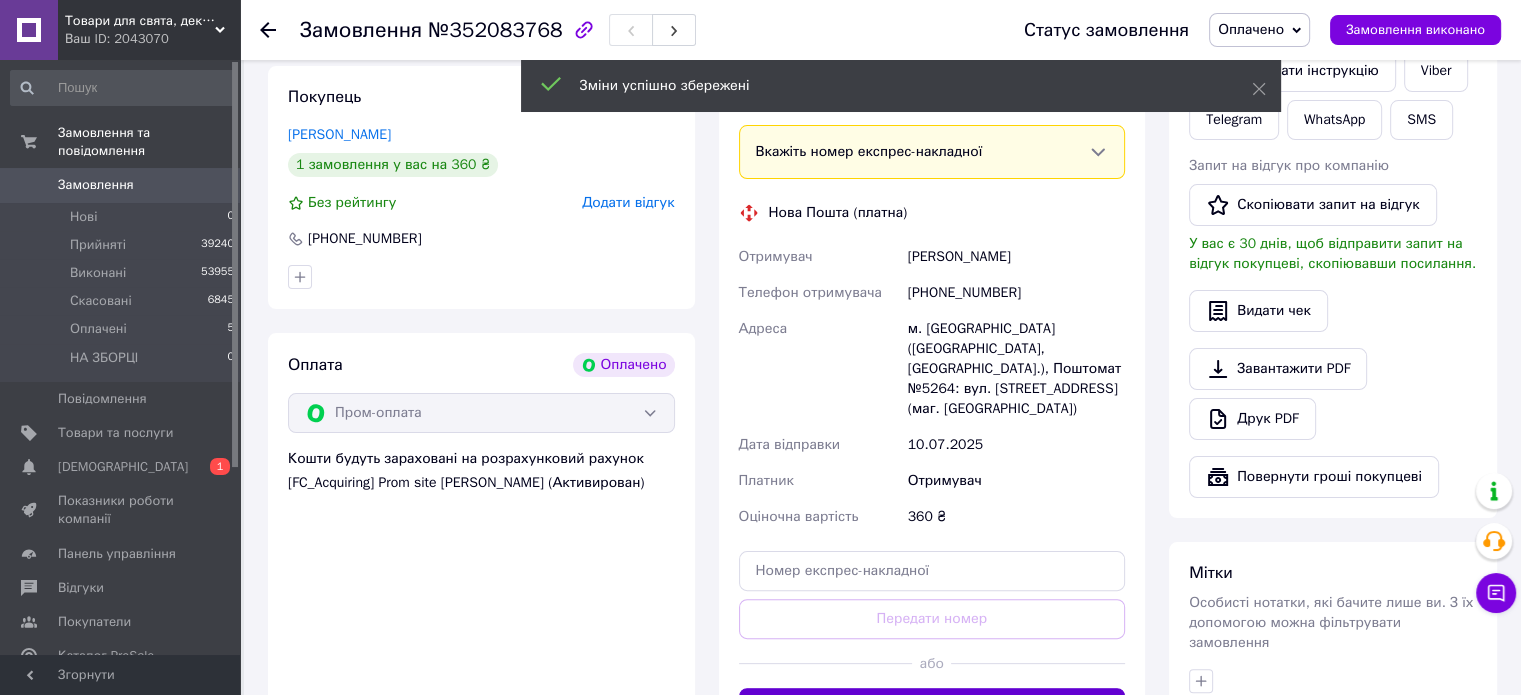 scroll, scrollTop: 300, scrollLeft: 0, axis: vertical 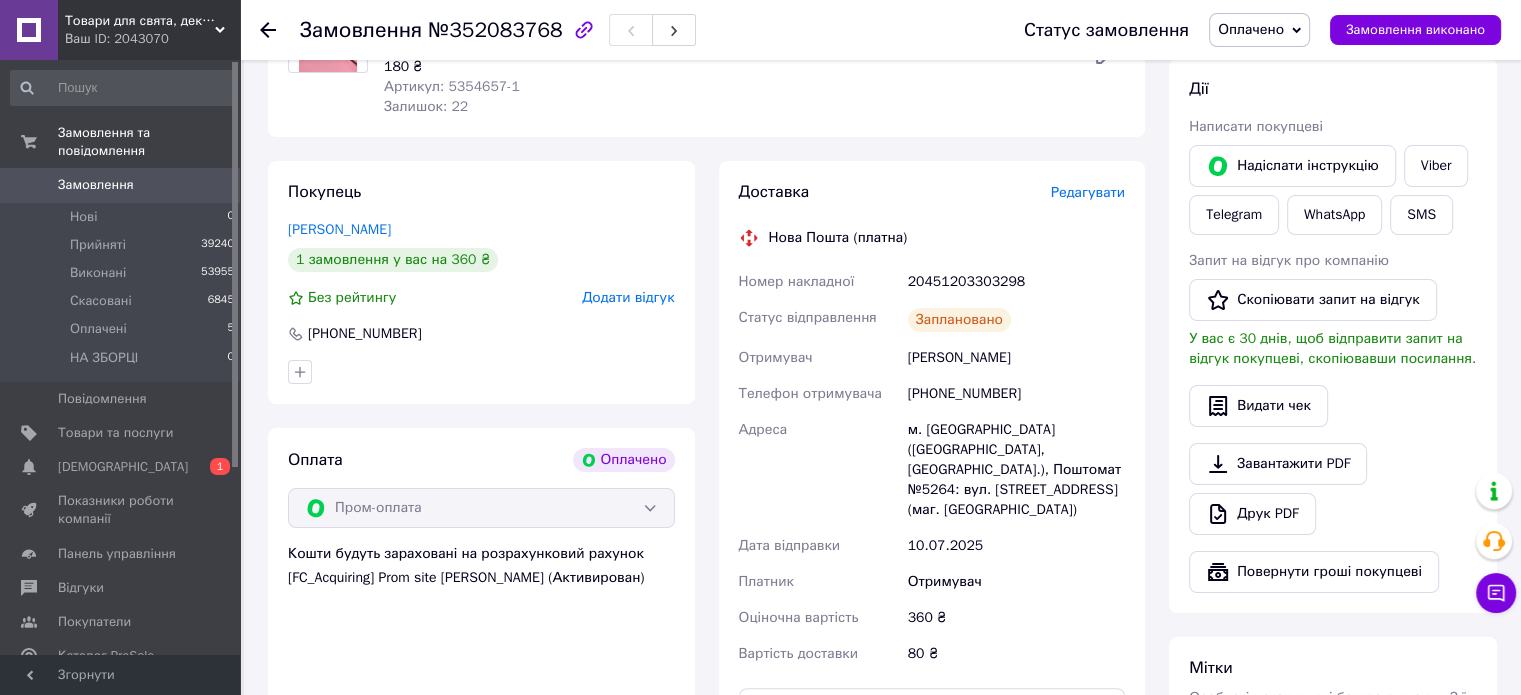 click on "Замовлення" at bounding box center [121, 185] 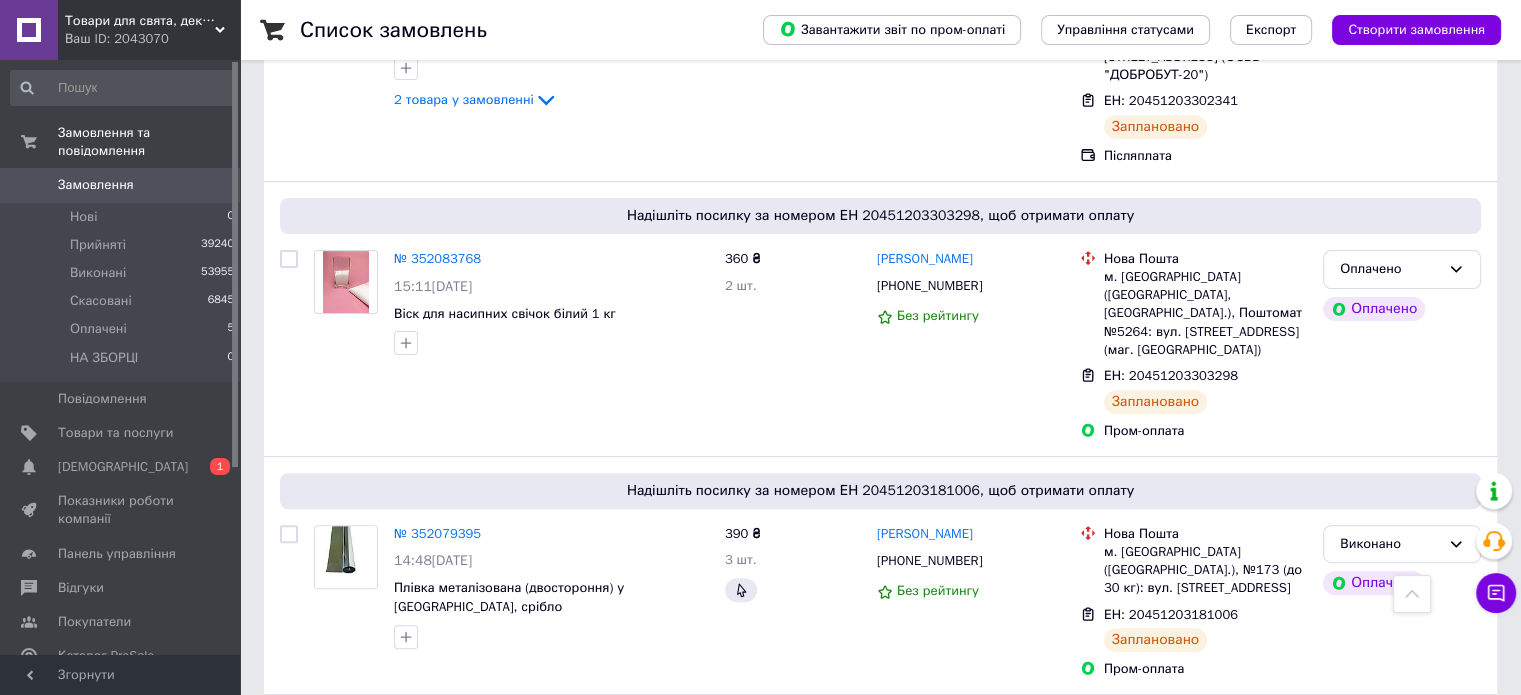 scroll, scrollTop: 700, scrollLeft: 0, axis: vertical 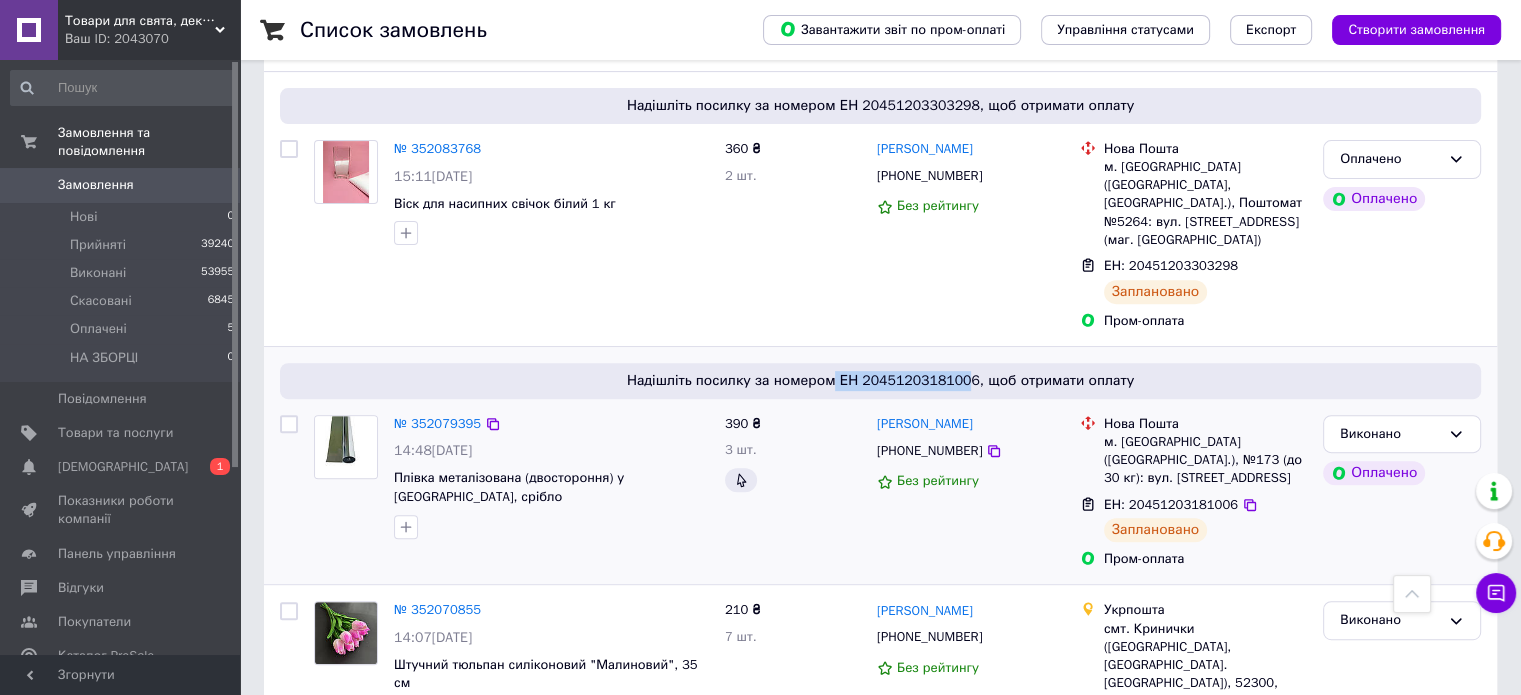 drag, startPoint x: 838, startPoint y: 325, endPoint x: 968, endPoint y: 325, distance: 130 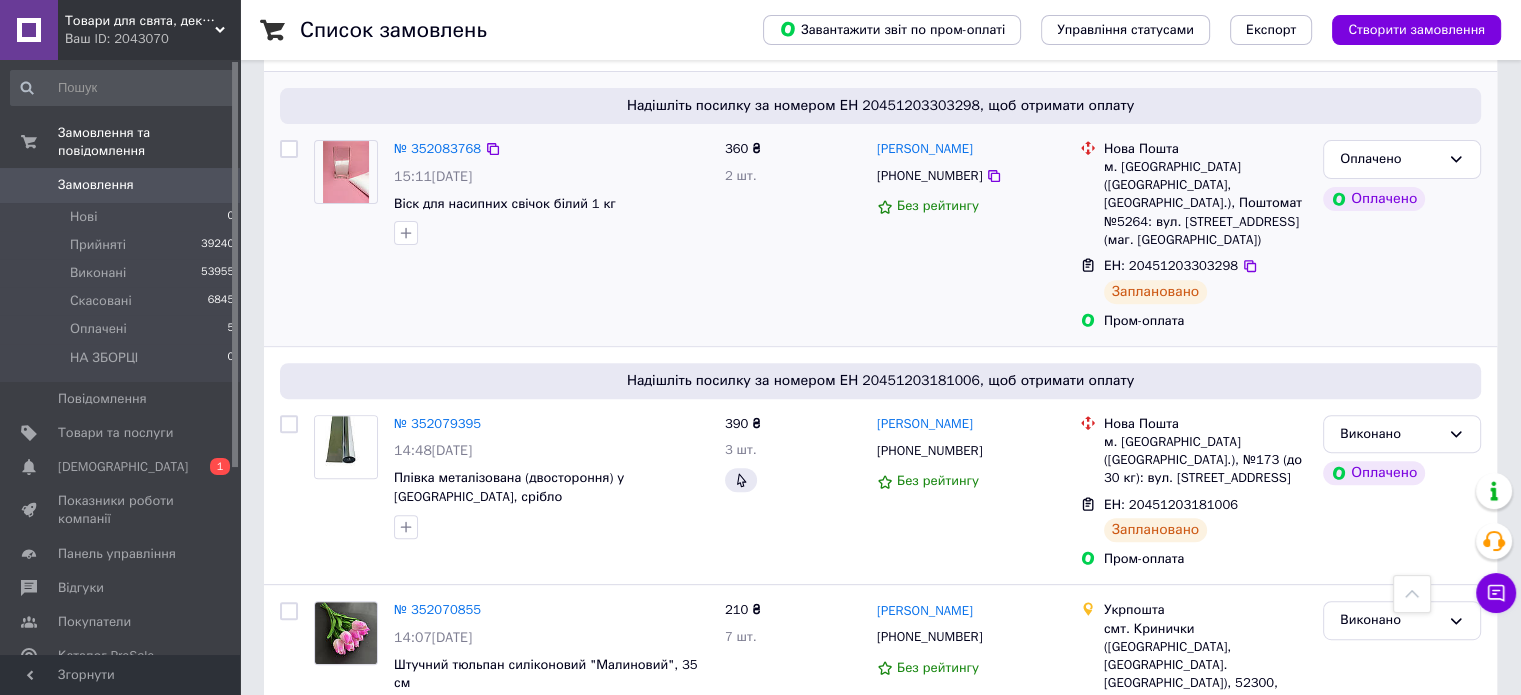 click on "360 ₴ 2 шт." at bounding box center (793, 235) 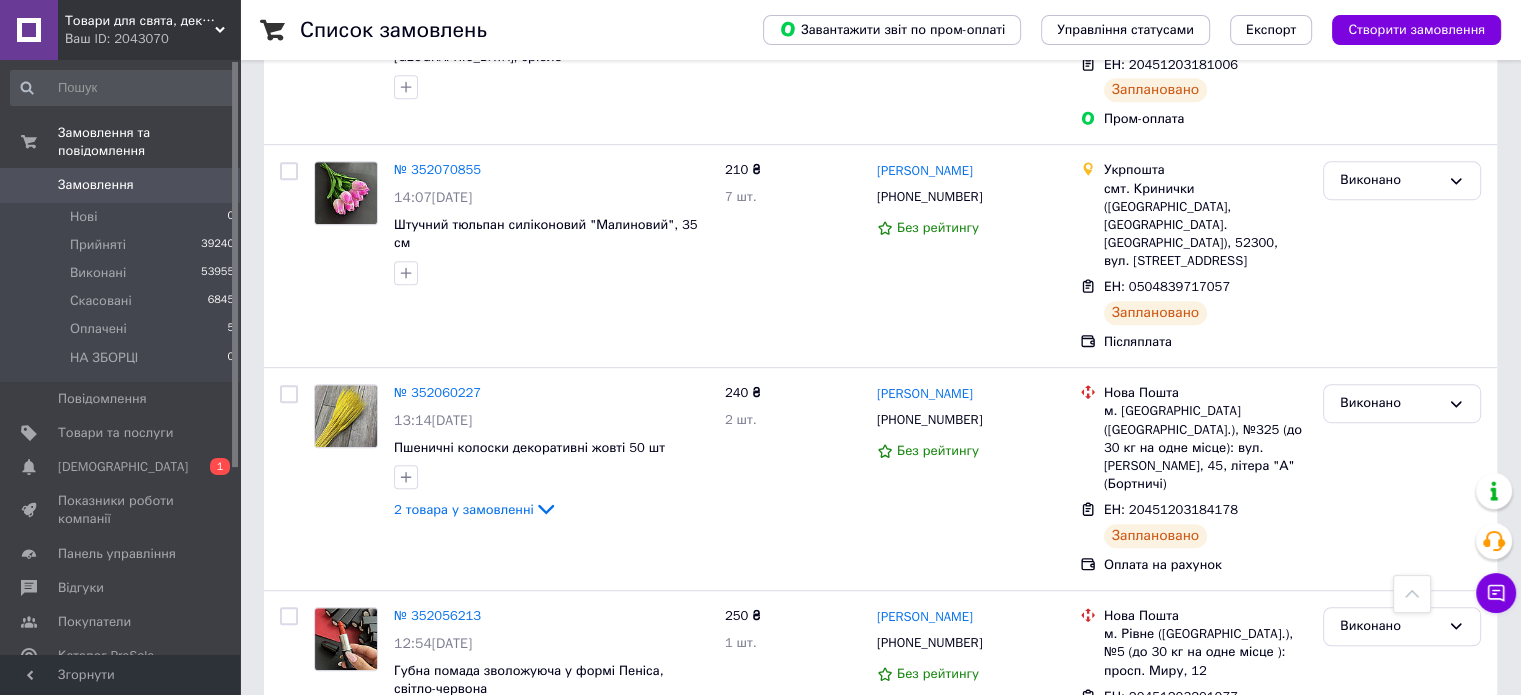 scroll, scrollTop: 1200, scrollLeft: 0, axis: vertical 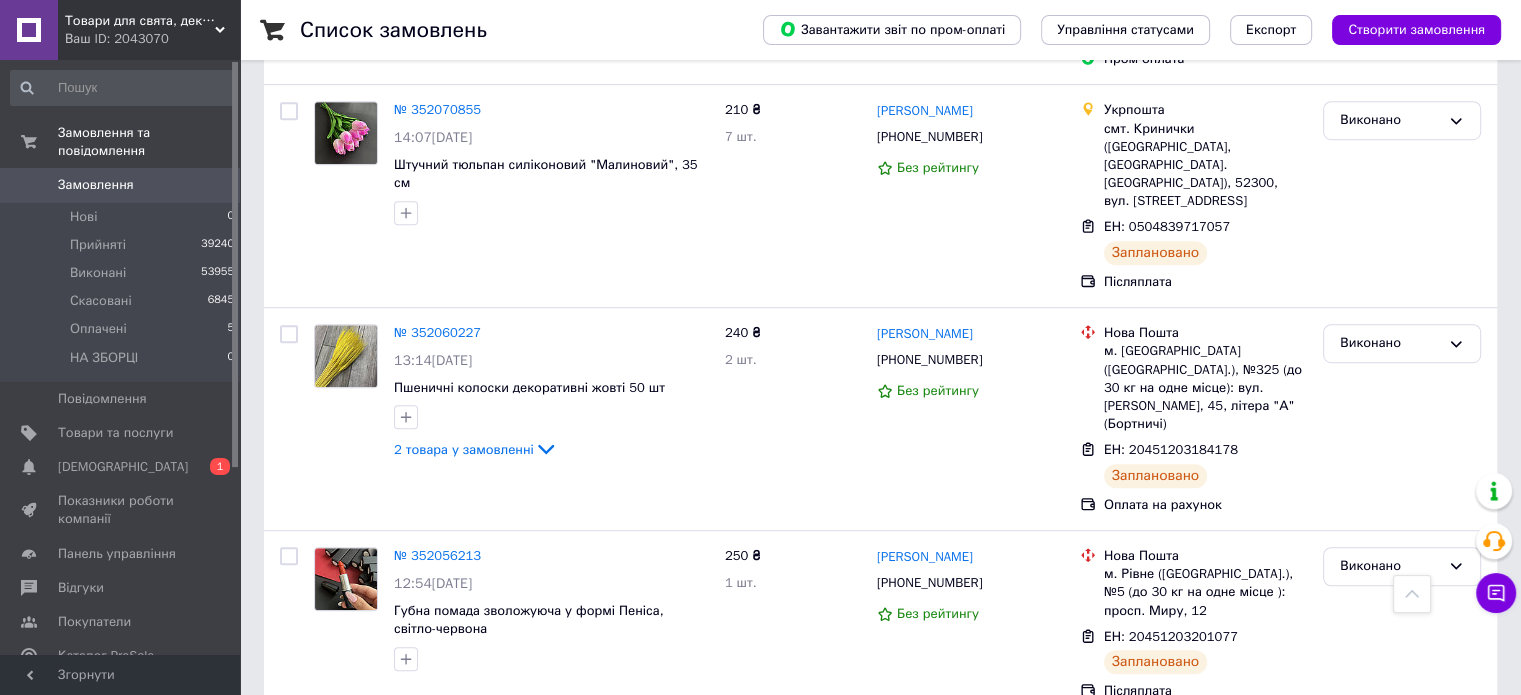 click on "Замовлення" at bounding box center [121, 185] 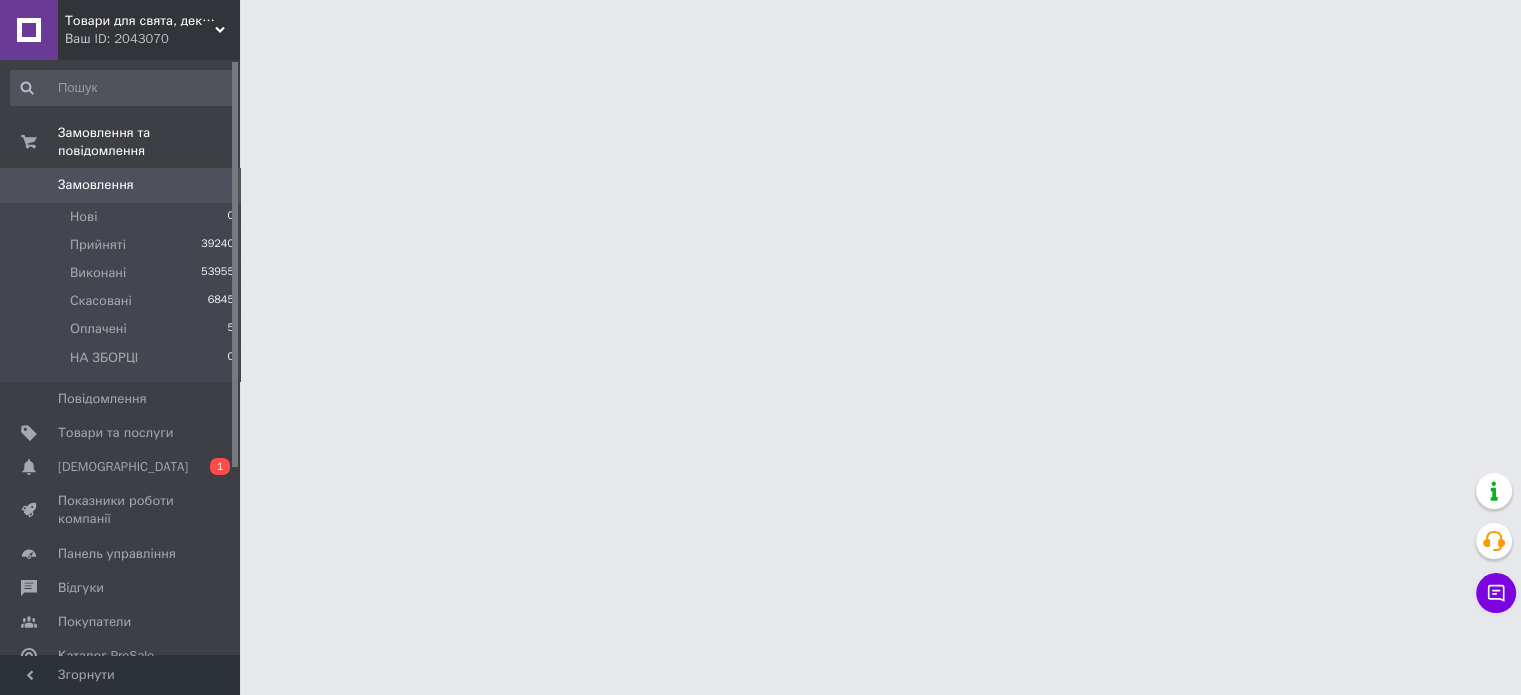 scroll, scrollTop: 0, scrollLeft: 0, axis: both 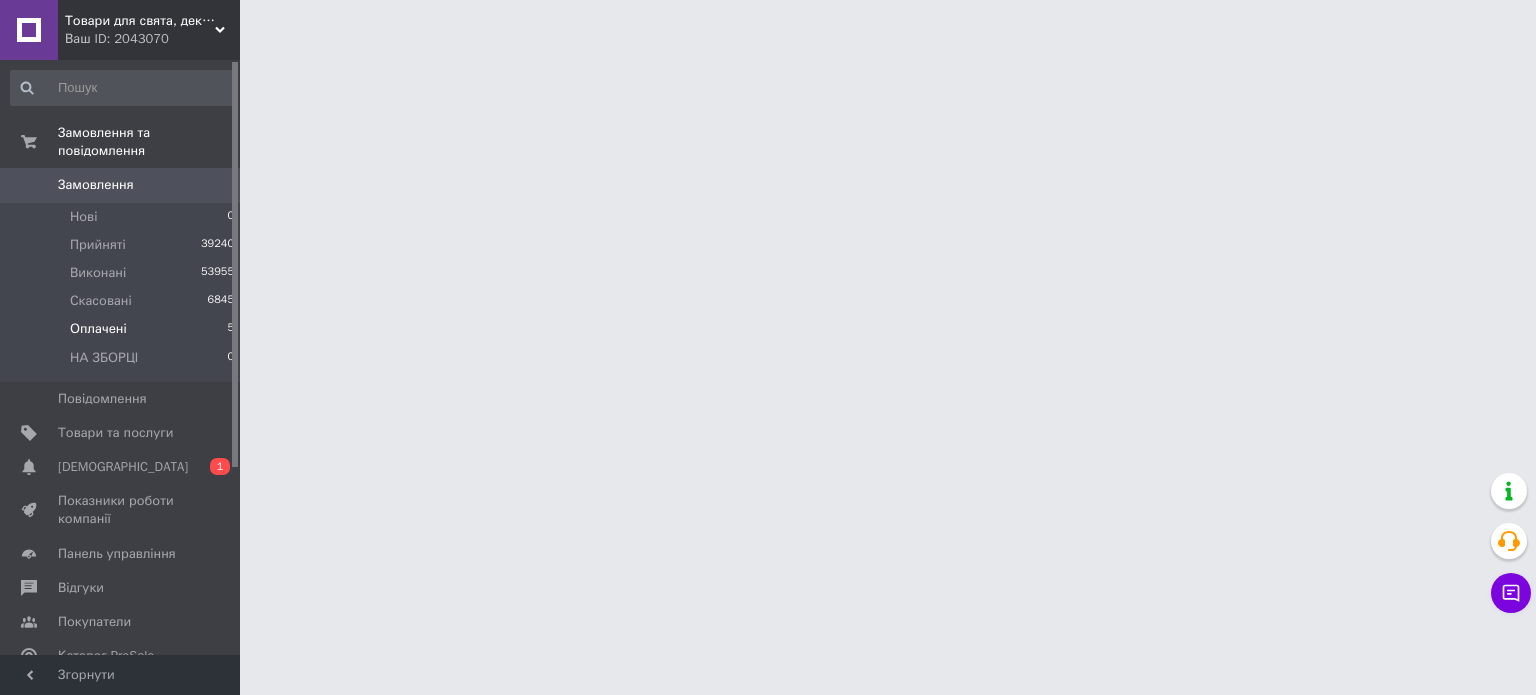 click on "Оплачені 5" at bounding box center (123, 329) 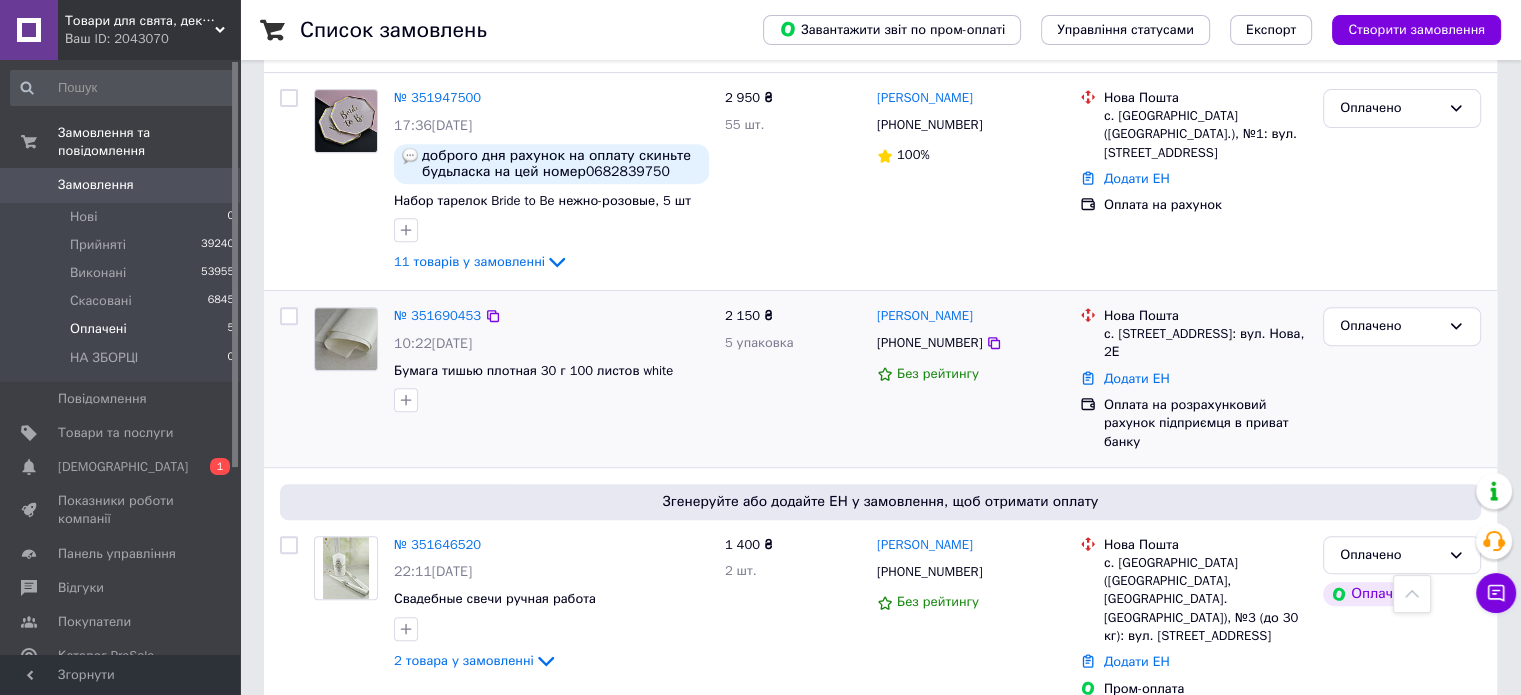scroll, scrollTop: 824, scrollLeft: 0, axis: vertical 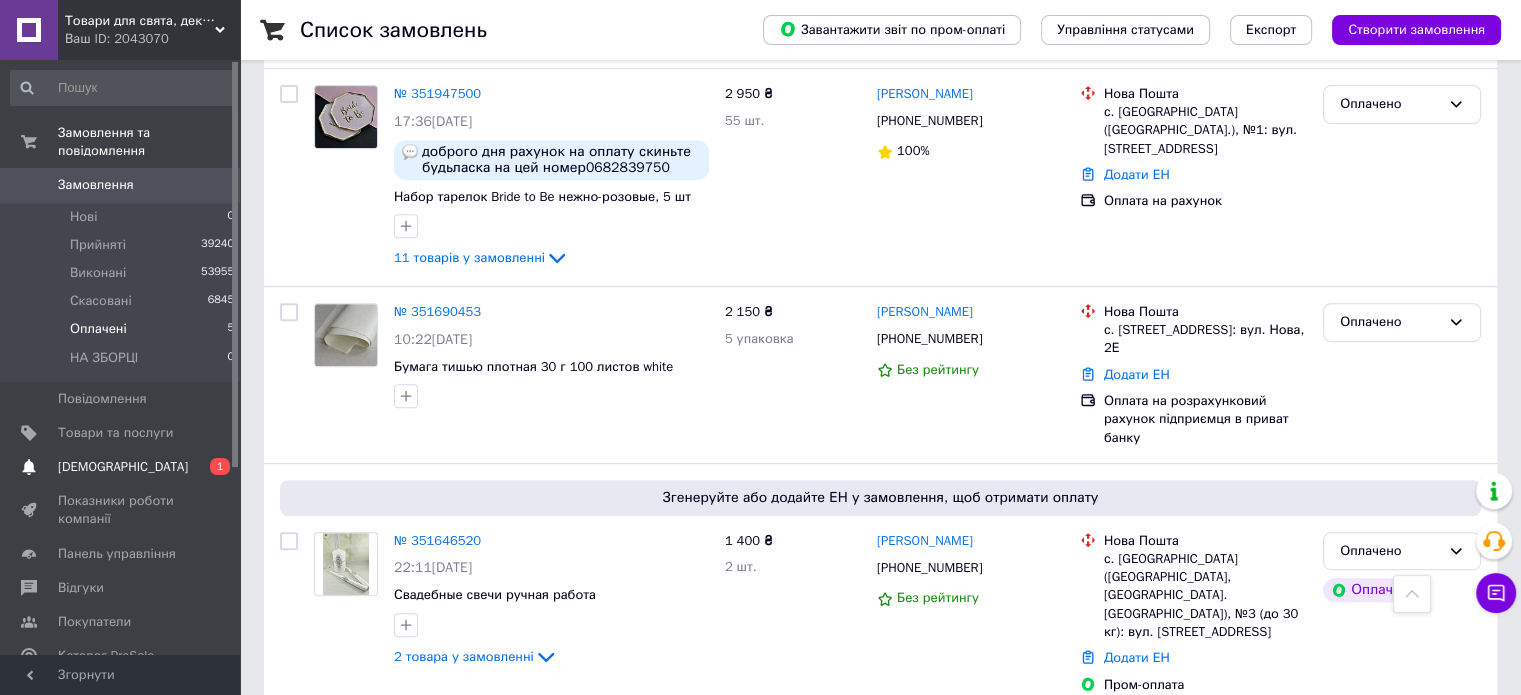 click on "[DEMOGRAPHIC_DATA]" at bounding box center (121, 467) 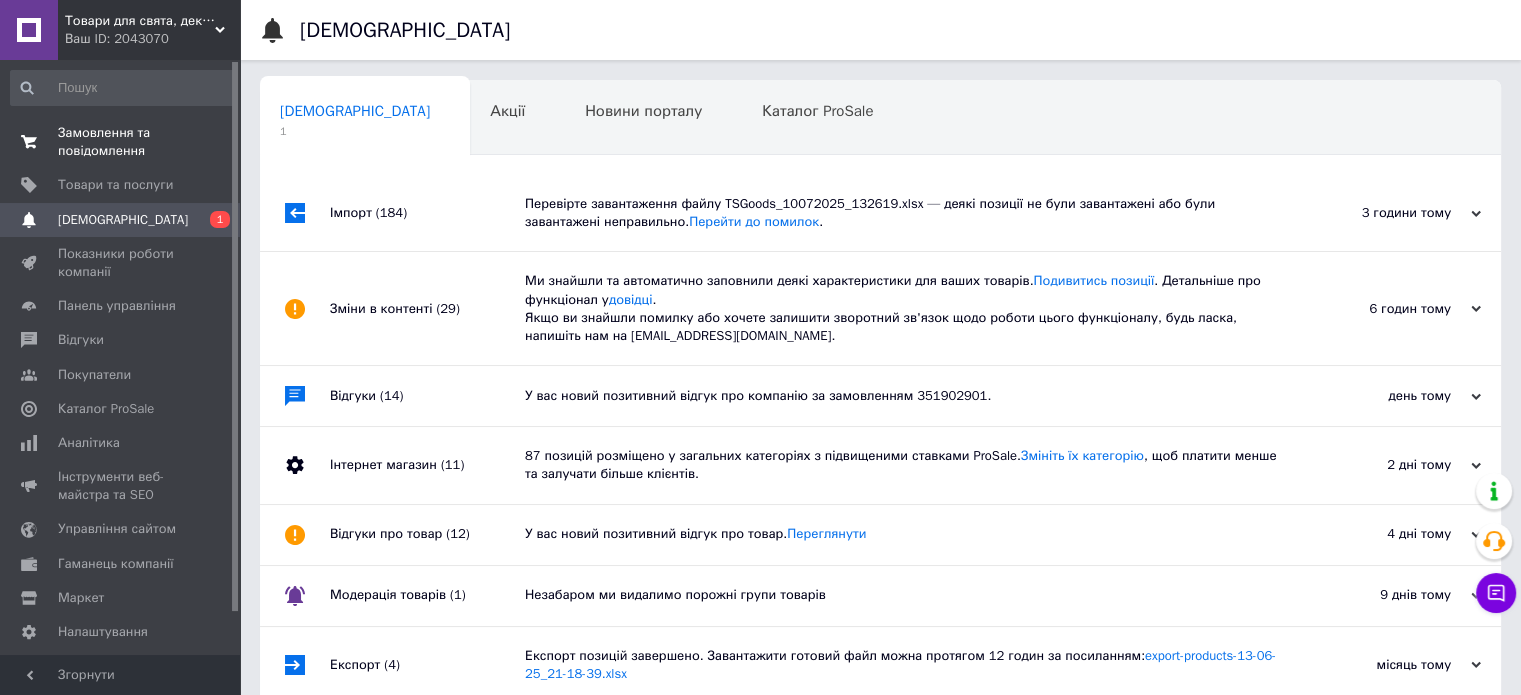 click on "Замовлення та повідомлення" at bounding box center (121, 142) 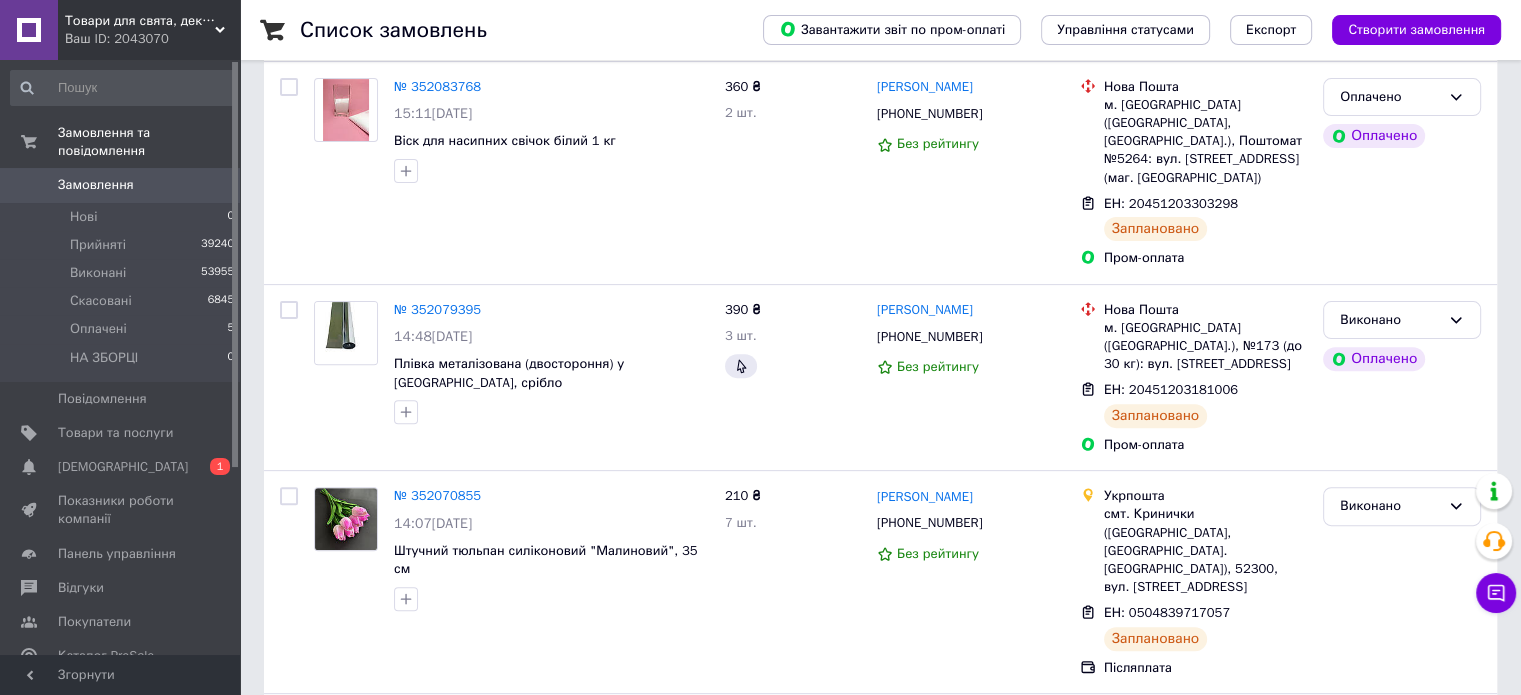 scroll, scrollTop: 710, scrollLeft: 0, axis: vertical 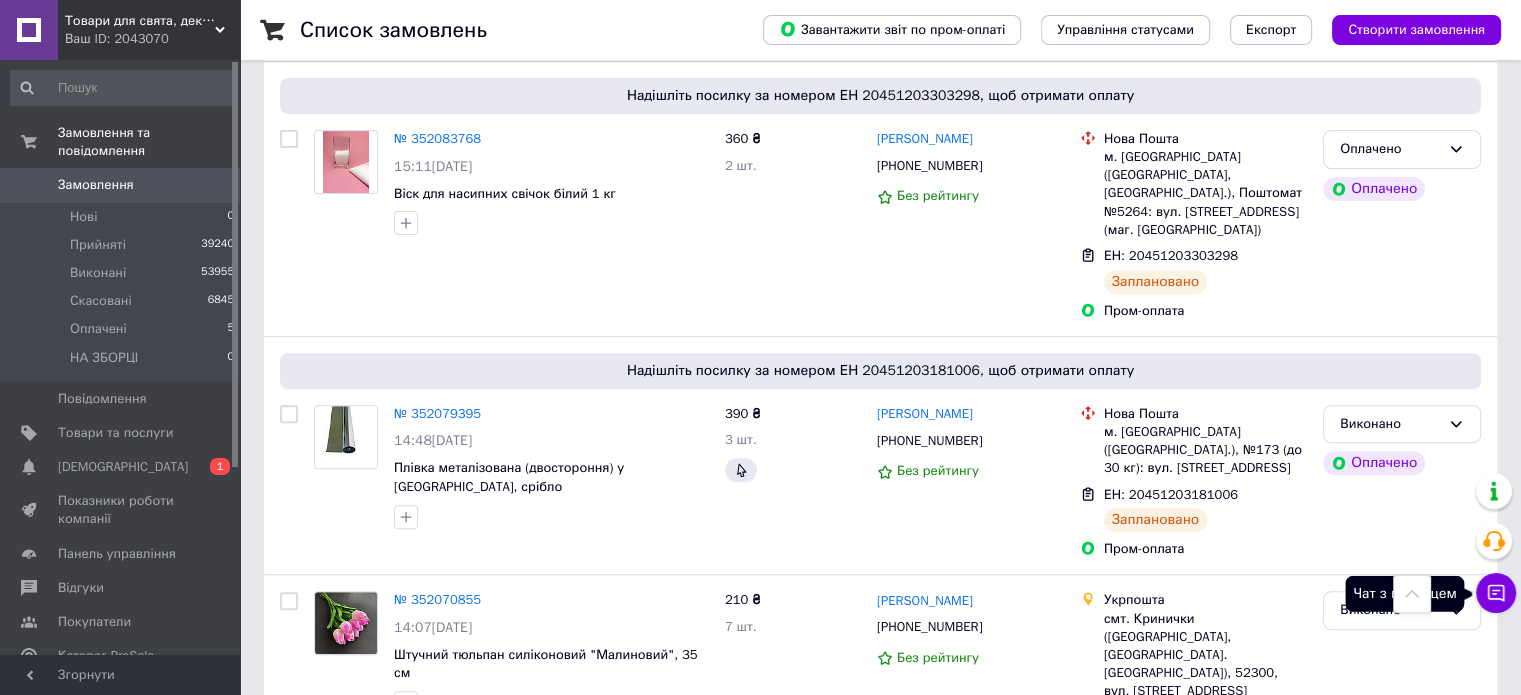 click 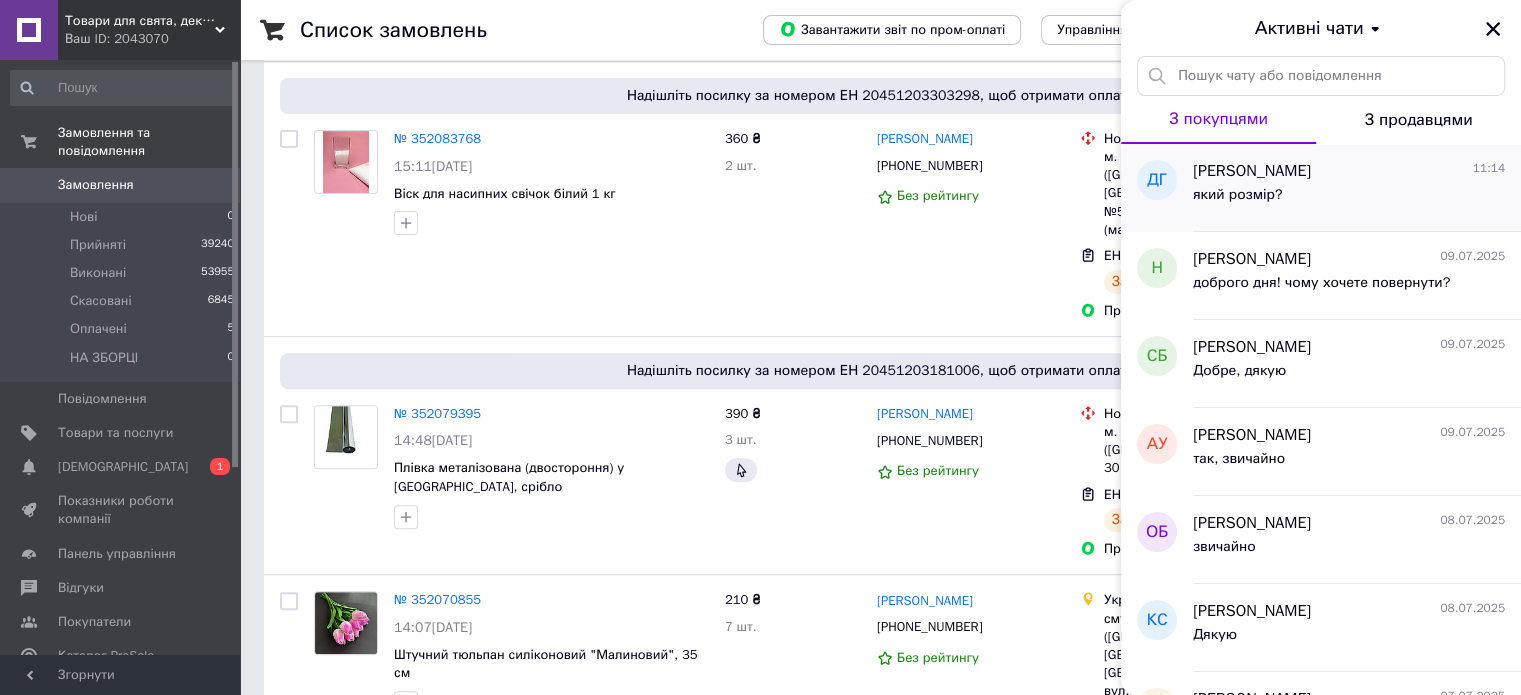 click on "який розмір?" at bounding box center (1237, 195) 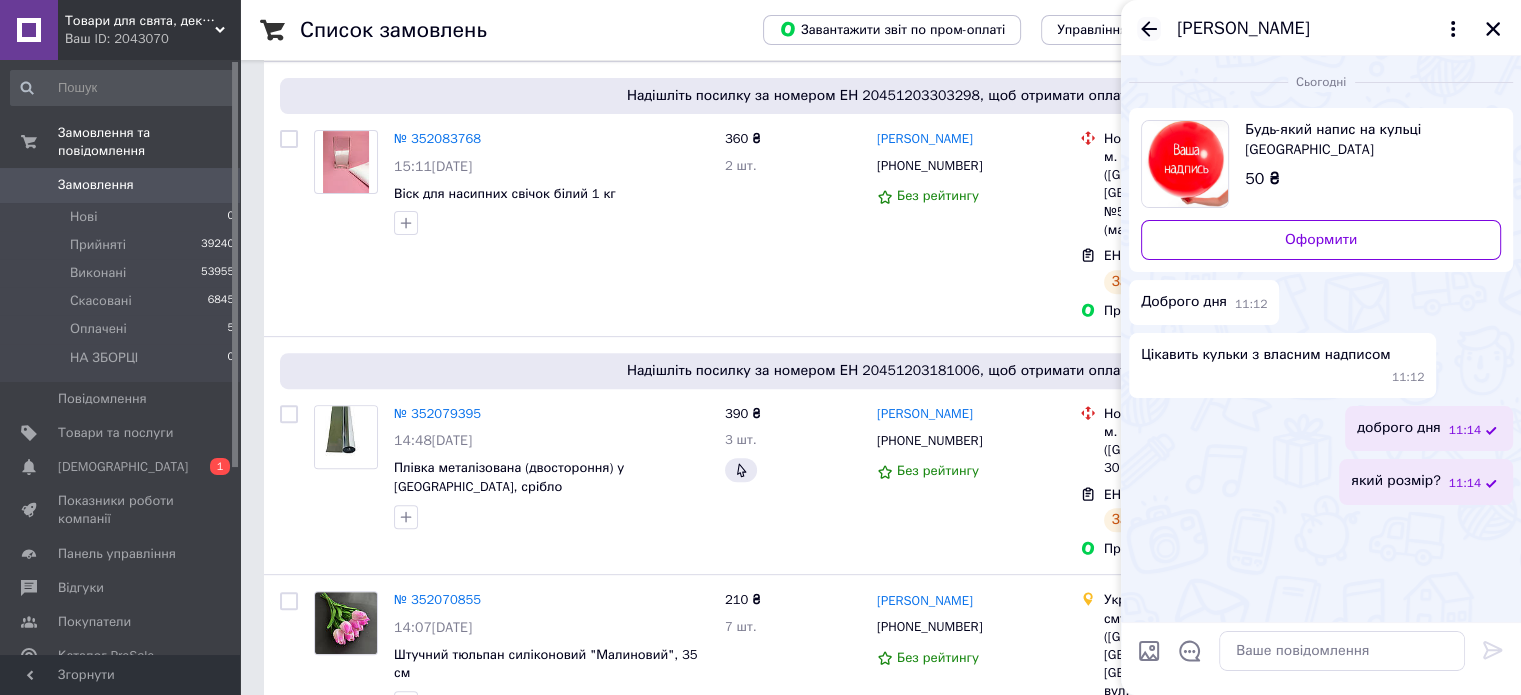 click 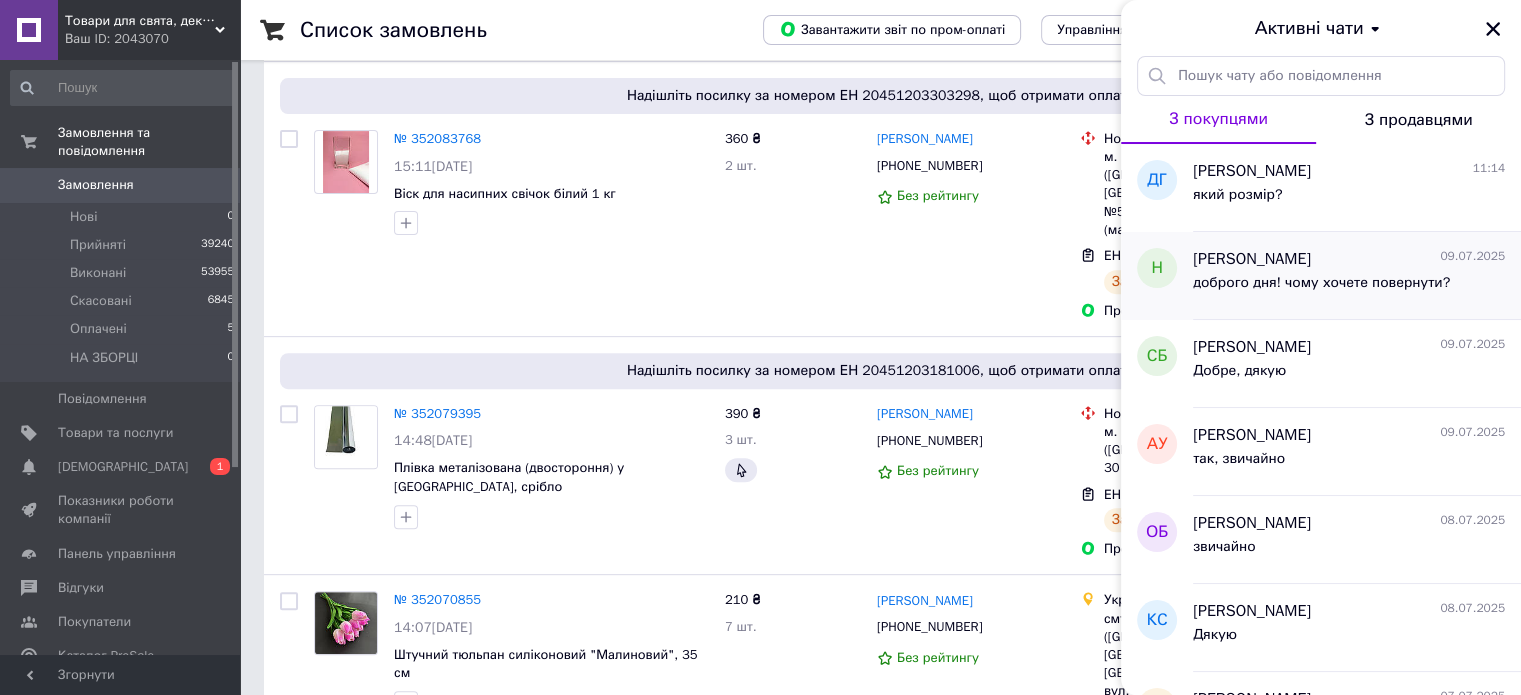 click on "[PERSON_NAME]" at bounding box center [1252, 259] 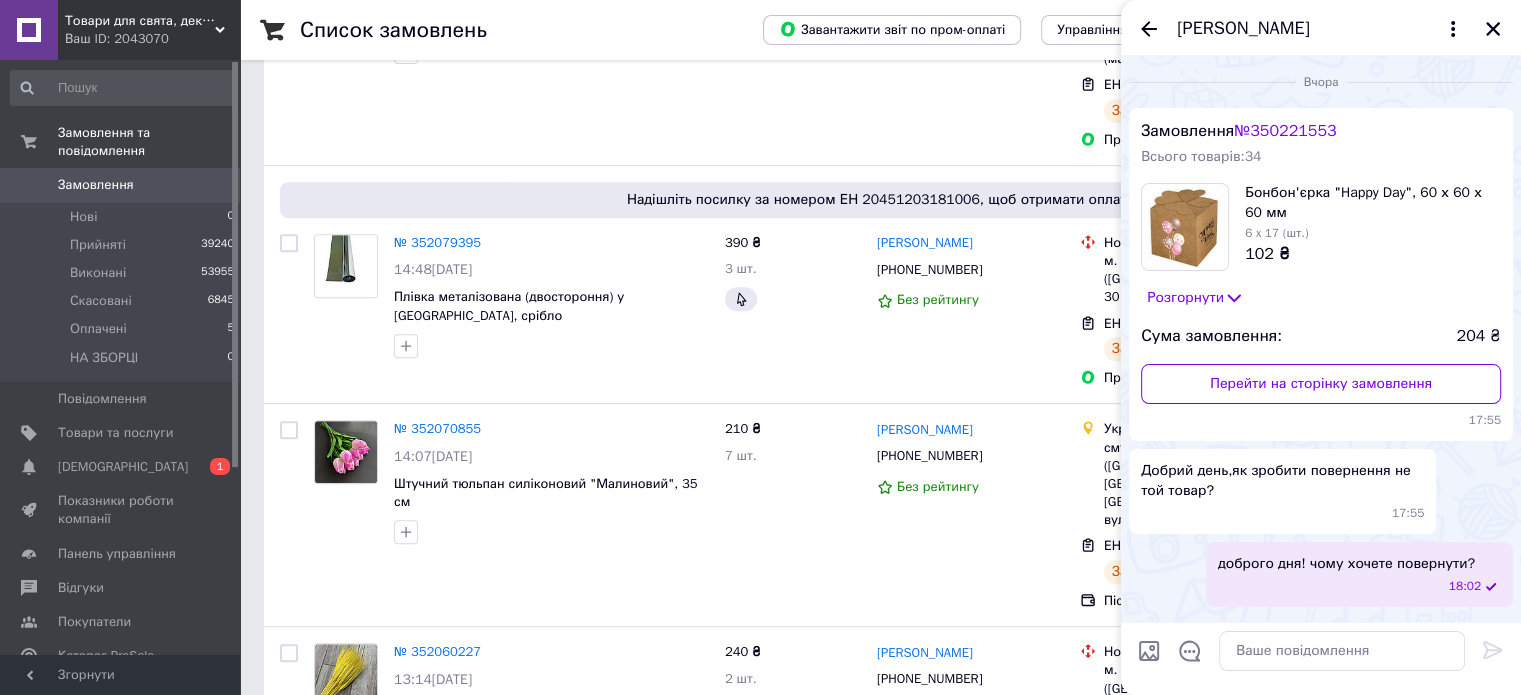 scroll, scrollTop: 910, scrollLeft: 0, axis: vertical 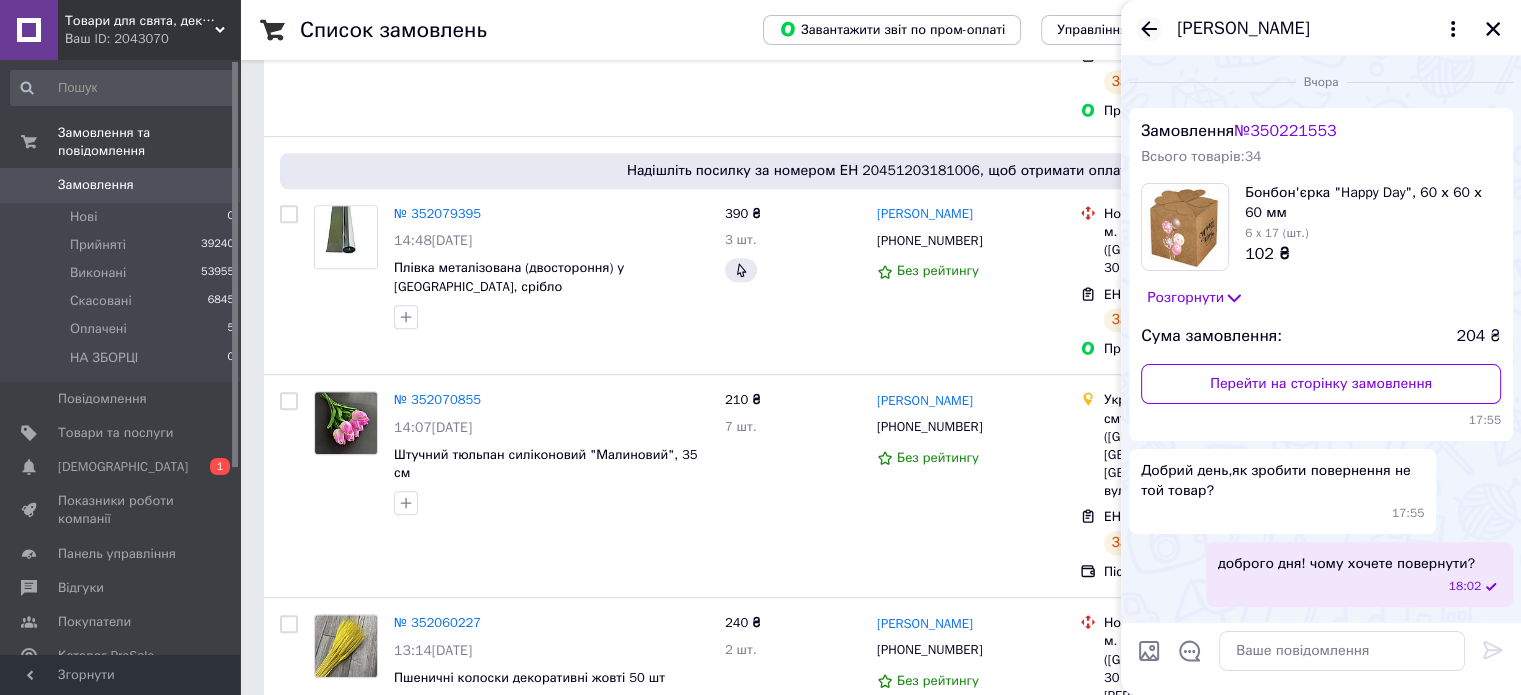 click 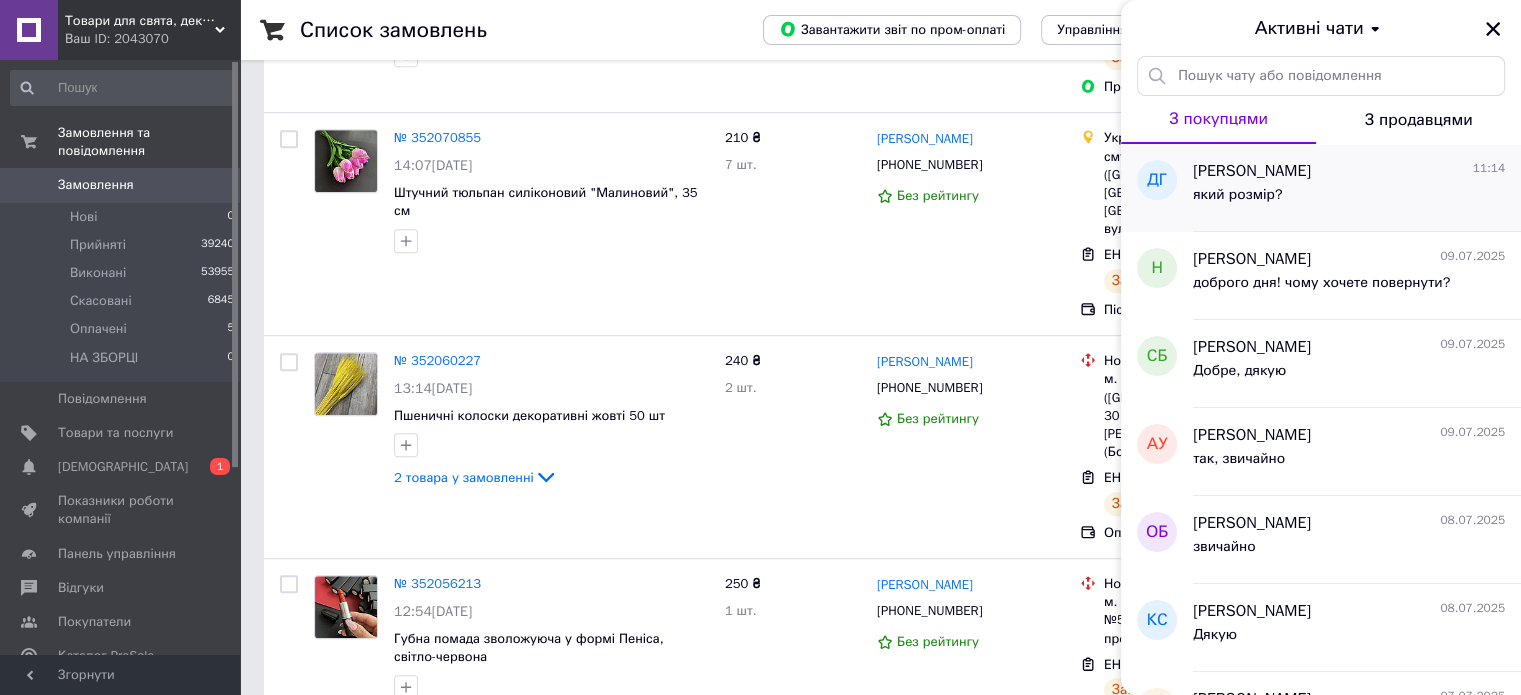 scroll, scrollTop: 1210, scrollLeft: 0, axis: vertical 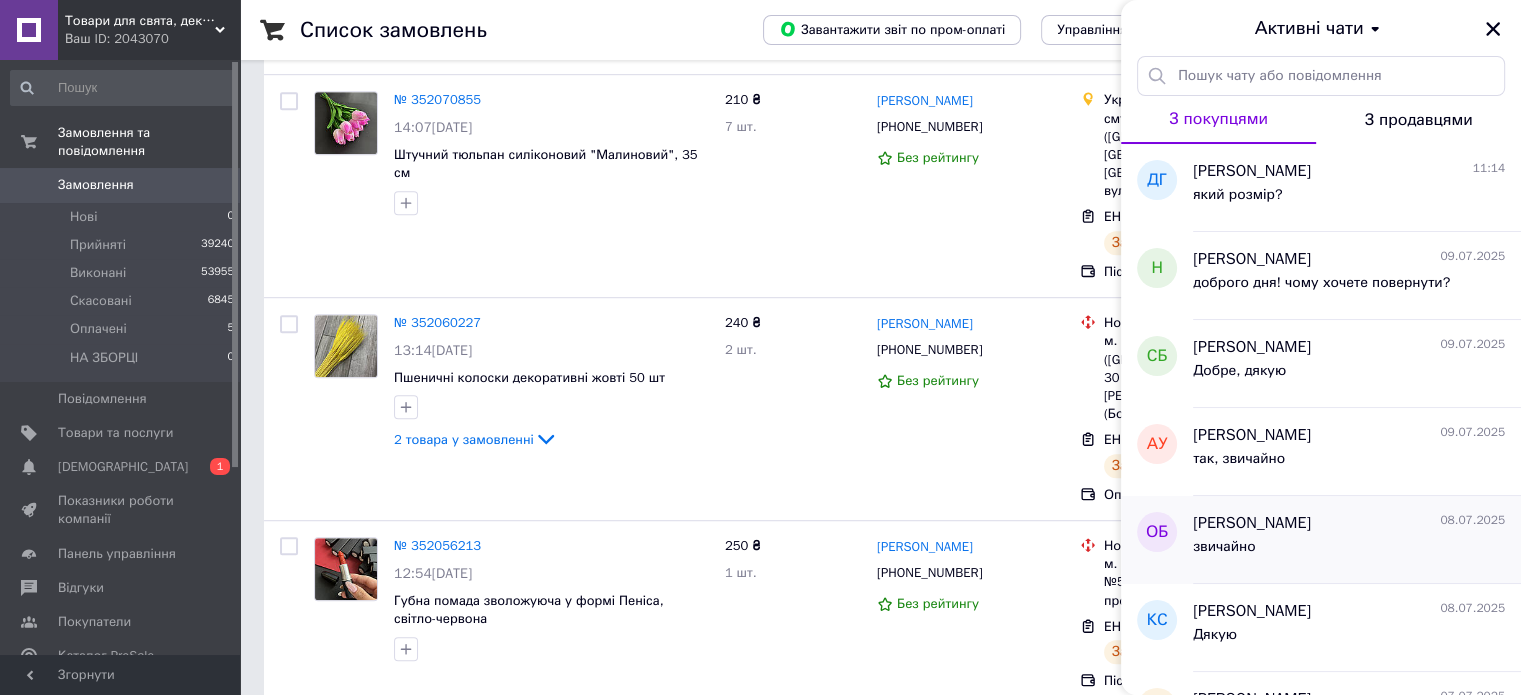 click on "звичайно" at bounding box center [1224, 547] 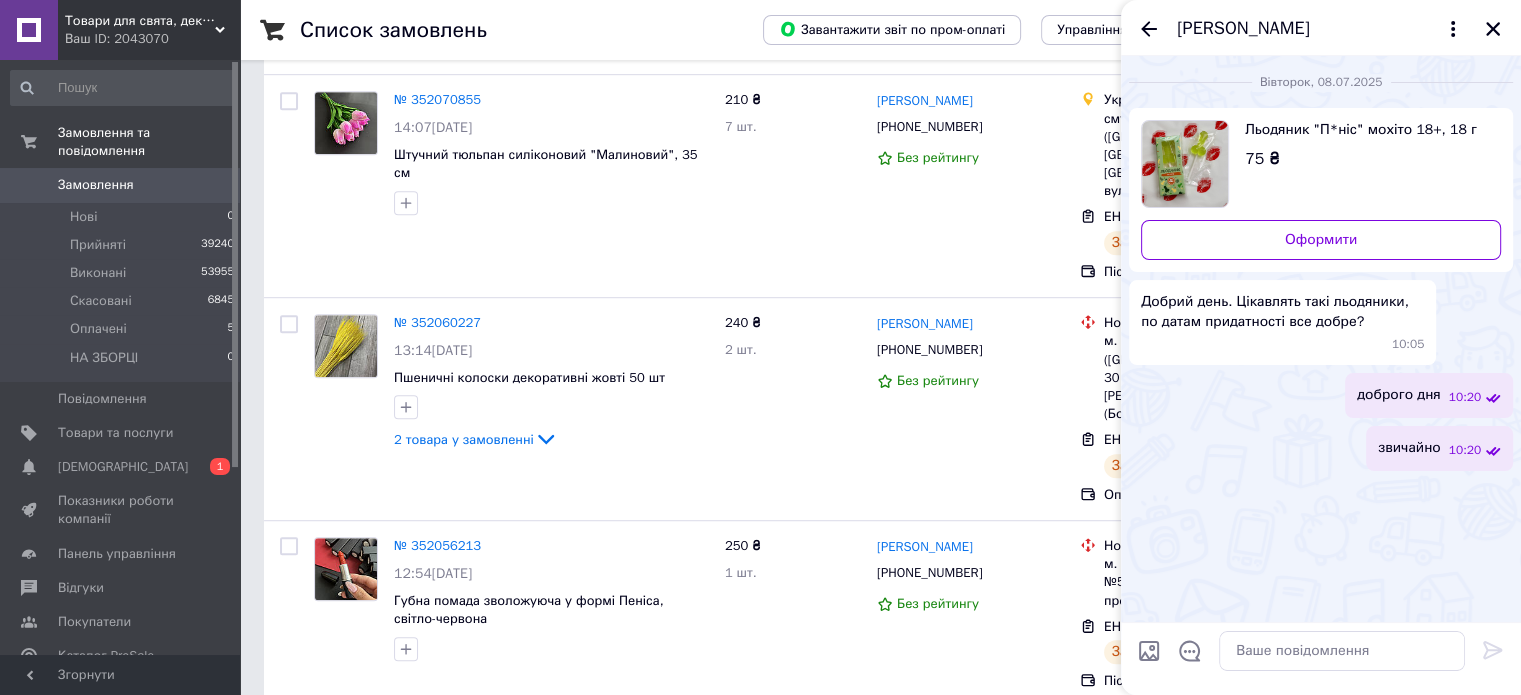 click 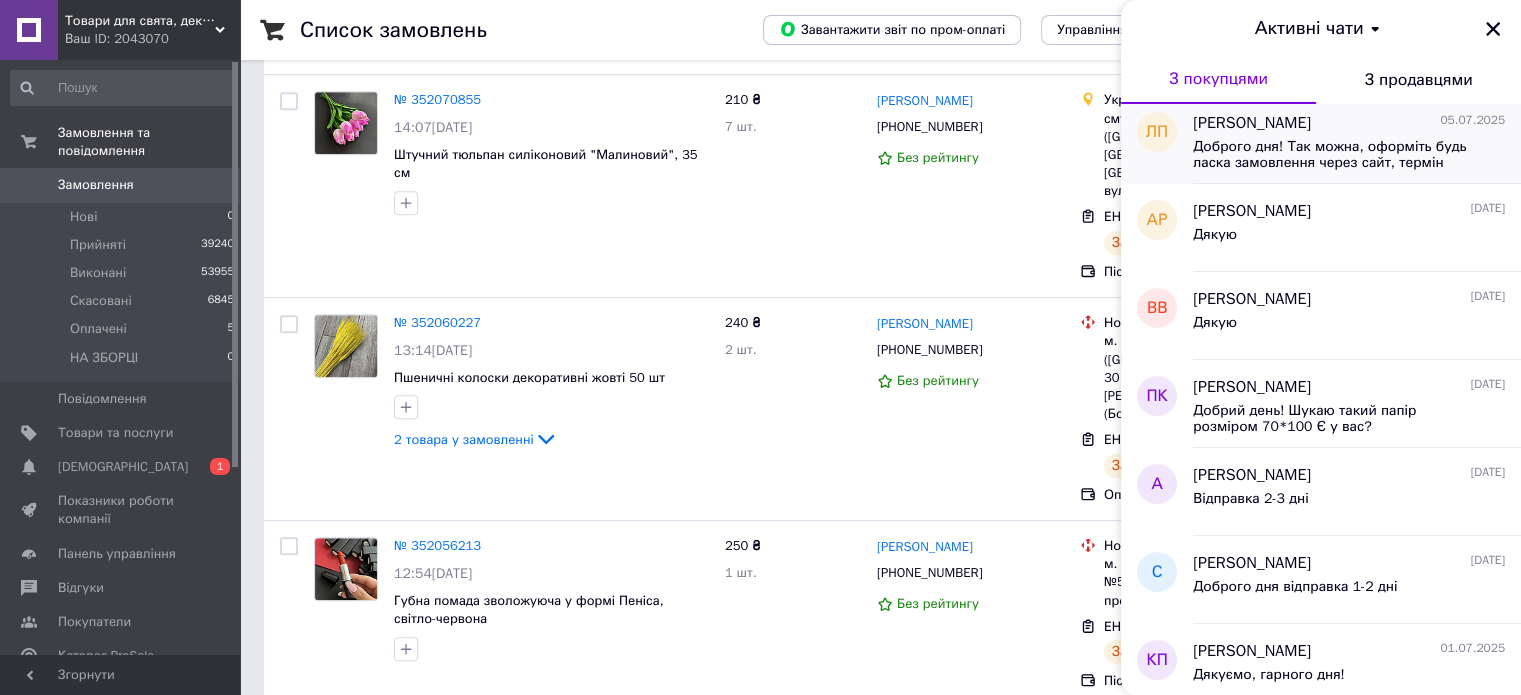 scroll, scrollTop: 1168, scrollLeft: 0, axis: vertical 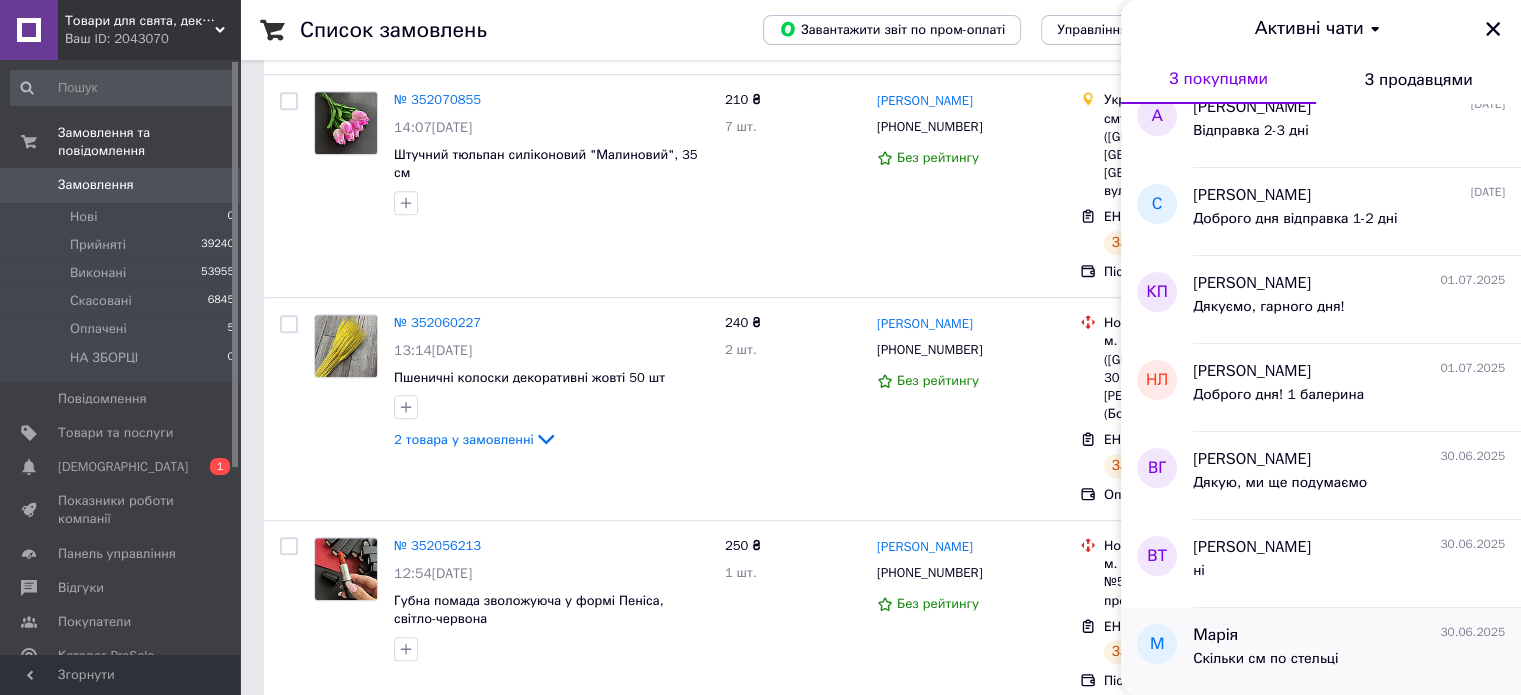 click on "Скільки см по стельці" at bounding box center (1265, 659) 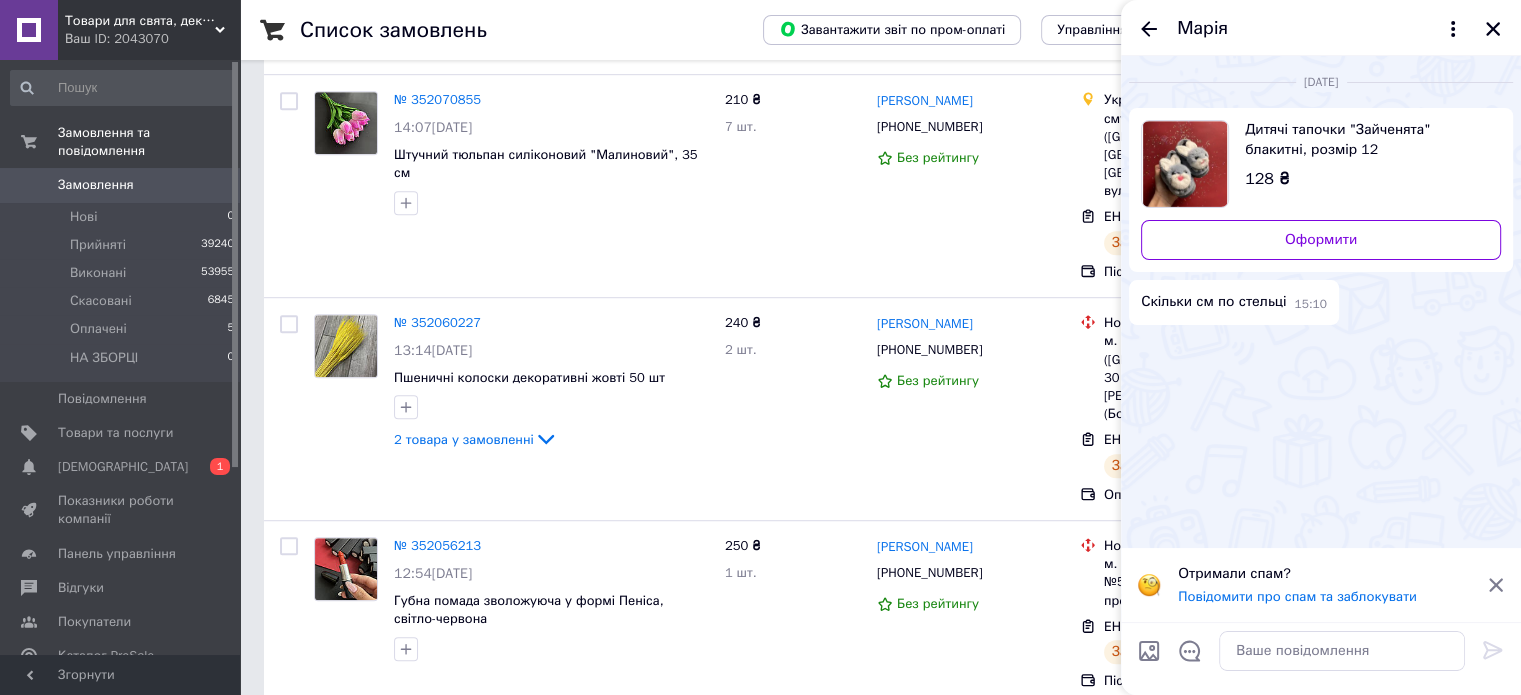 click 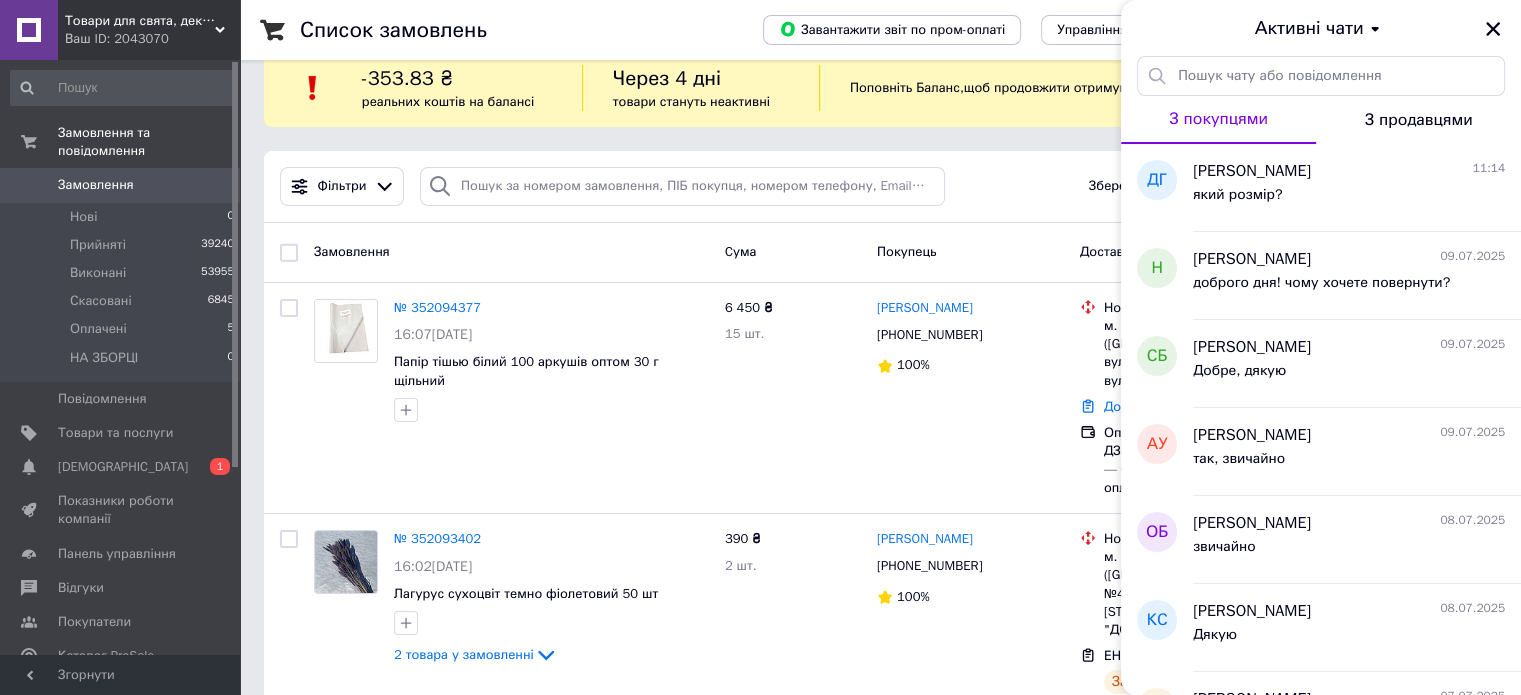scroll, scrollTop: 0, scrollLeft: 0, axis: both 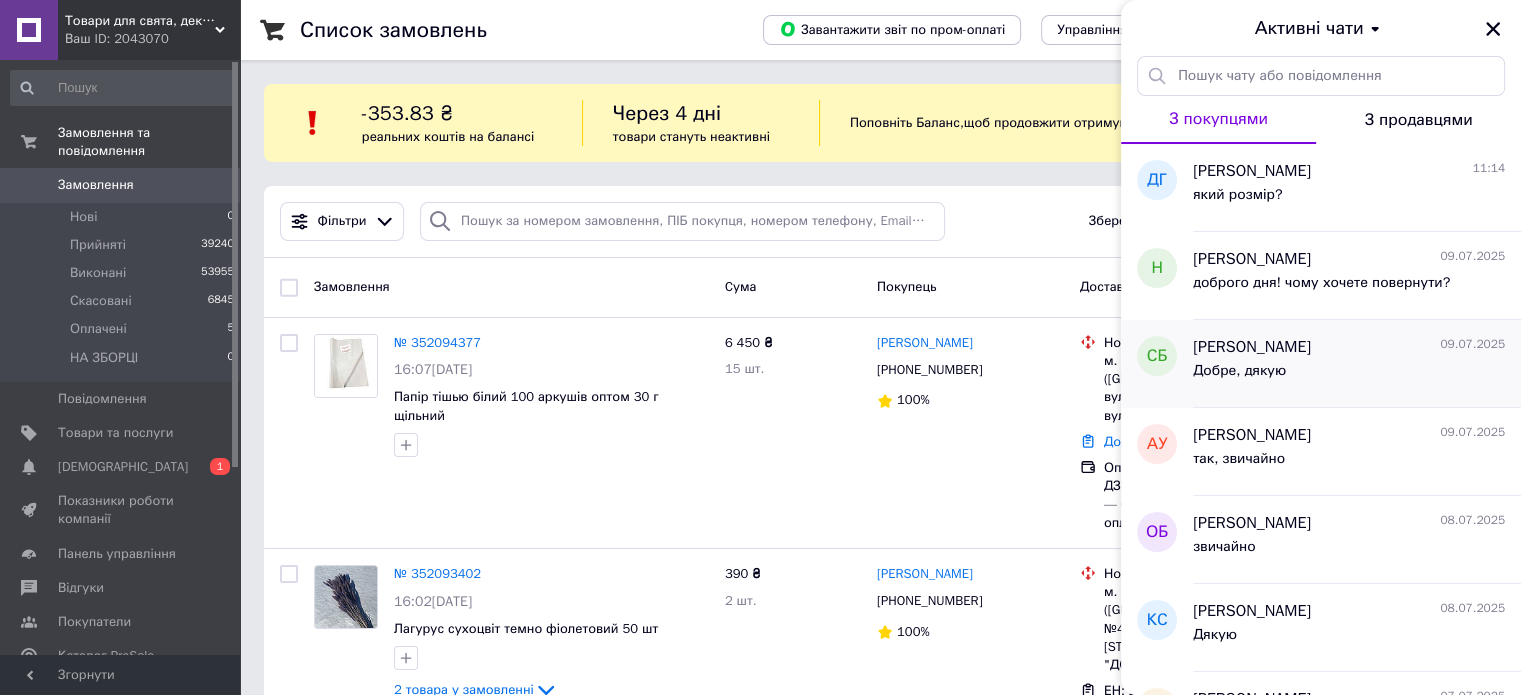 click on "[PERSON_NAME] [DATE]" at bounding box center (1349, 347) 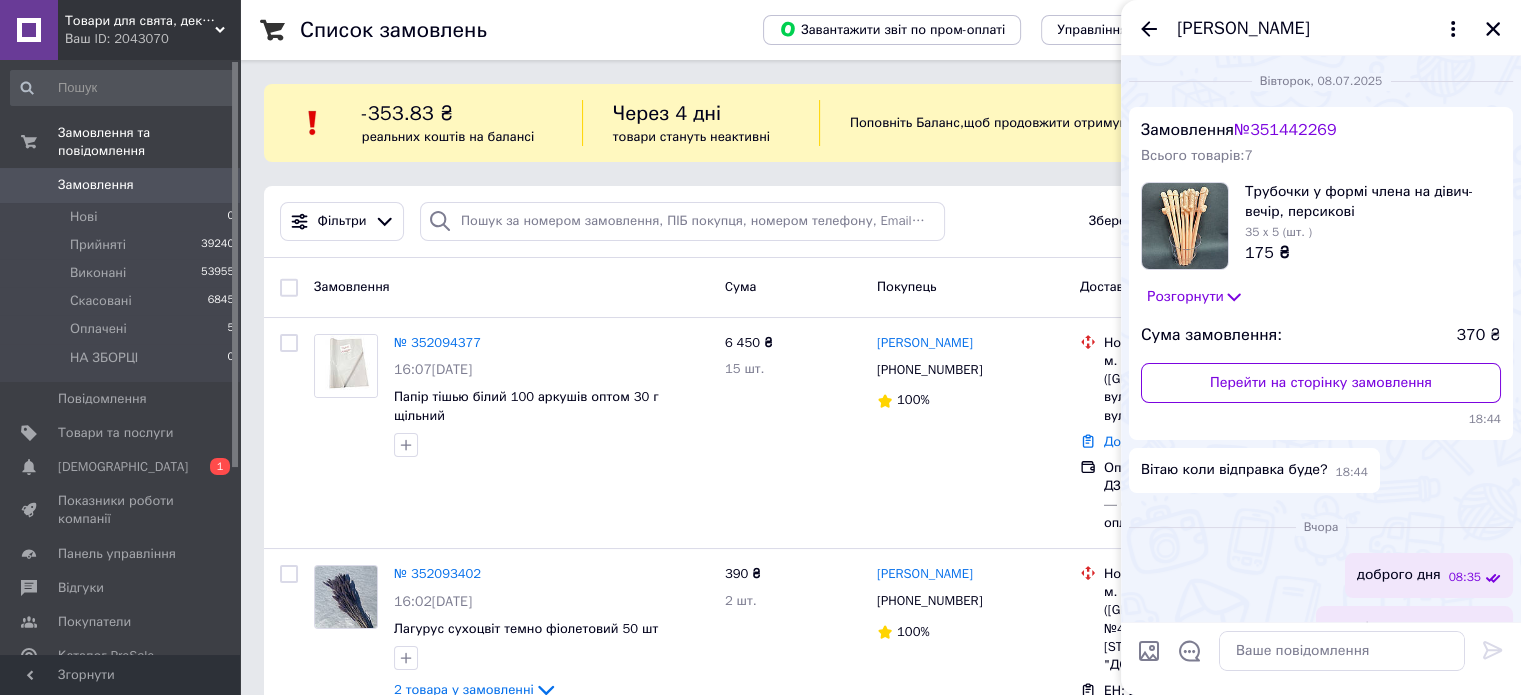 scroll, scrollTop: 0, scrollLeft: 0, axis: both 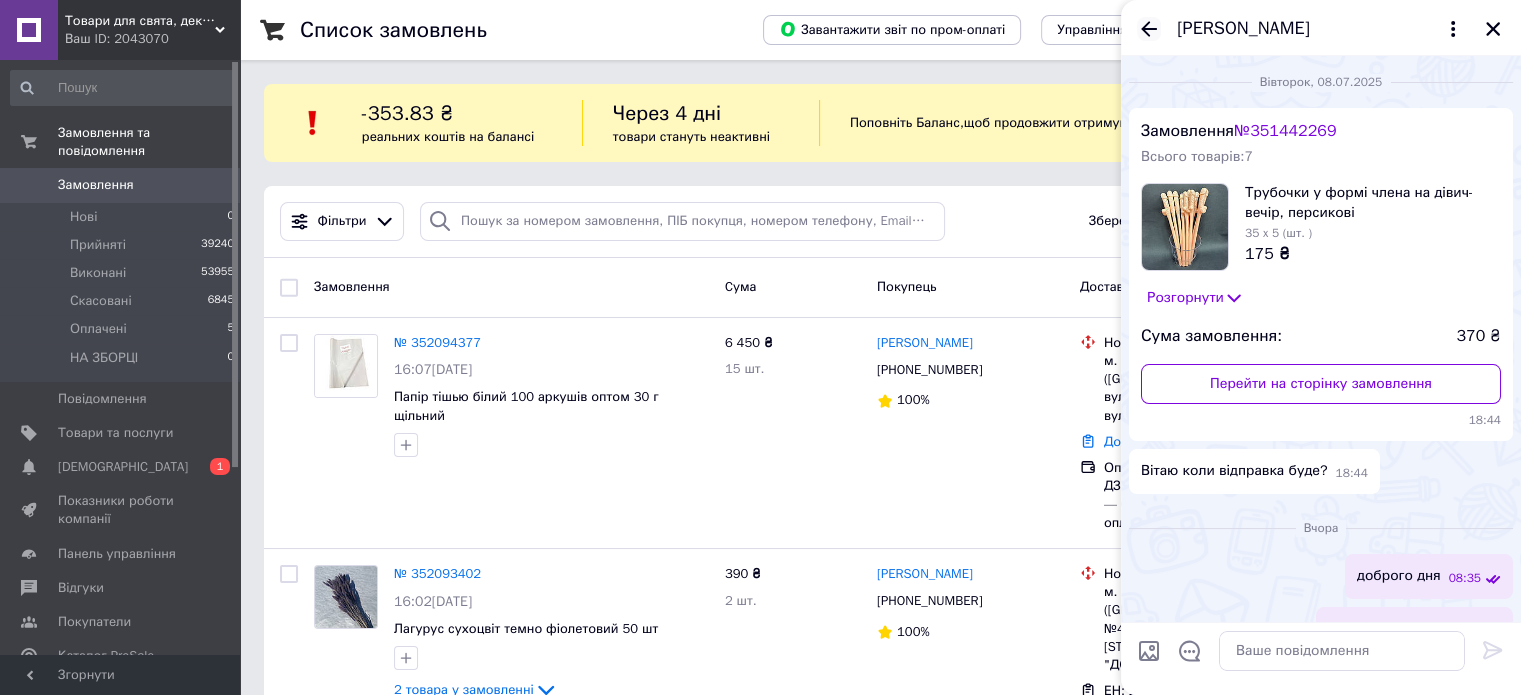 click 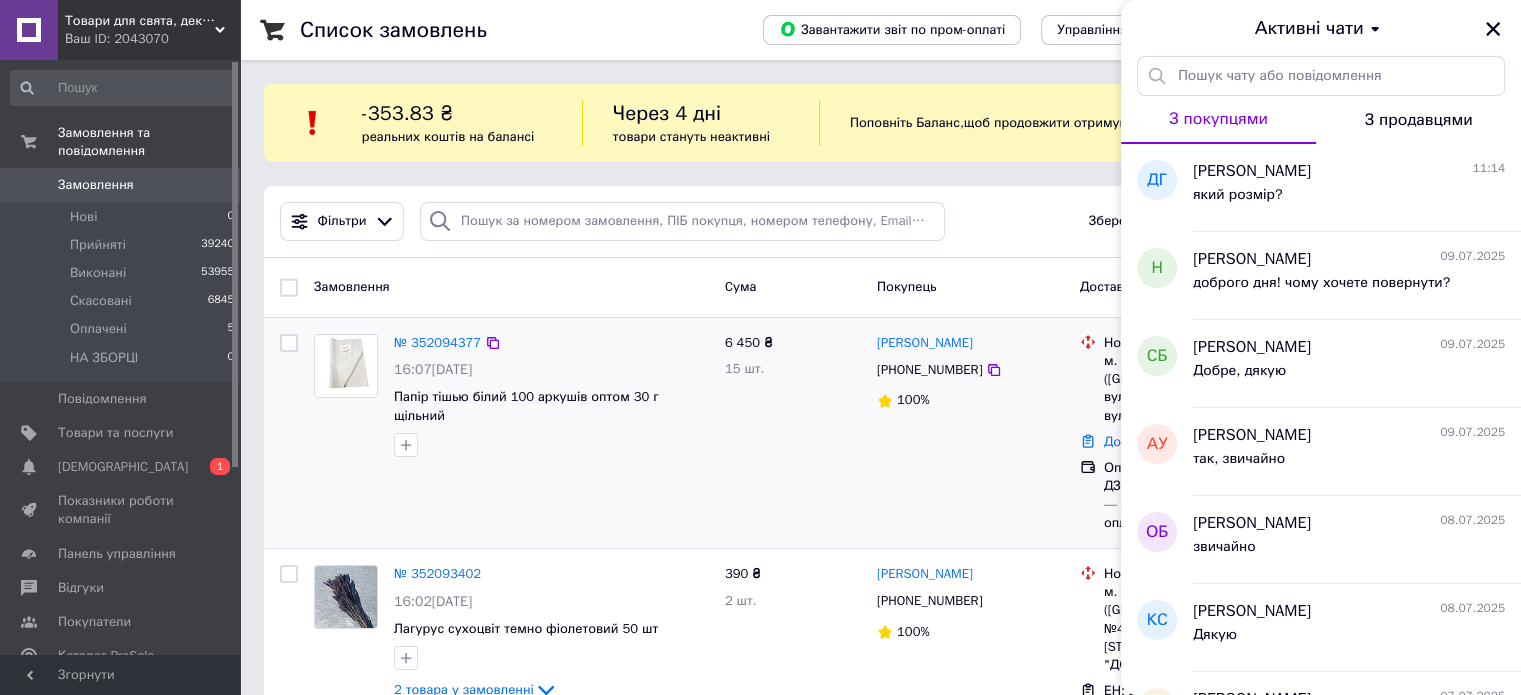 click on "6 450 ₴ 15 шт." at bounding box center [793, 433] 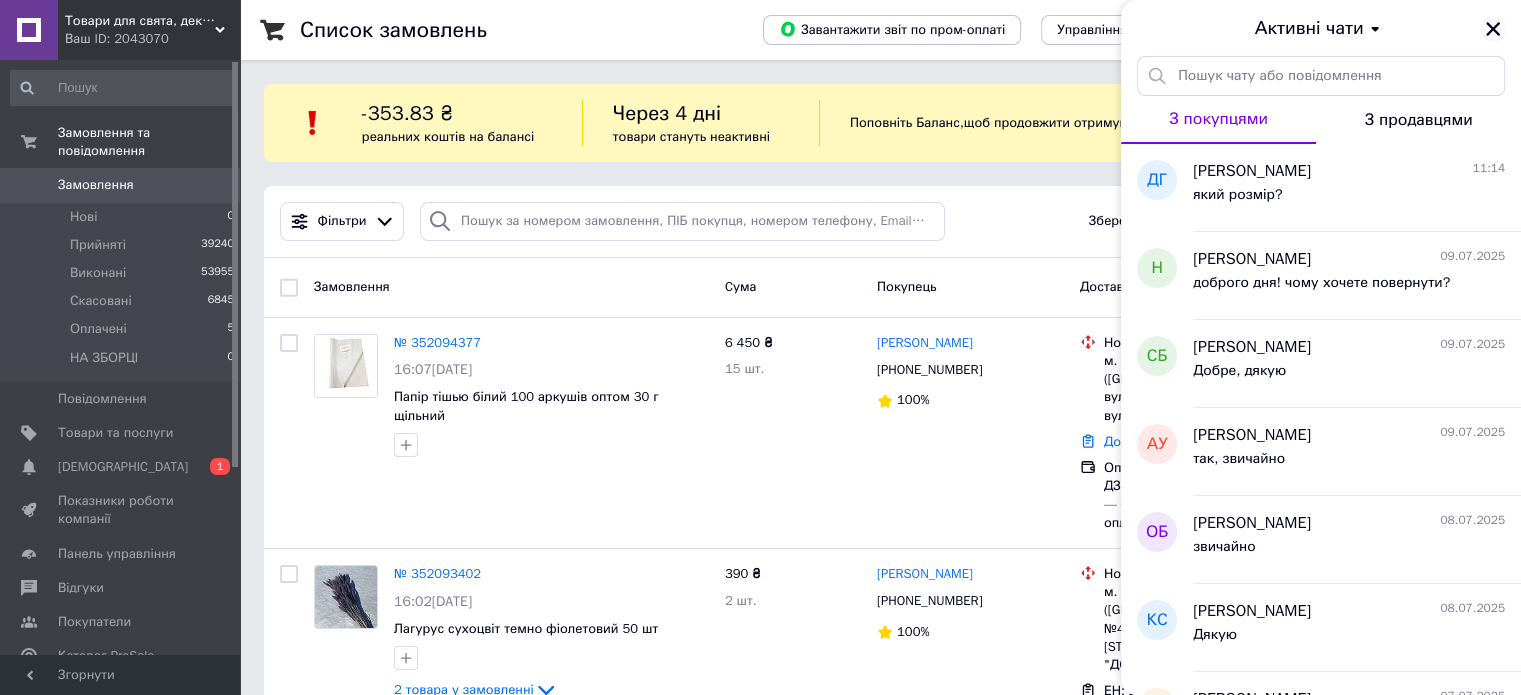 click 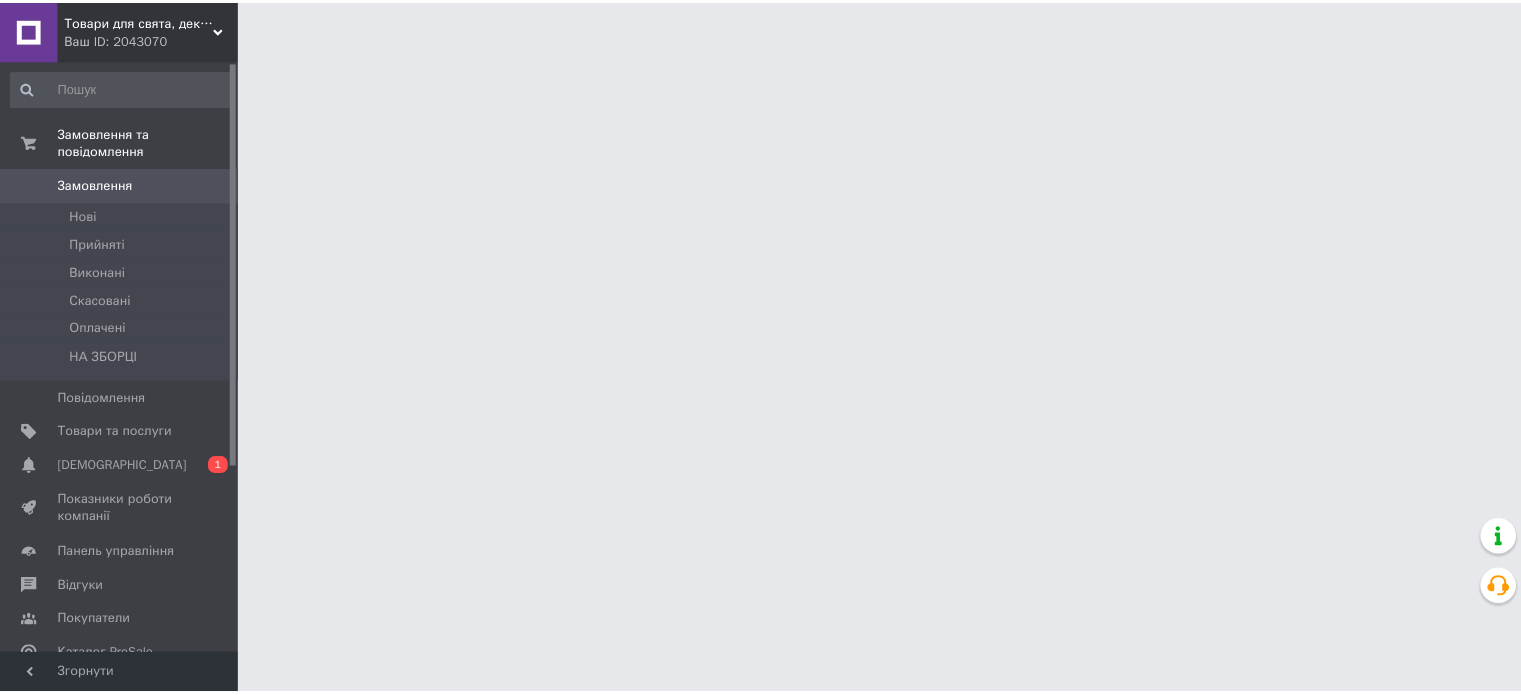 scroll, scrollTop: 0, scrollLeft: 0, axis: both 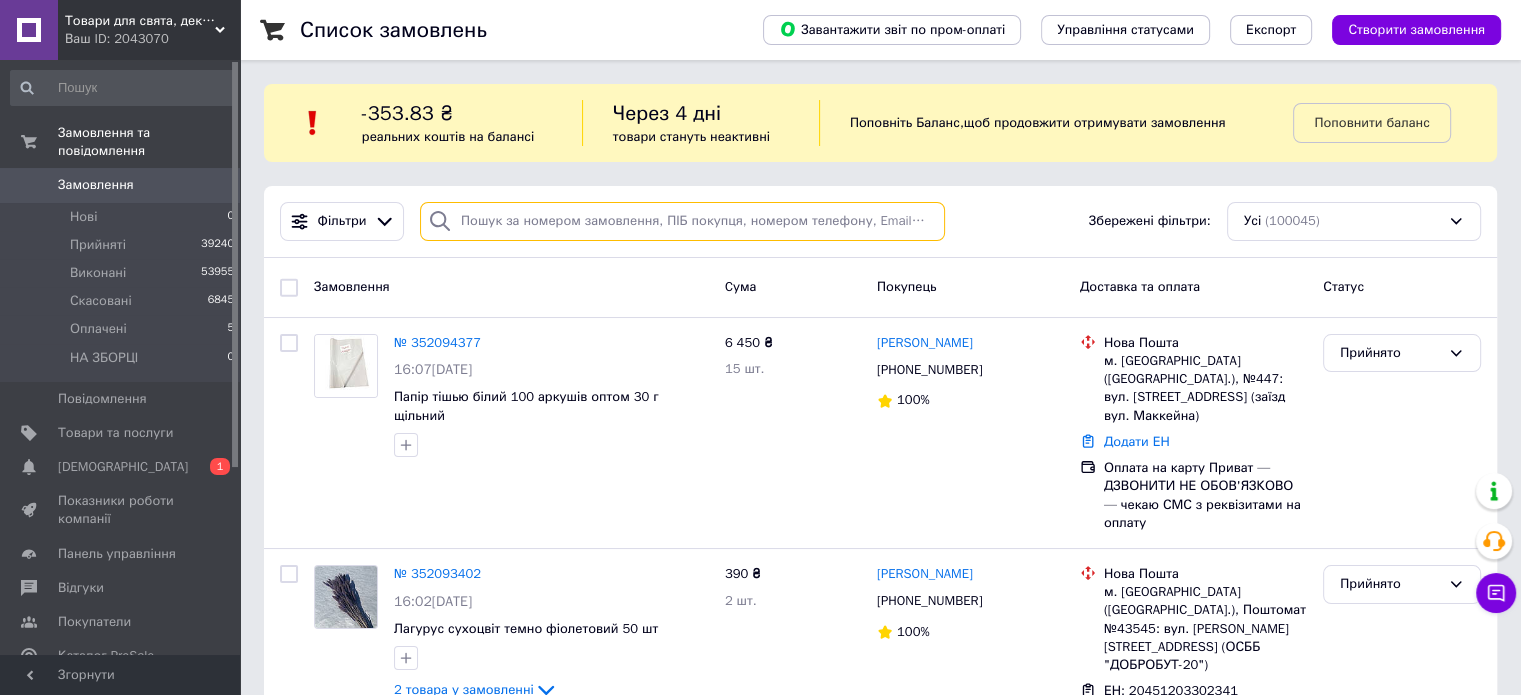 click at bounding box center [682, 221] 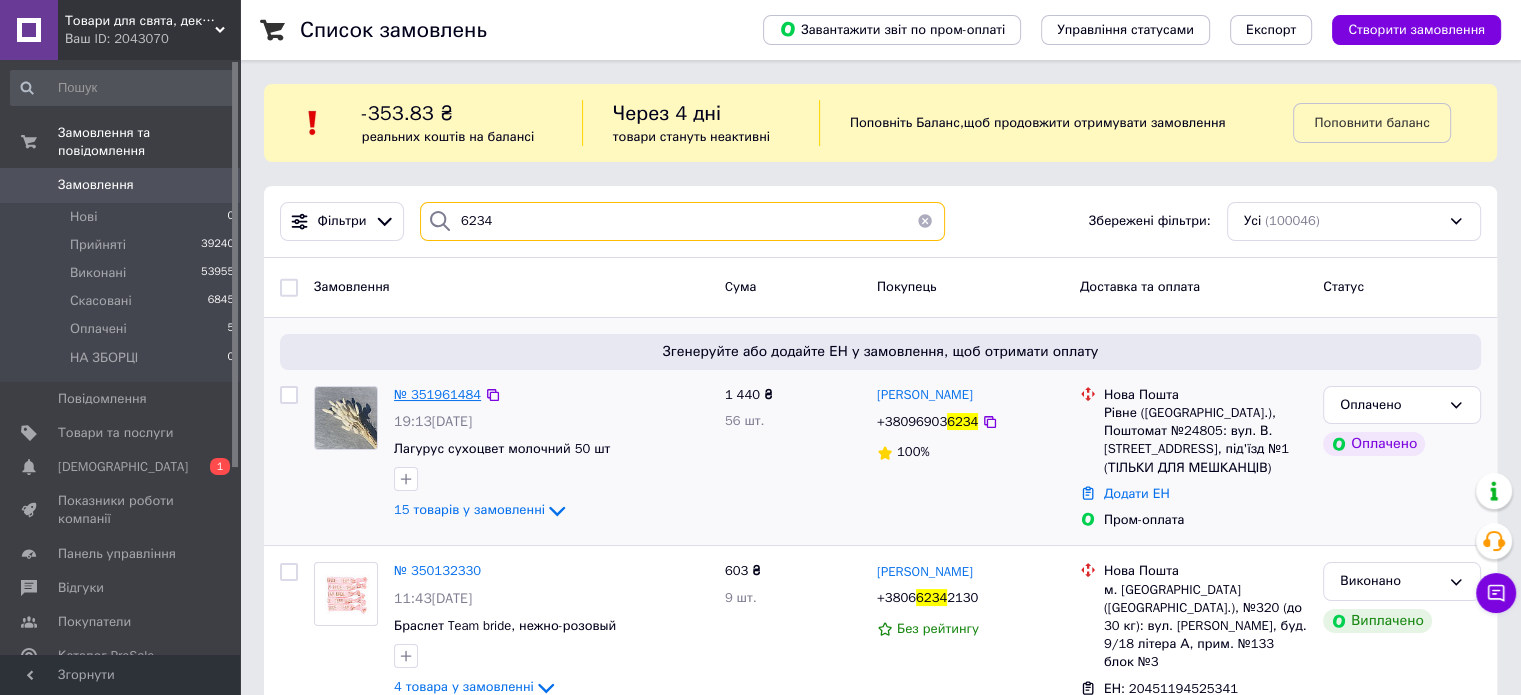 type on "6234" 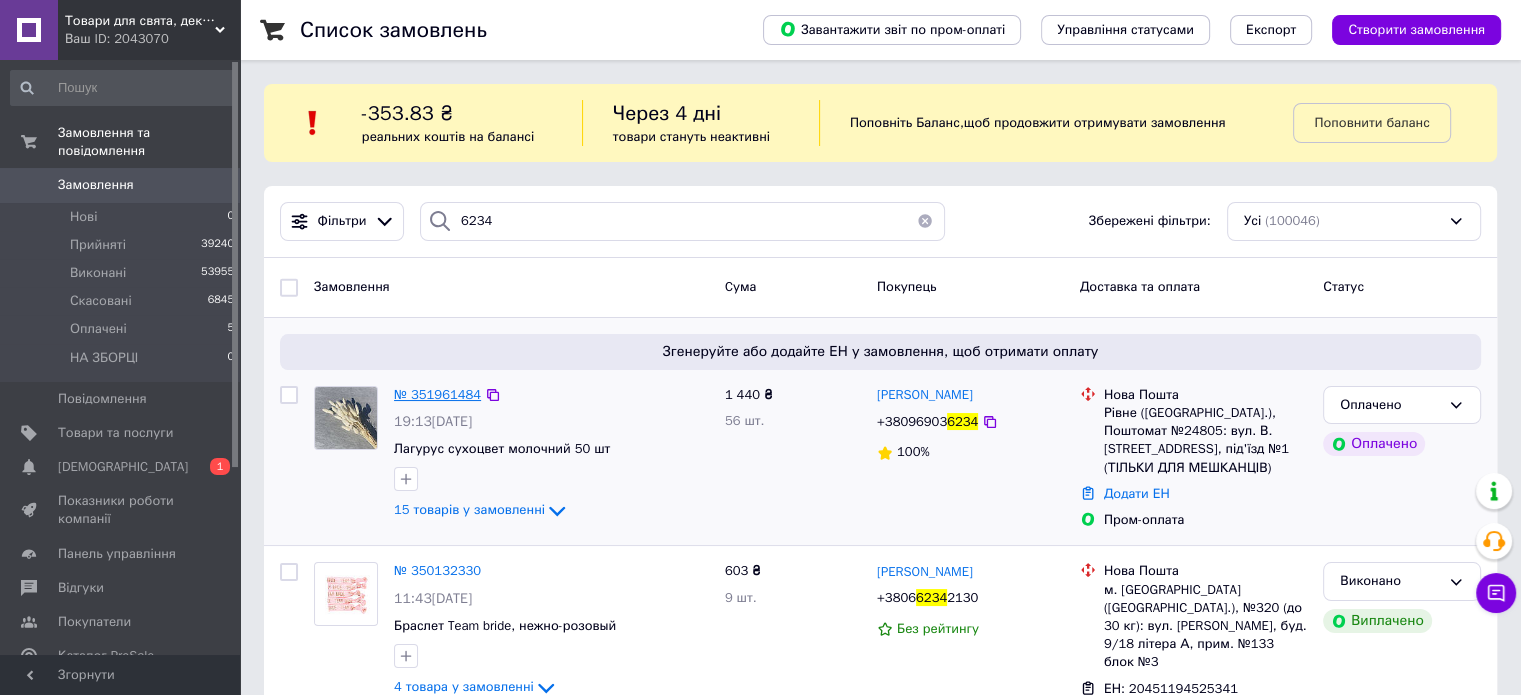 click on "№ 351961484" at bounding box center (437, 394) 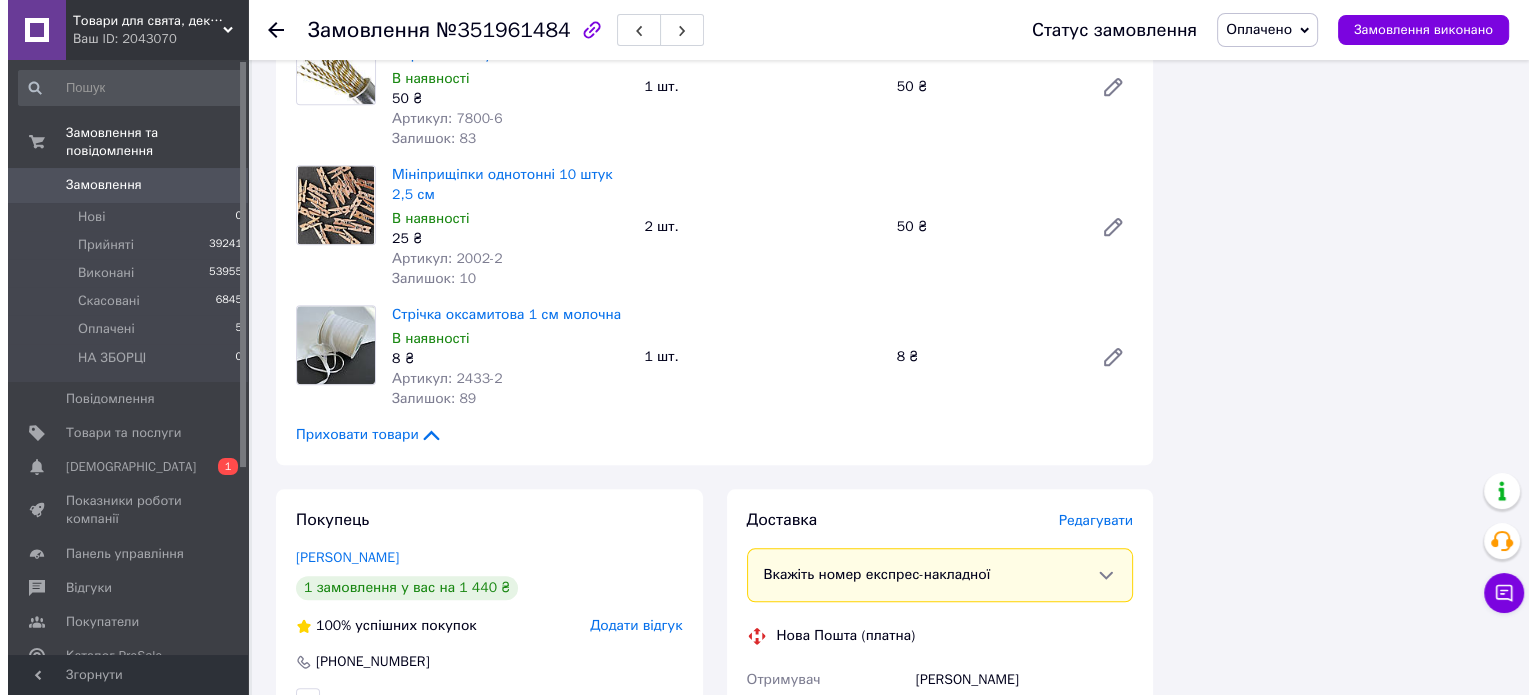 scroll, scrollTop: 2200, scrollLeft: 0, axis: vertical 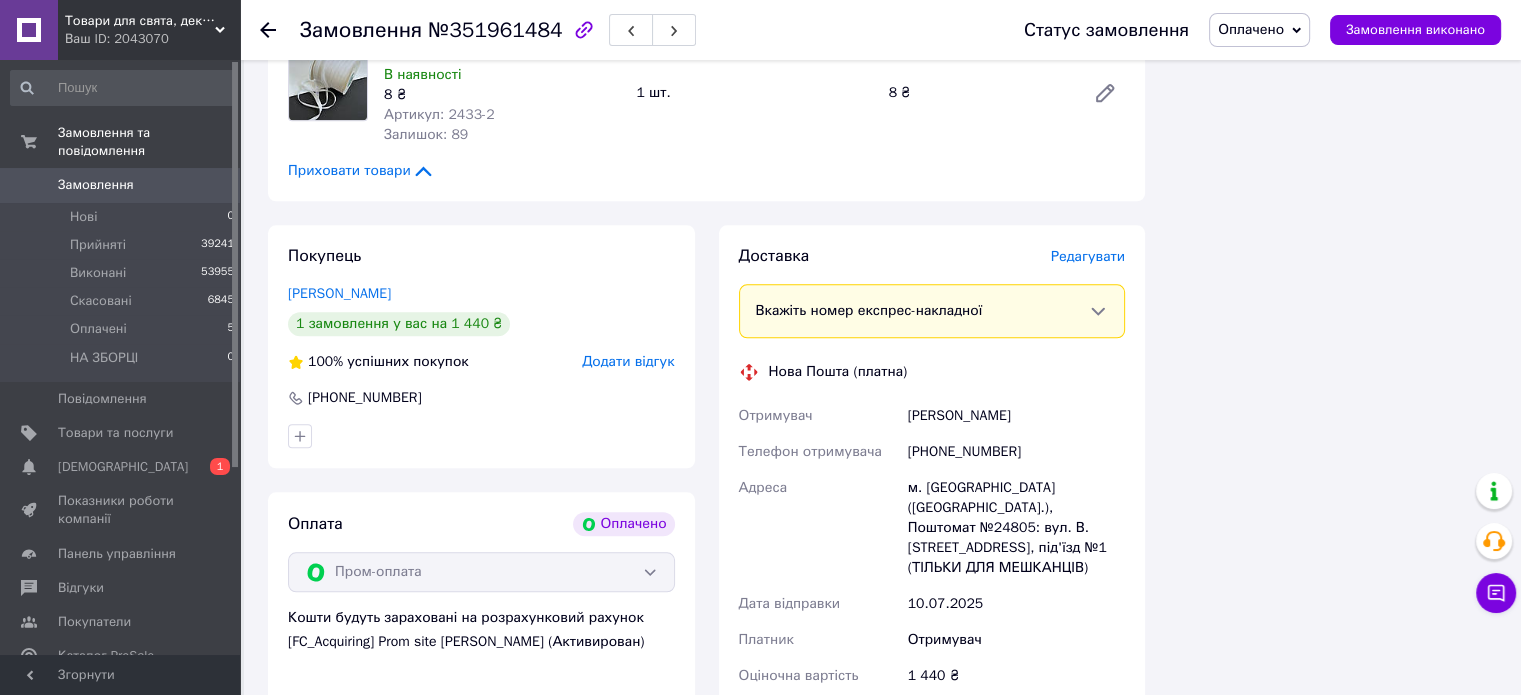 click on "Редагувати" at bounding box center [1088, 256] 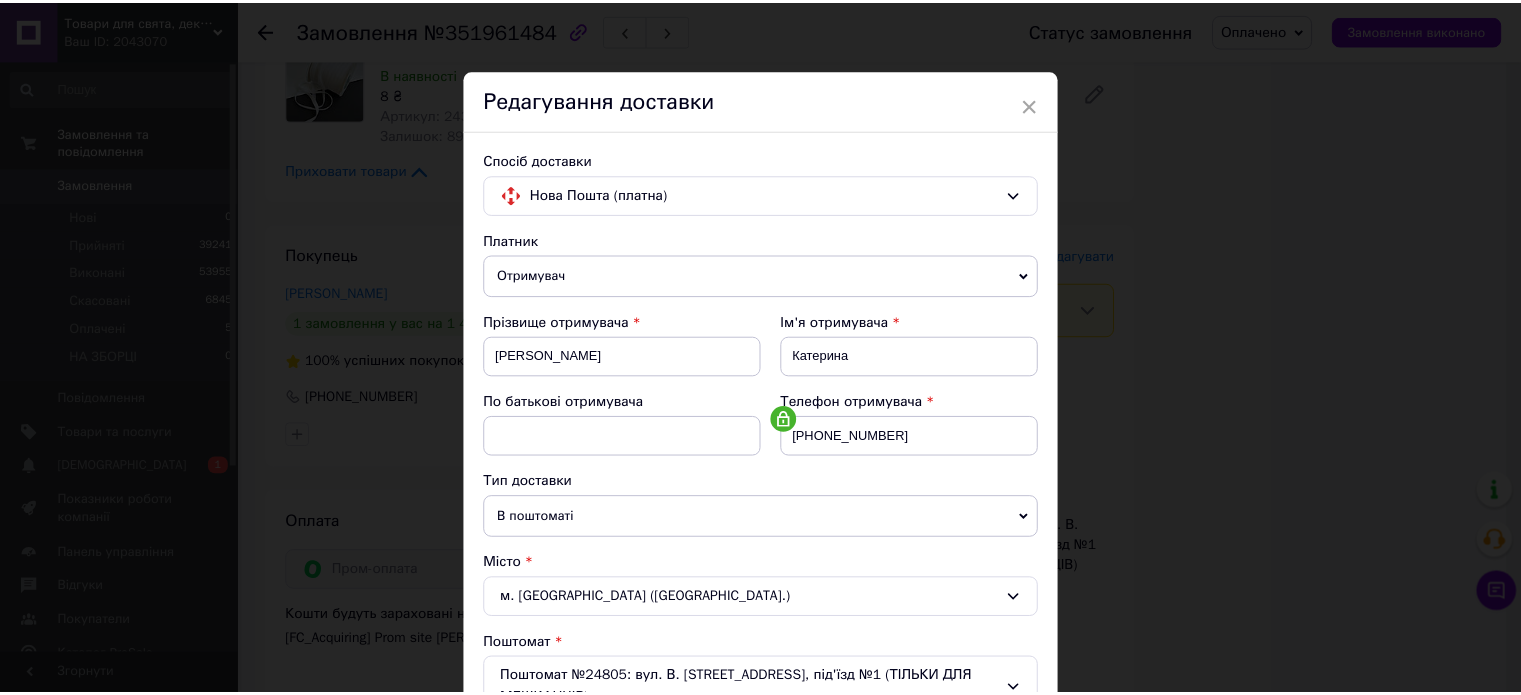 scroll, scrollTop: 872, scrollLeft: 0, axis: vertical 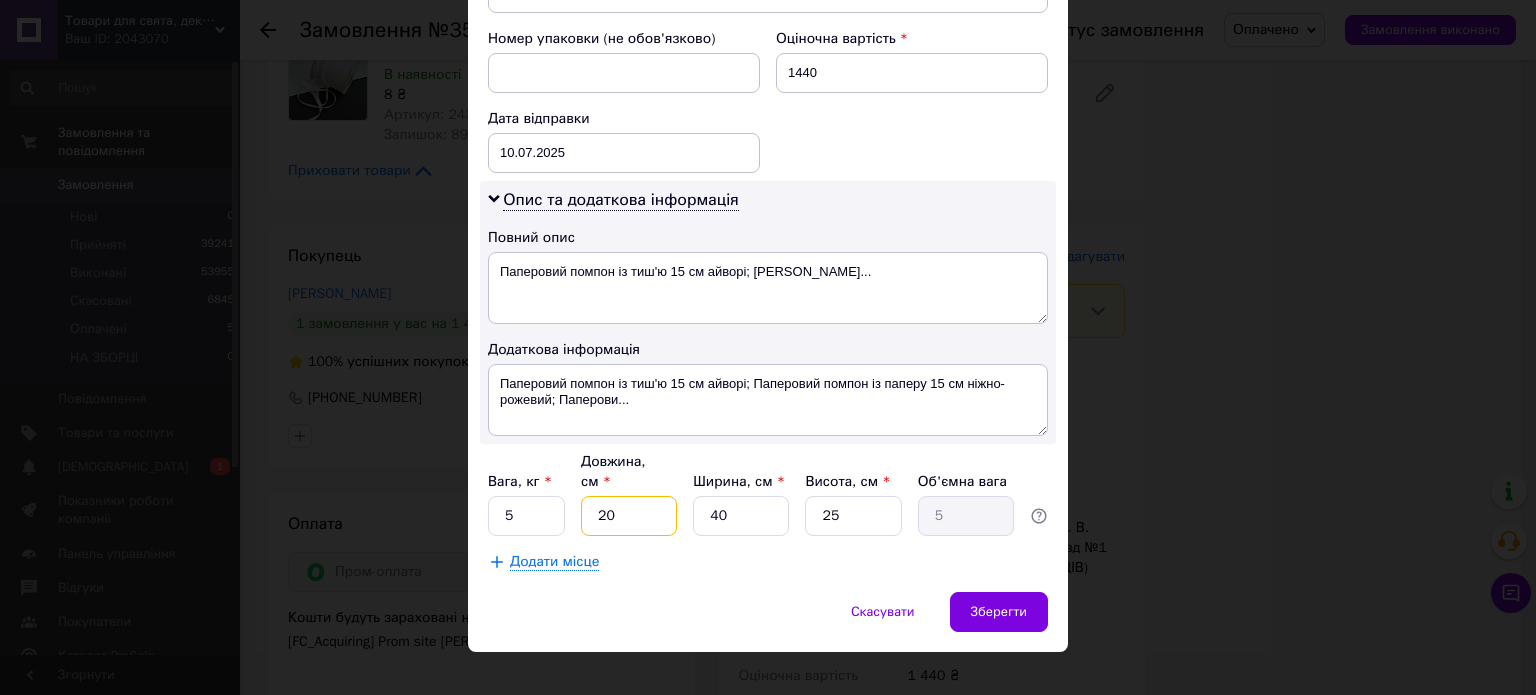 drag, startPoint x: 652, startPoint y: 493, endPoint x: 548, endPoint y: 510, distance: 105.380264 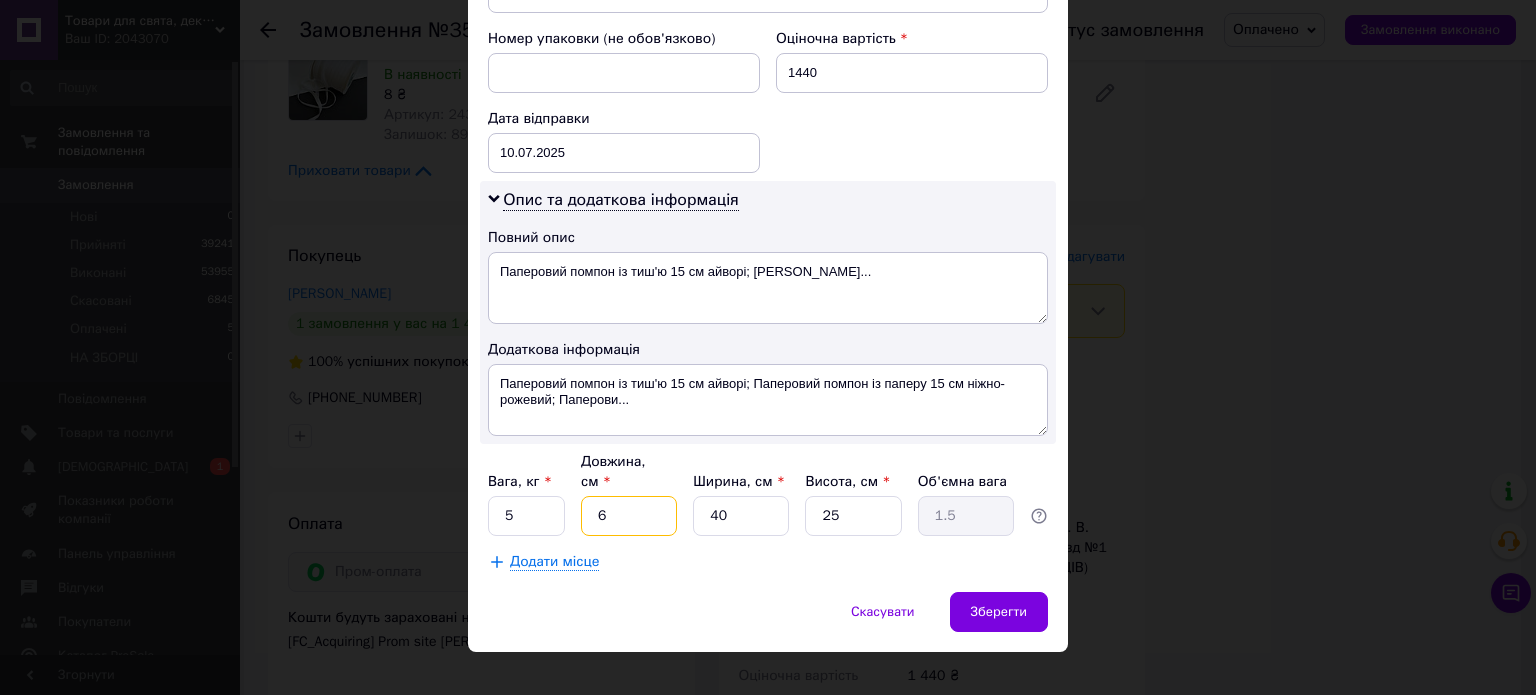 type on "67" 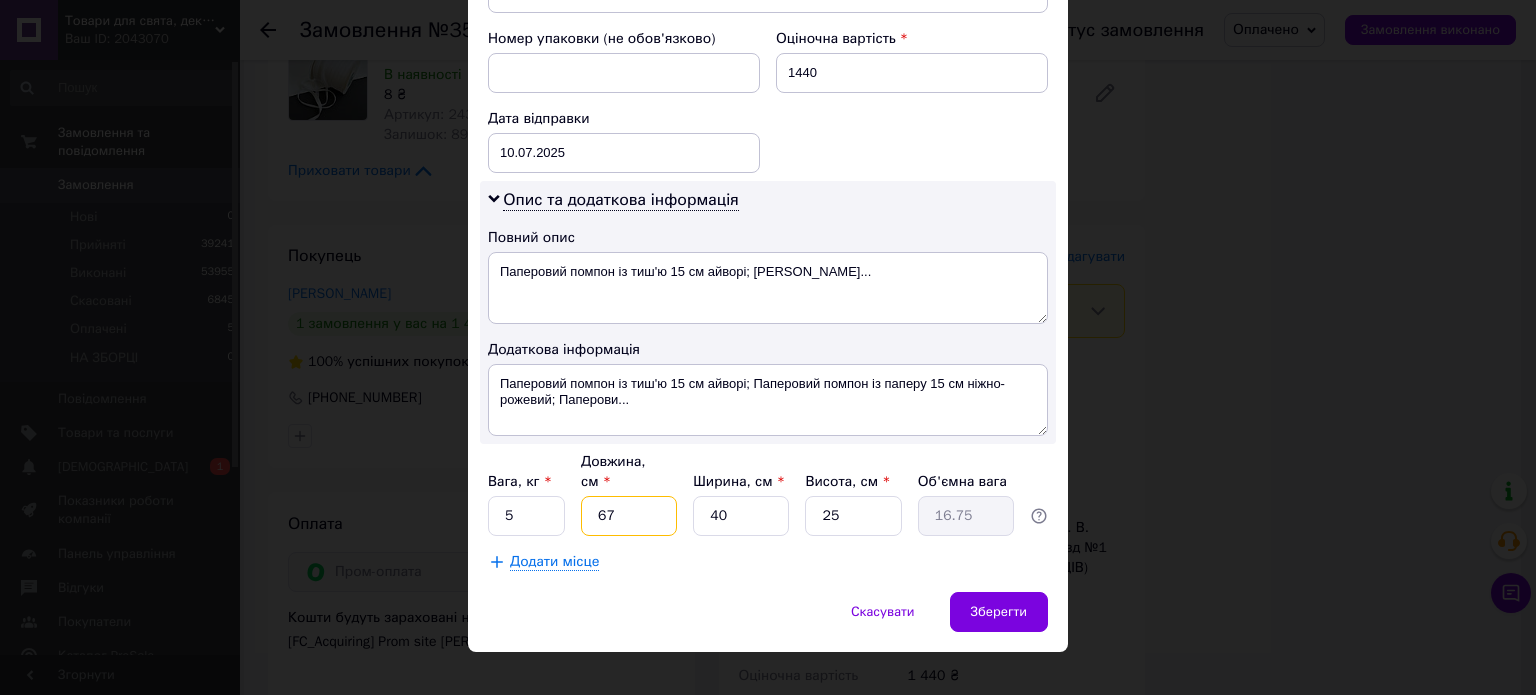 type on "67" 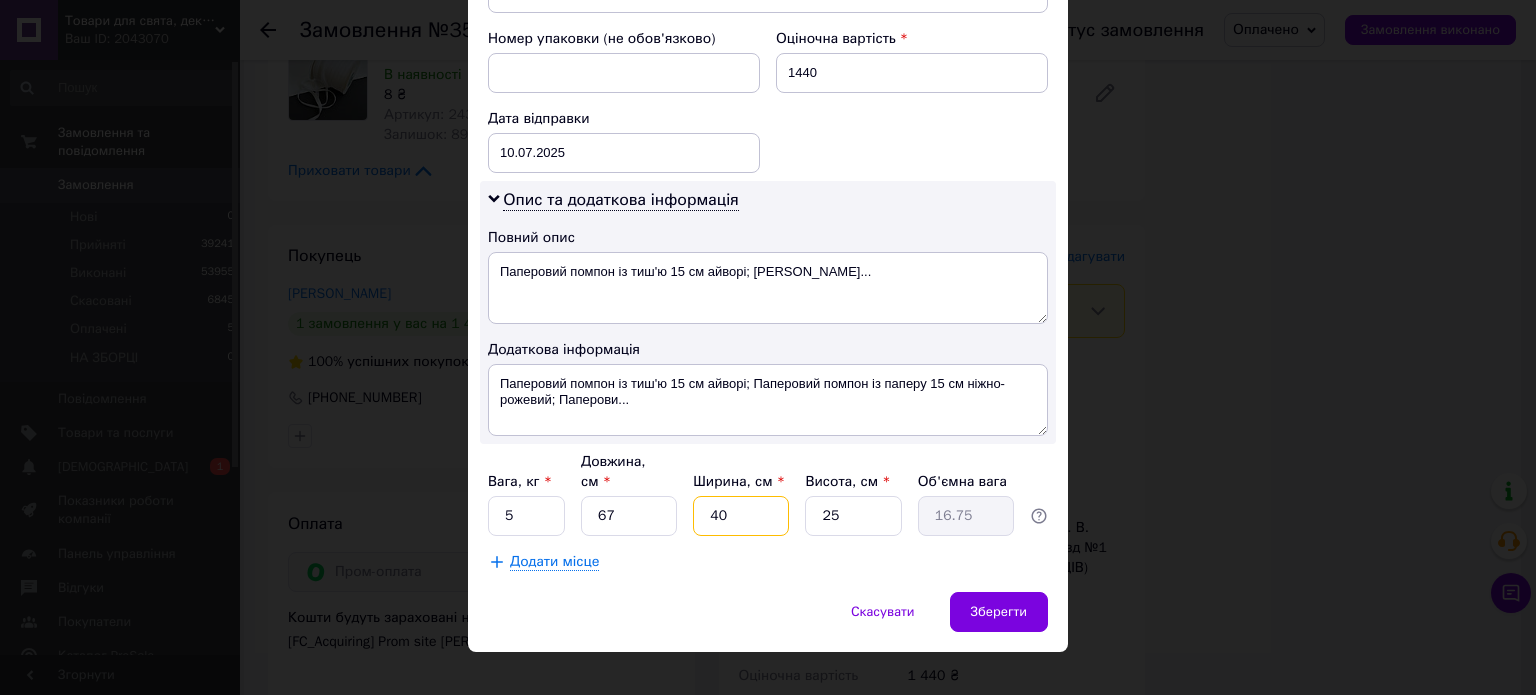 drag, startPoint x: 741, startPoint y: 496, endPoint x: 702, endPoint y: 500, distance: 39.20459 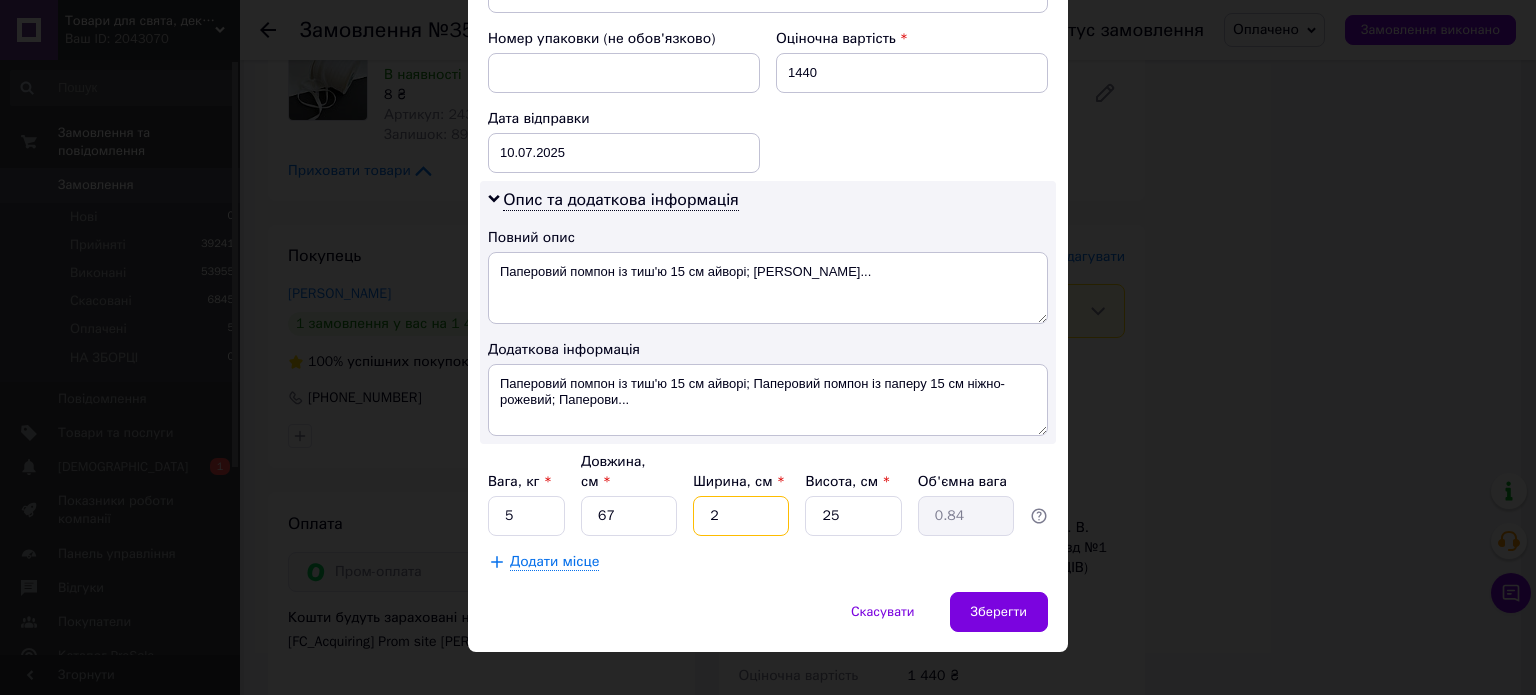 type on "27" 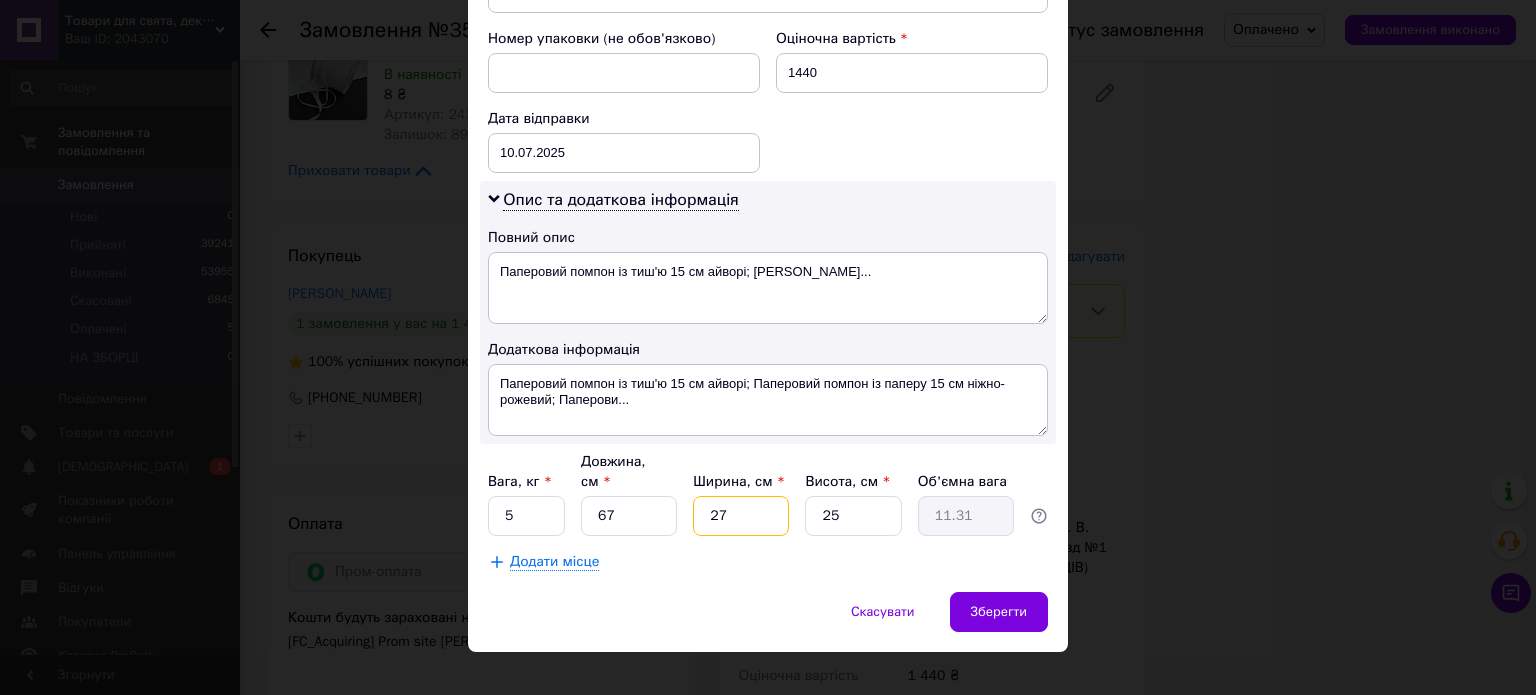 type on "27" 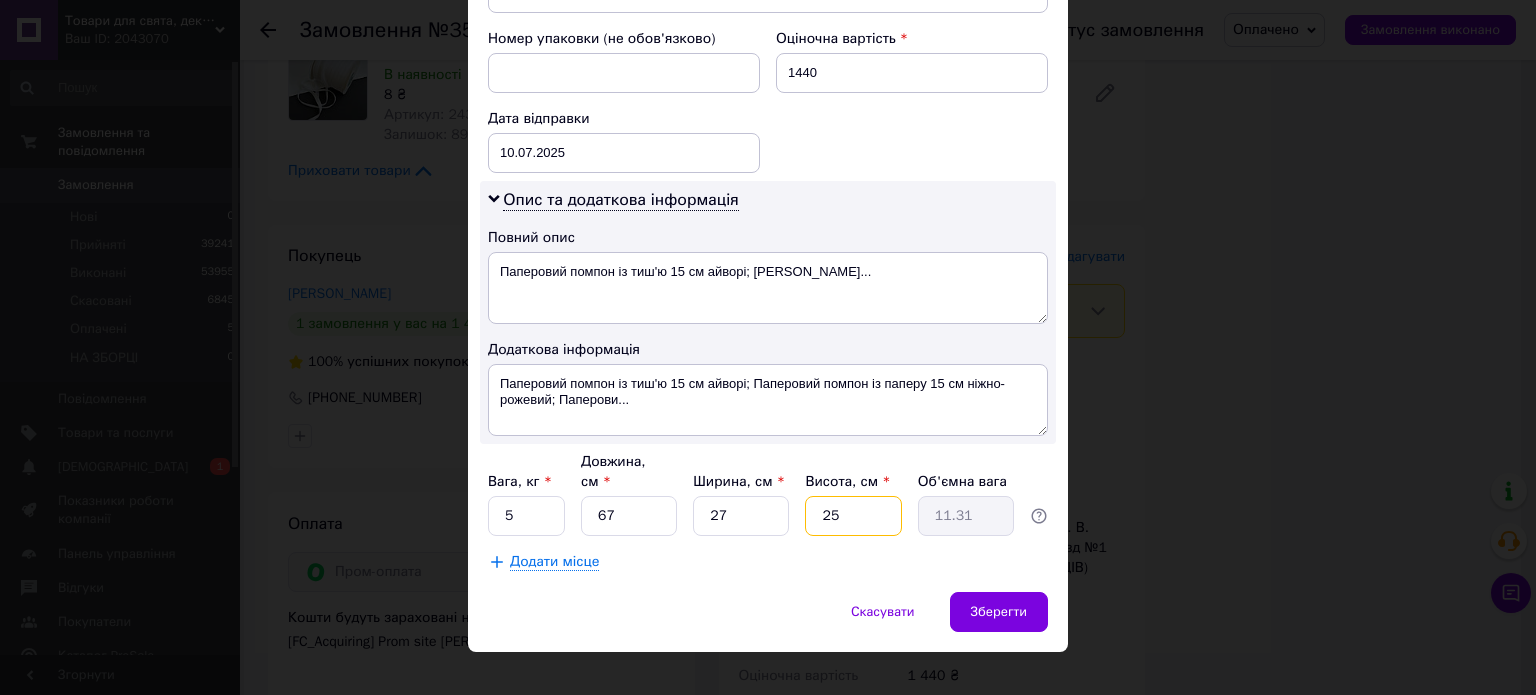 drag, startPoint x: 851, startPoint y: 503, endPoint x: 802, endPoint y: 515, distance: 50.447994 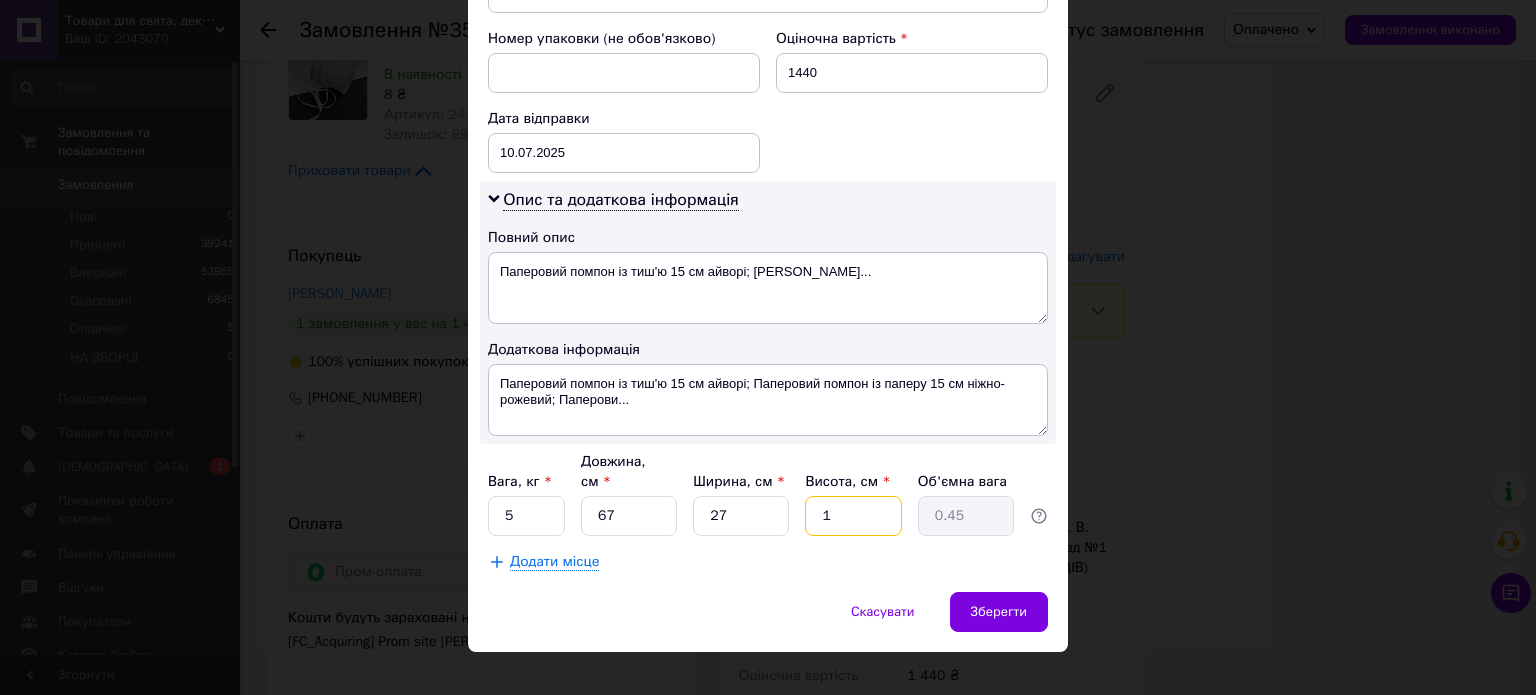 type on "10" 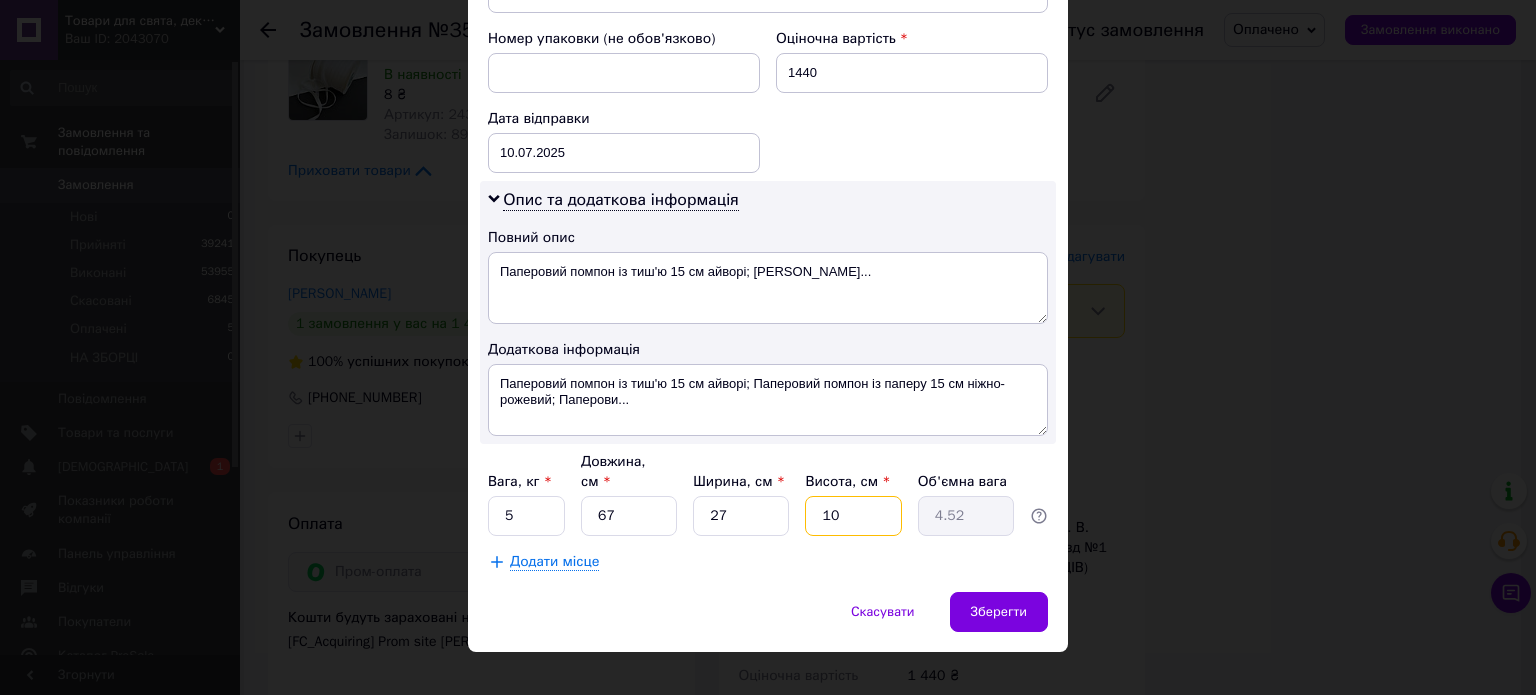 type on "10" 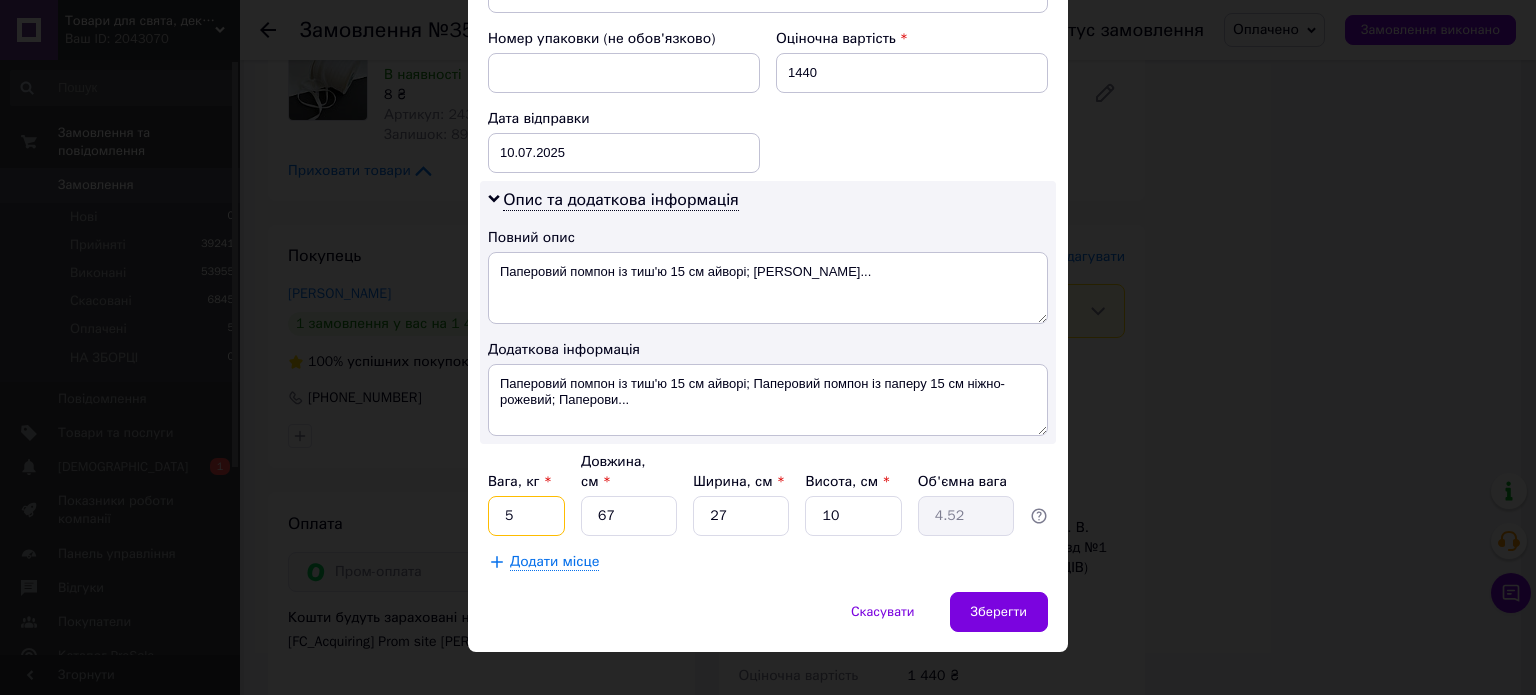 drag, startPoint x: 539, startPoint y: 487, endPoint x: 495, endPoint y: 504, distance: 47.169907 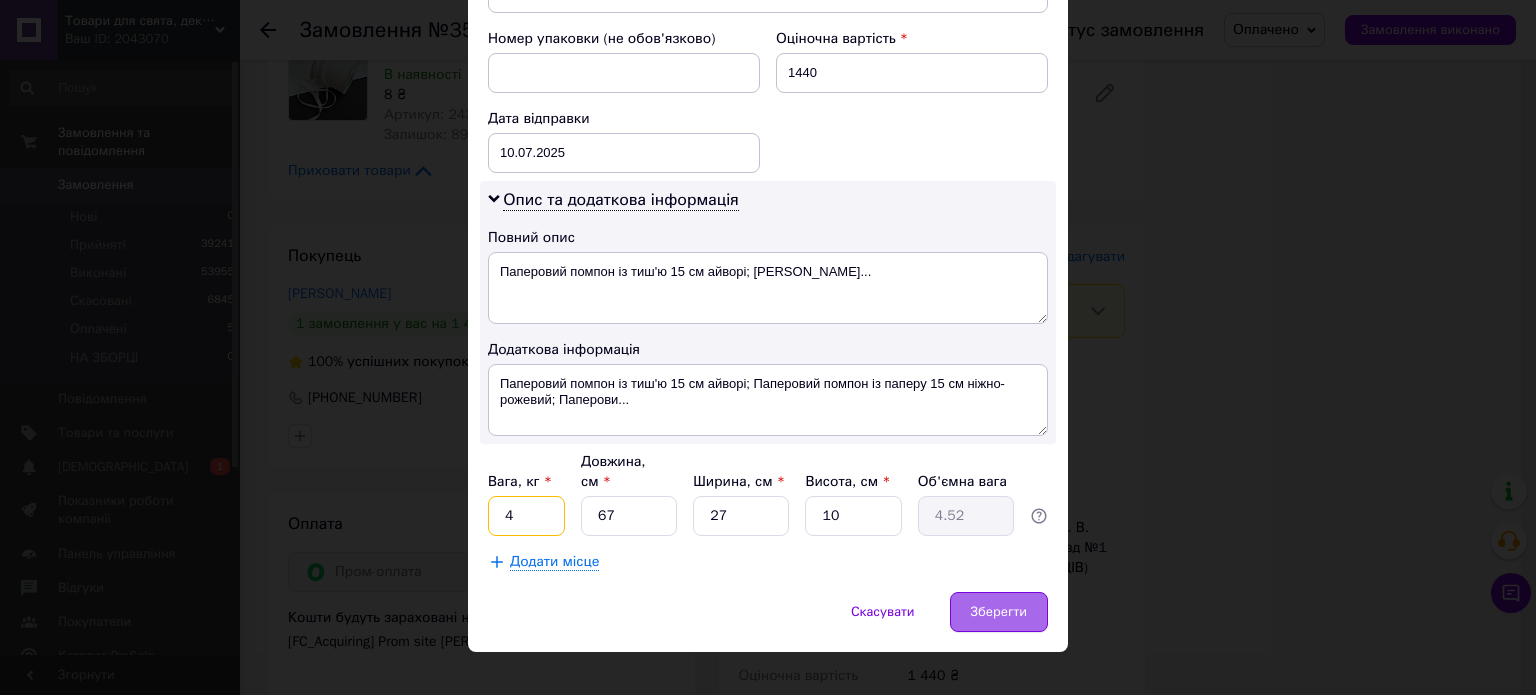 type on "4" 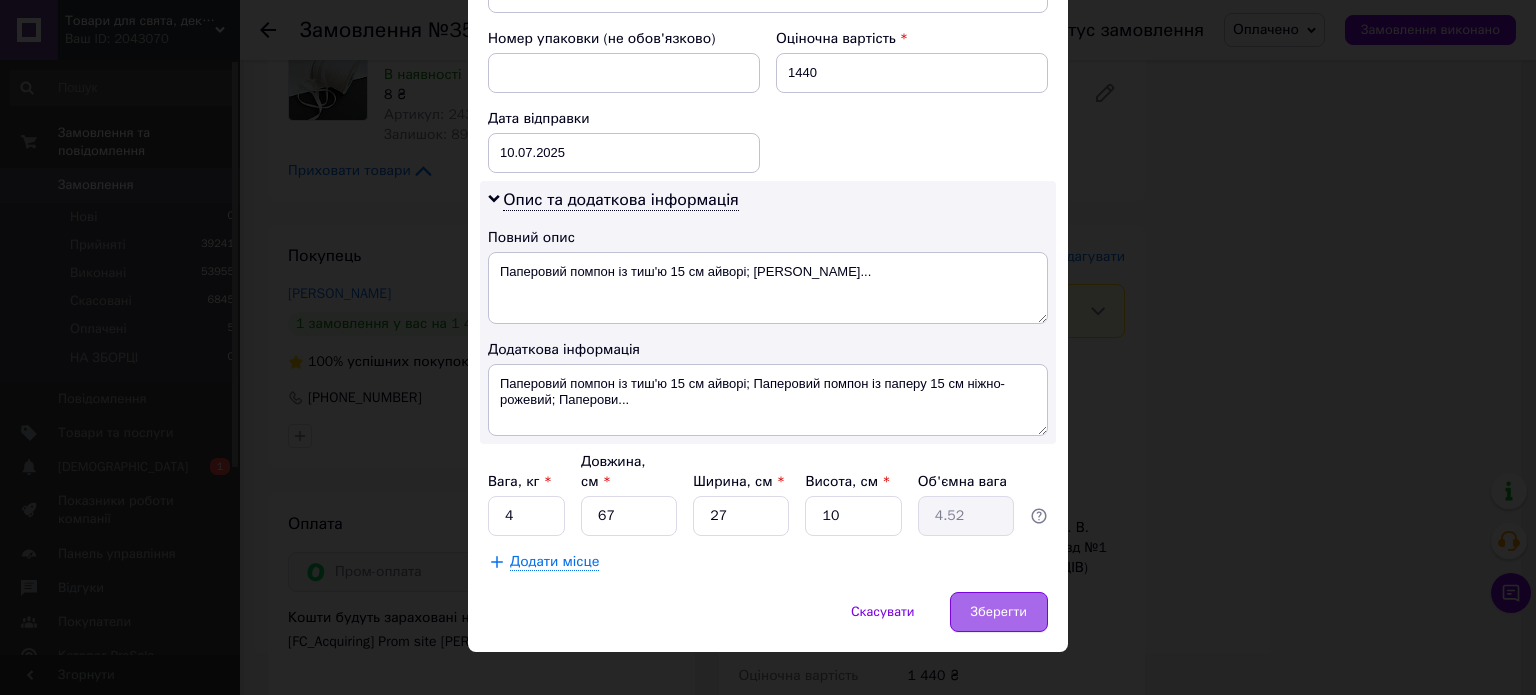 click on "Зберегти" at bounding box center (999, 612) 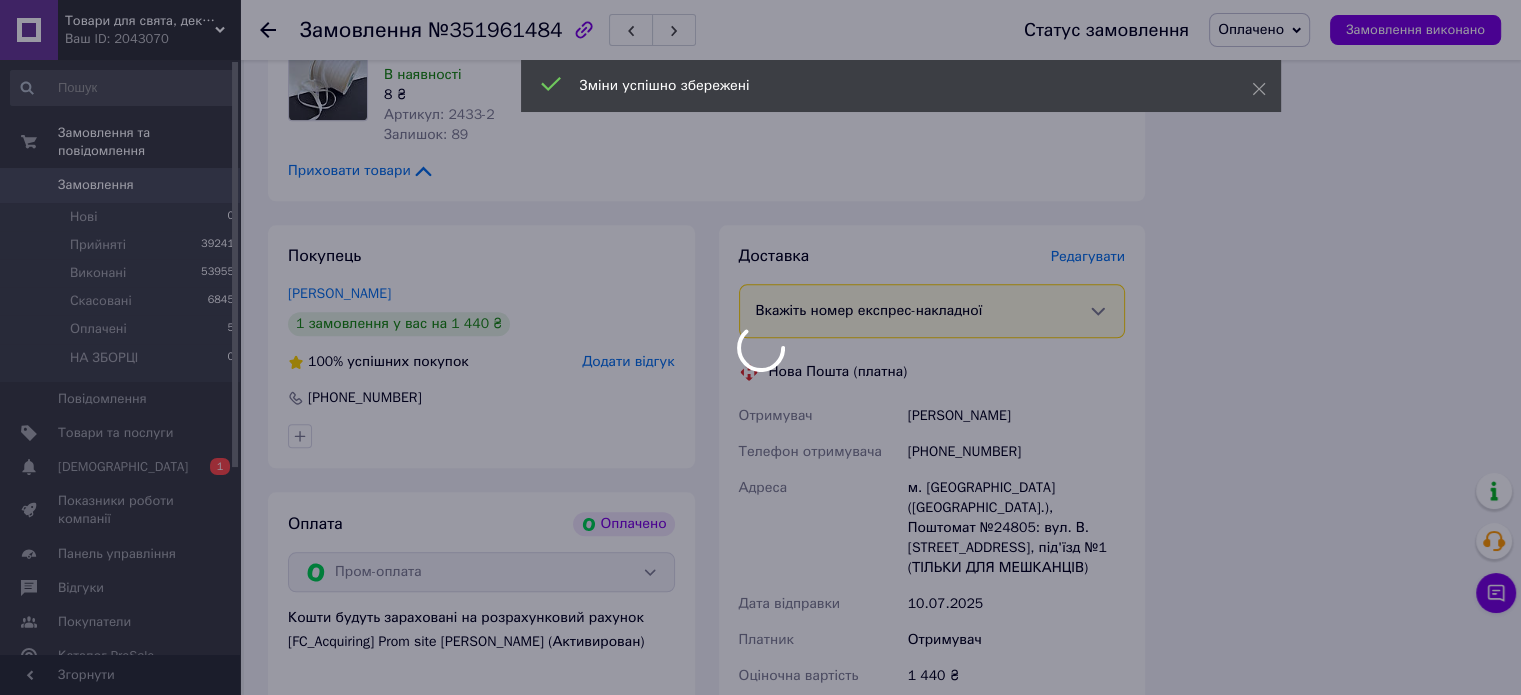 scroll, scrollTop: 2684, scrollLeft: 0, axis: vertical 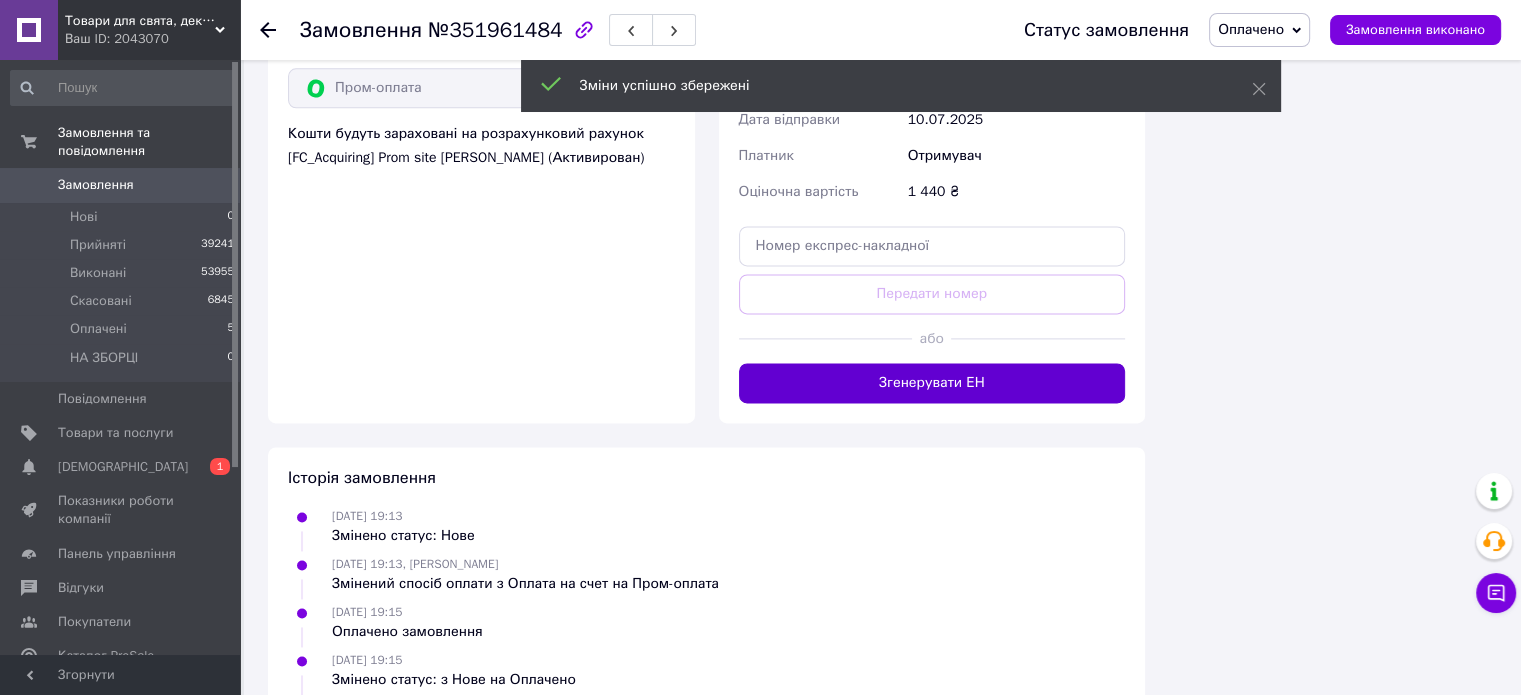 click on "Згенерувати ЕН" at bounding box center (932, 383) 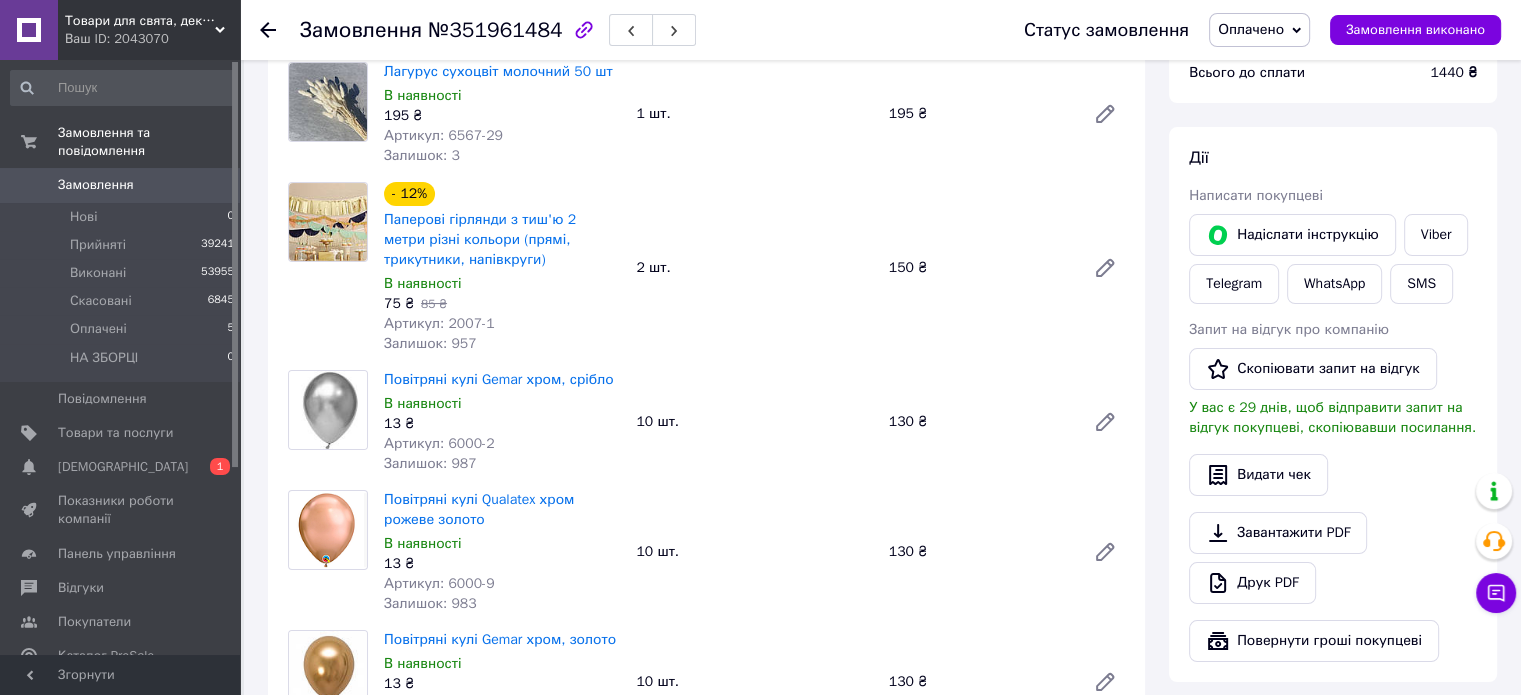 scroll, scrollTop: 300, scrollLeft: 0, axis: vertical 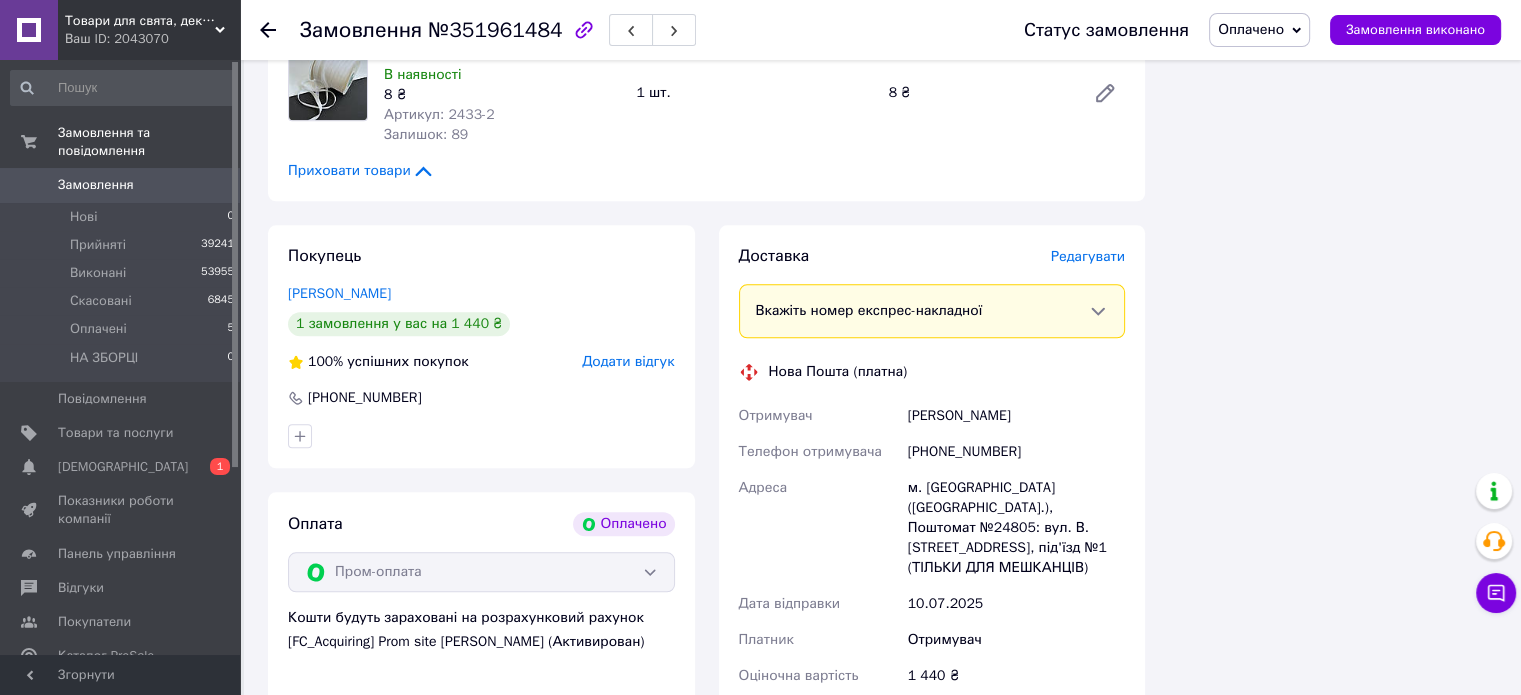 click on "Редагувати" at bounding box center (1088, 256) 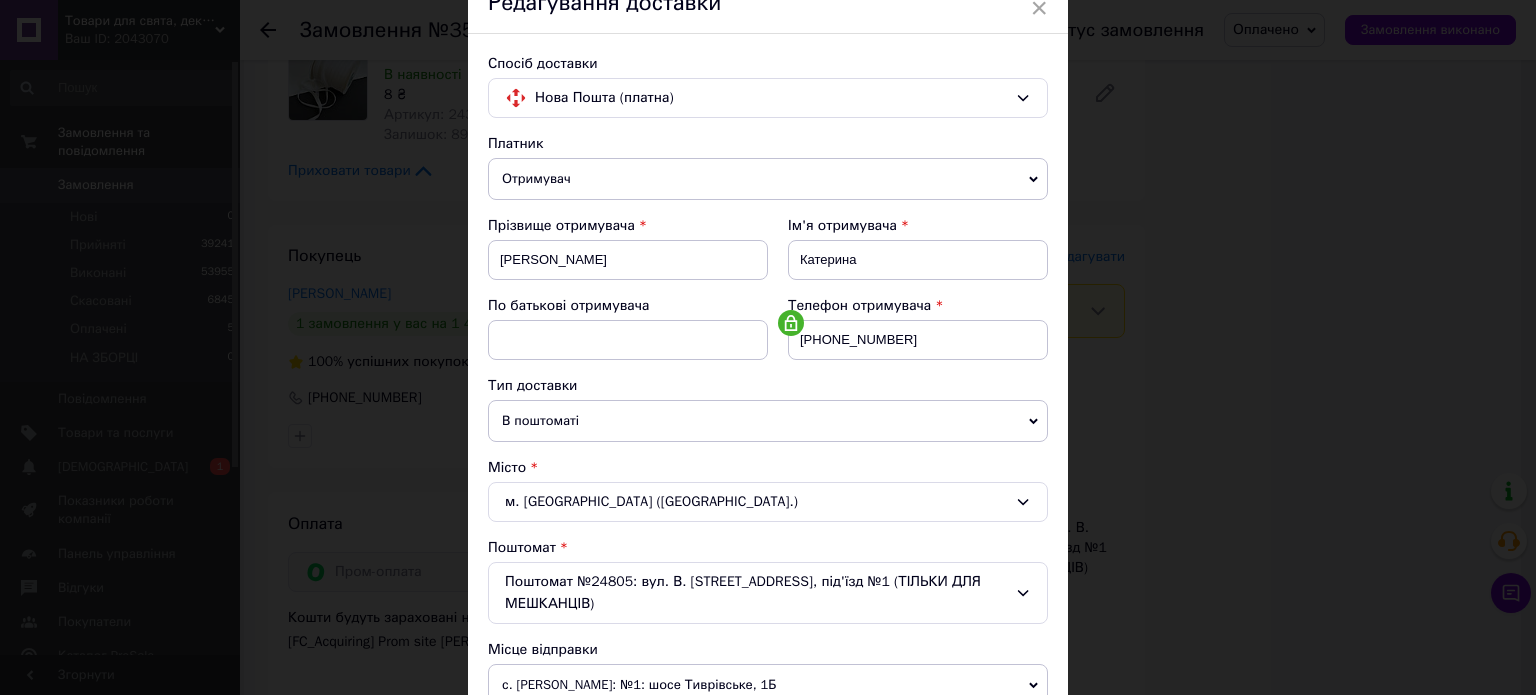 scroll, scrollTop: 100, scrollLeft: 0, axis: vertical 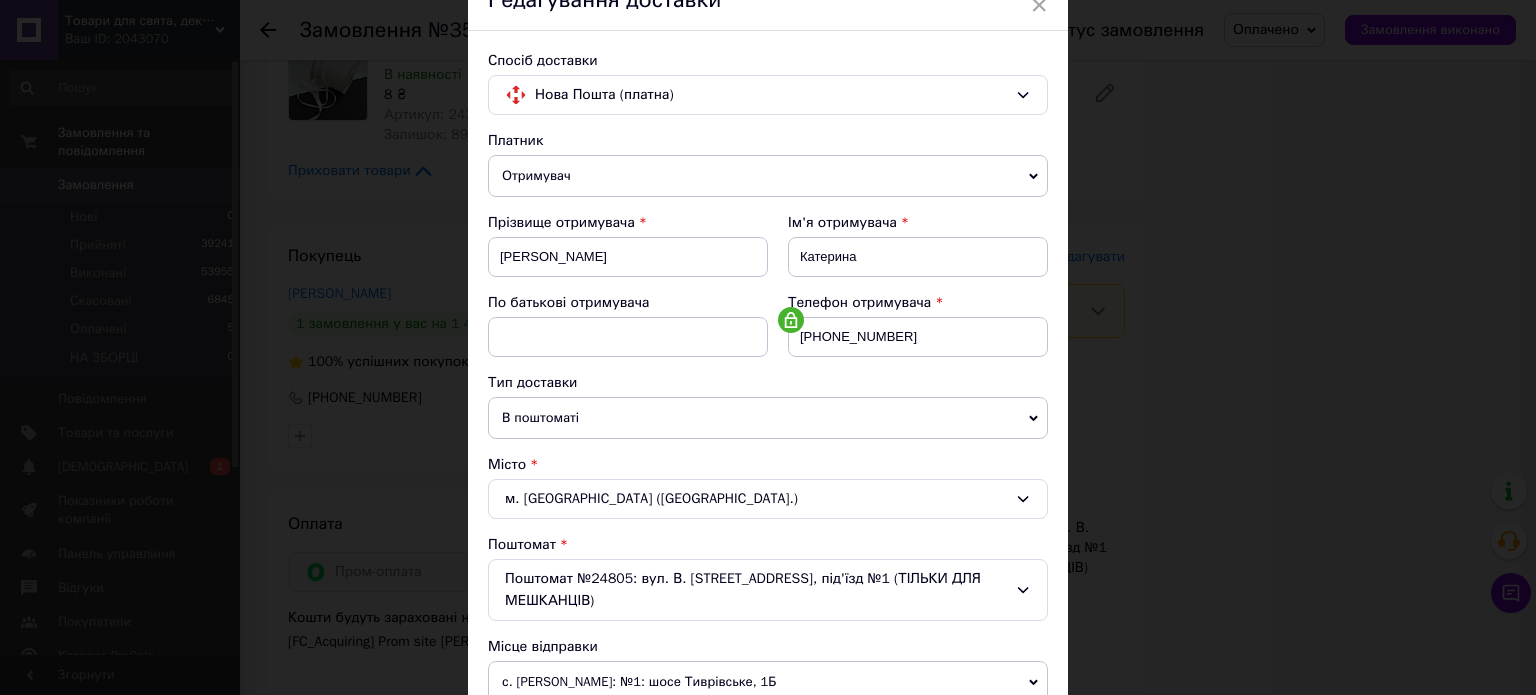 click on "В поштоматі" at bounding box center (768, 418) 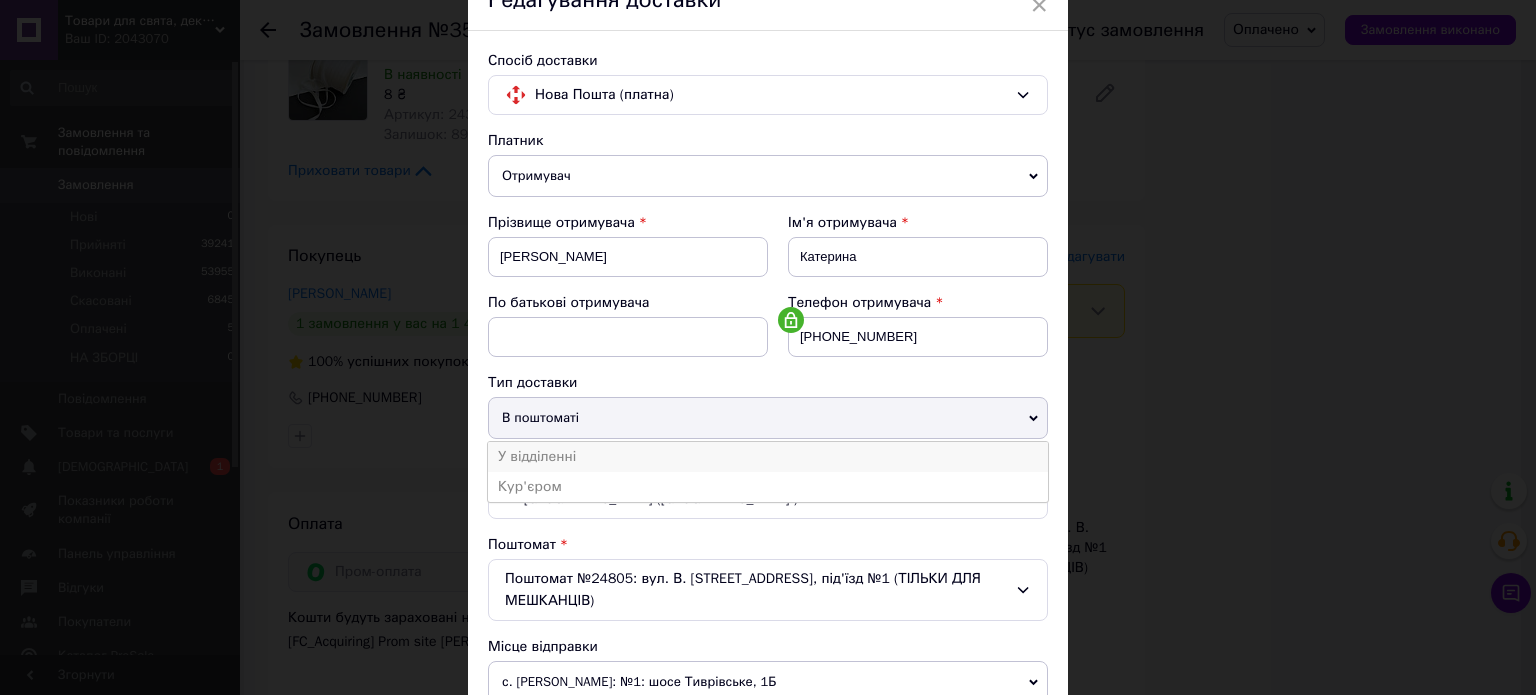 click on "У відділенні" at bounding box center [768, 457] 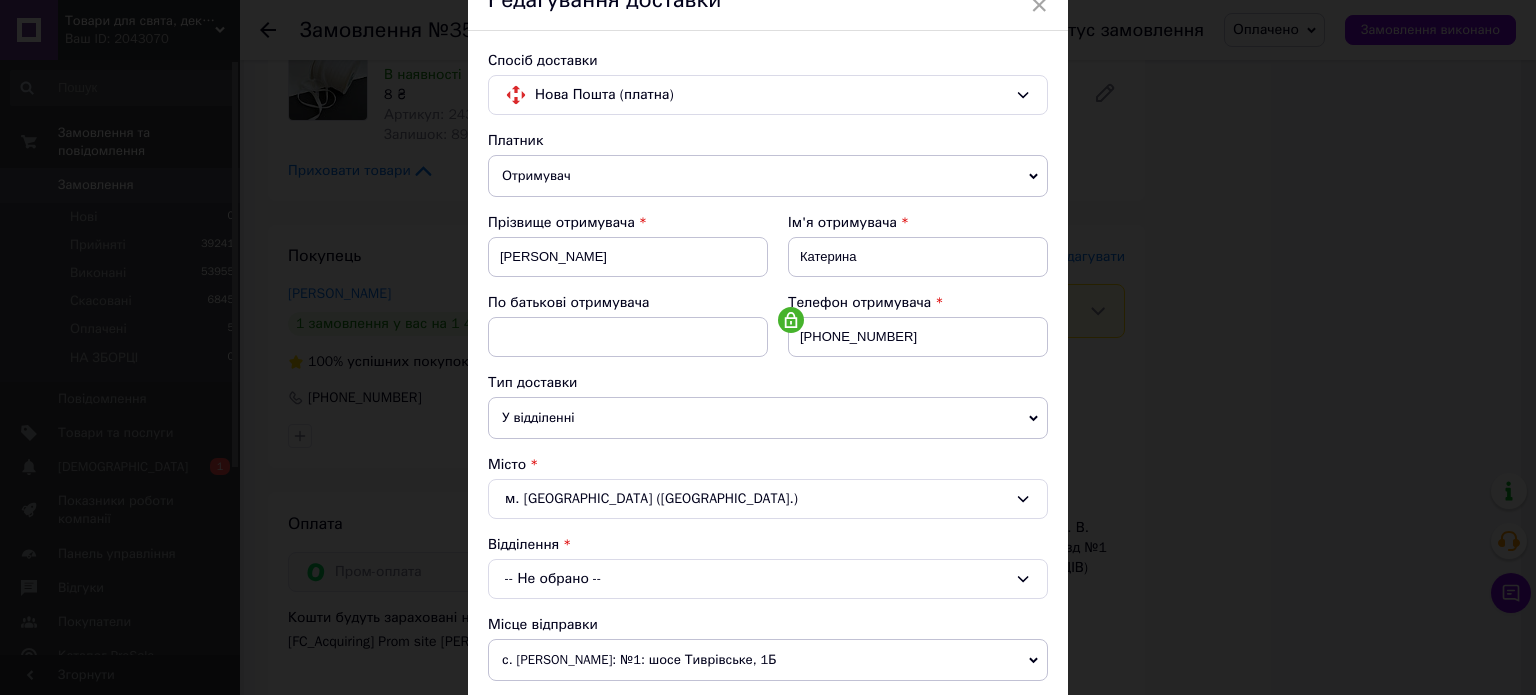 click on "-- Не обрано --" at bounding box center (768, 579) 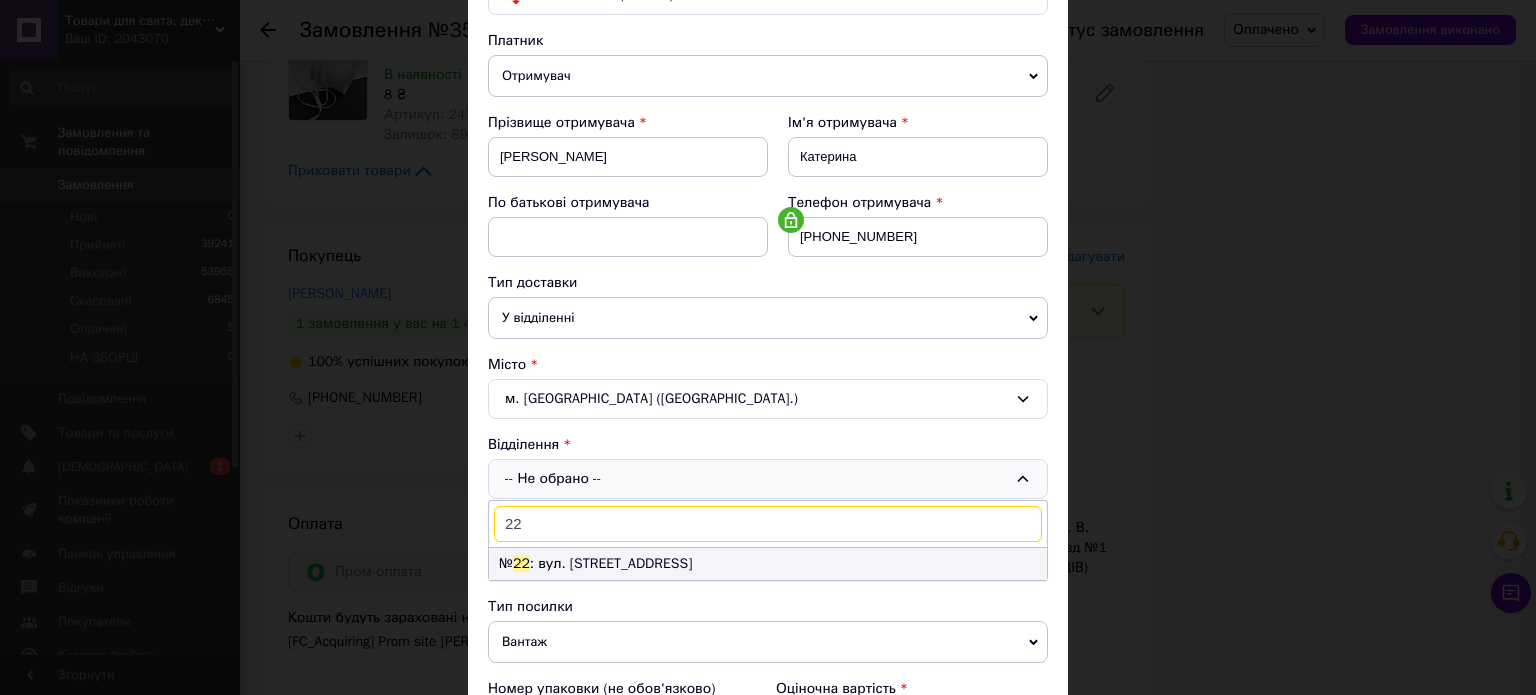 type on "22" 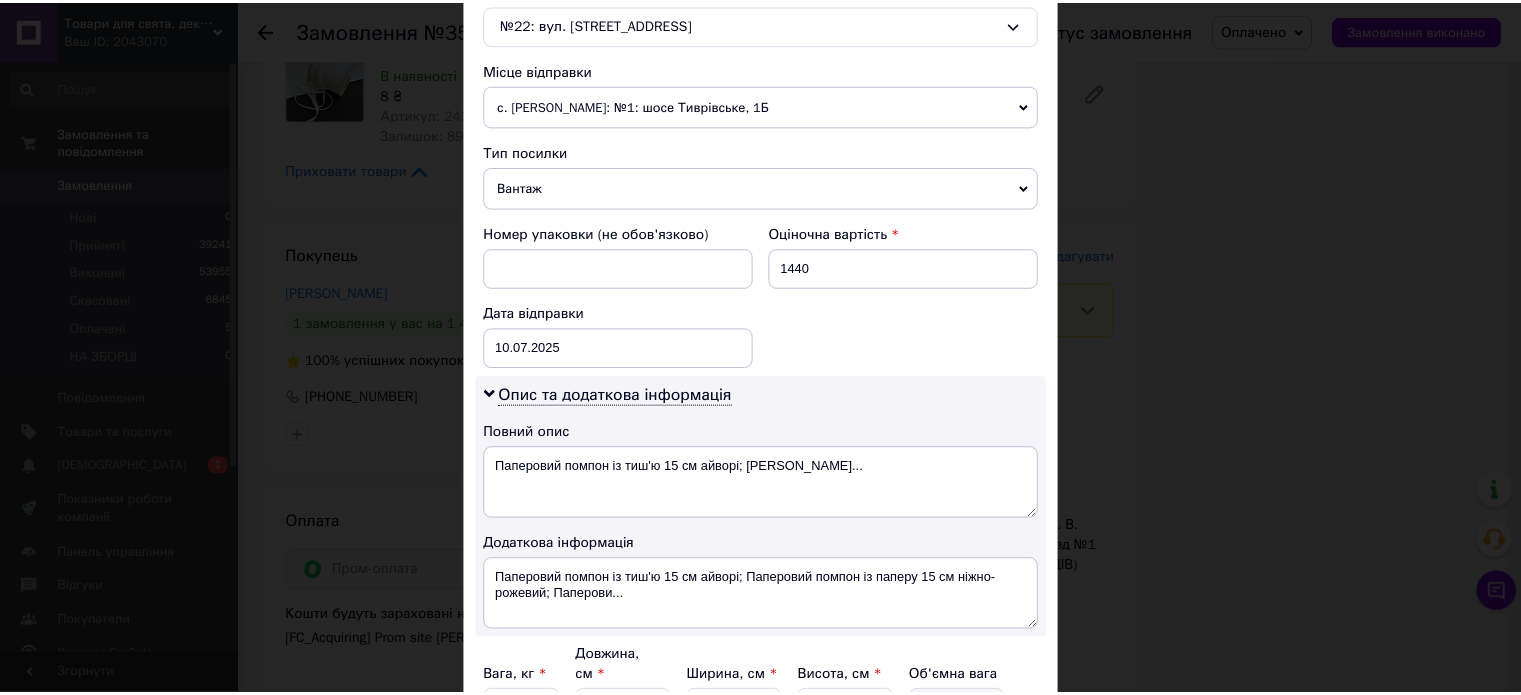 scroll, scrollTop: 850, scrollLeft: 0, axis: vertical 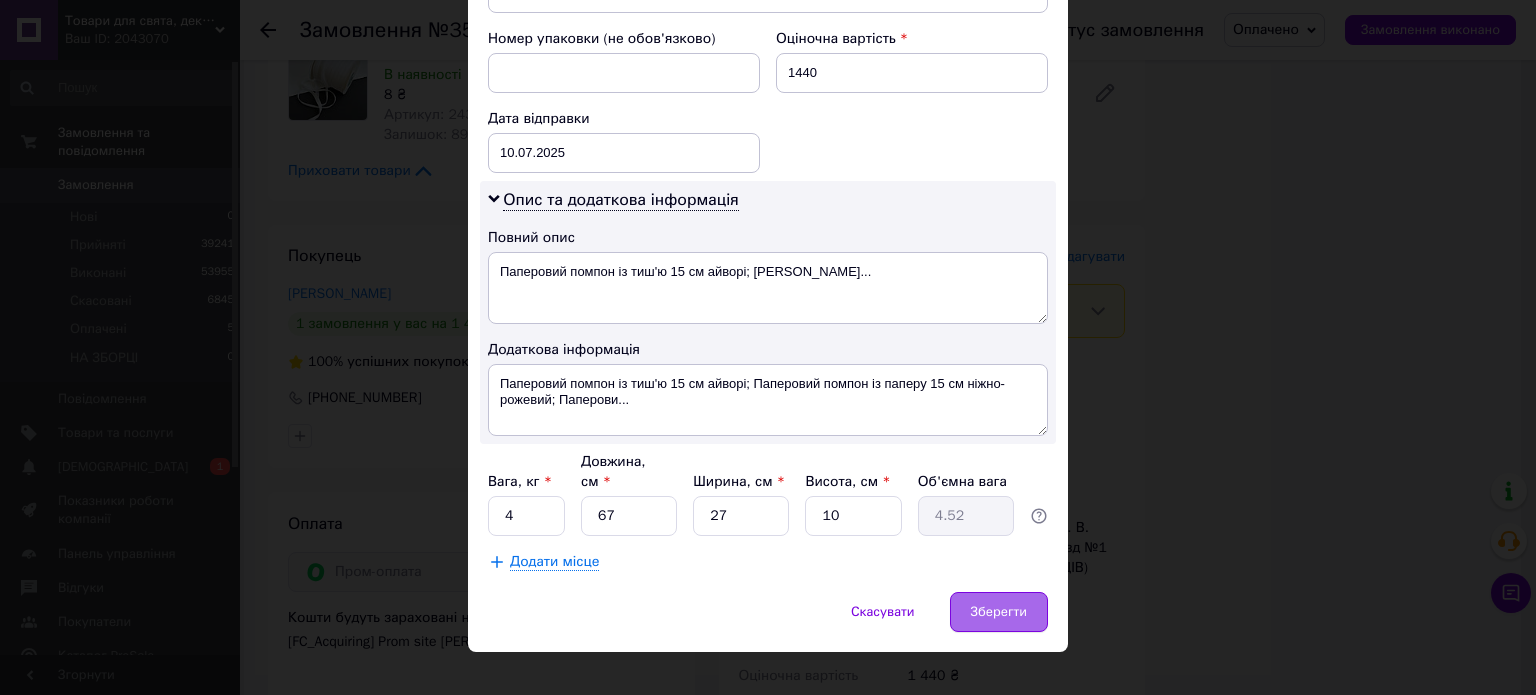 click on "Зберегти" at bounding box center [999, 612] 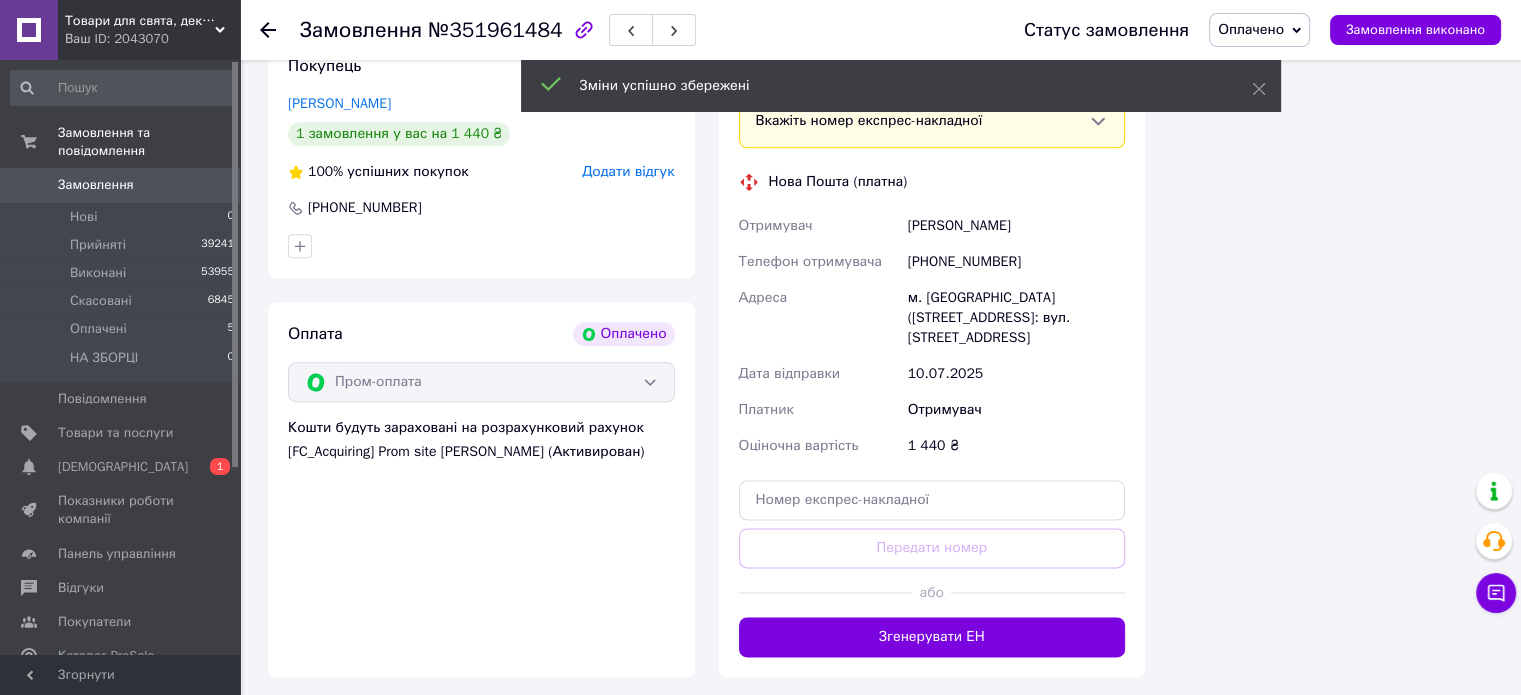 scroll, scrollTop: 2400, scrollLeft: 0, axis: vertical 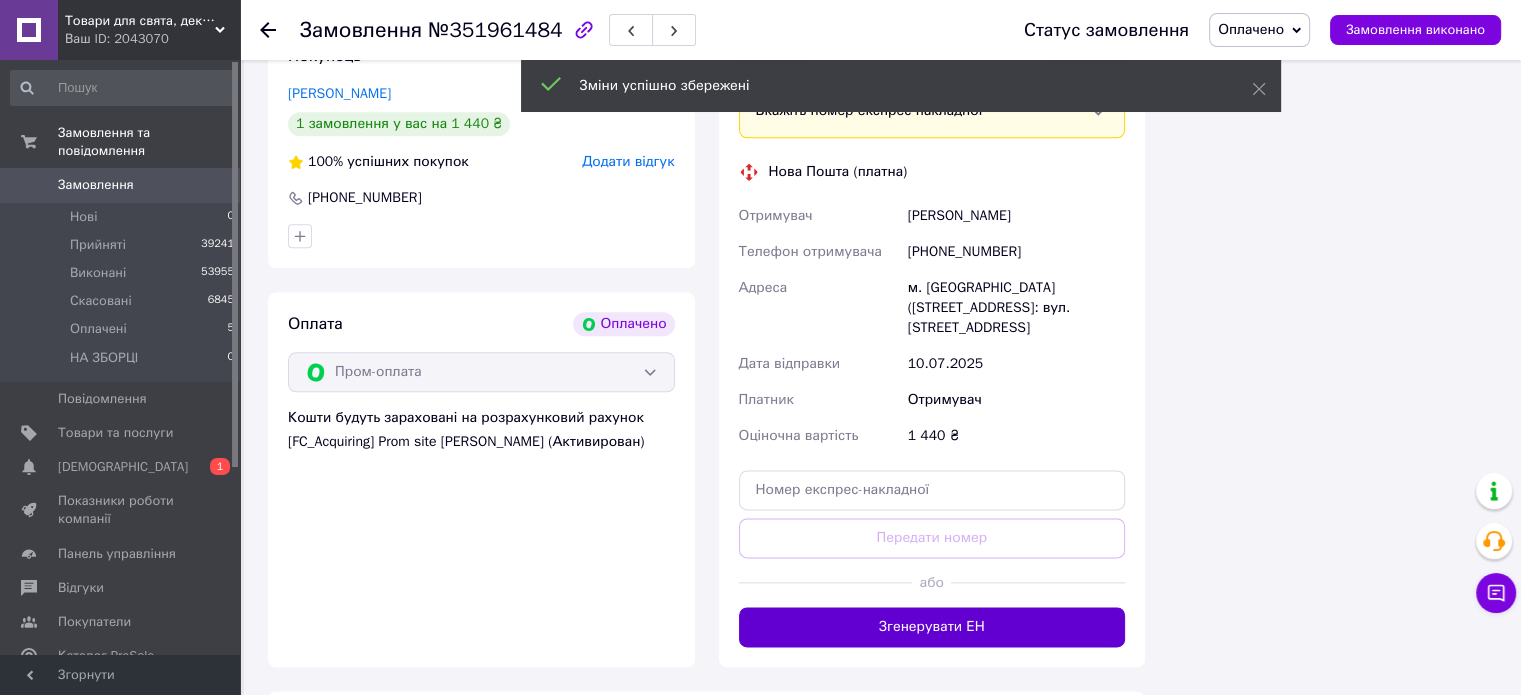 click on "Згенерувати ЕН" at bounding box center [932, 627] 